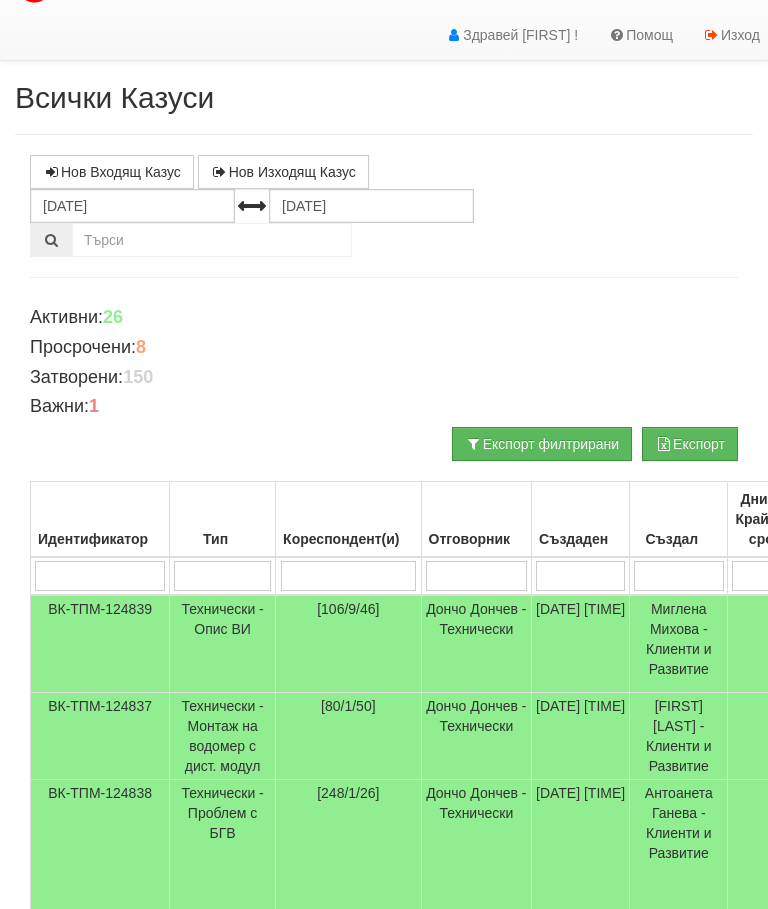scroll, scrollTop: 0, scrollLeft: 0, axis: both 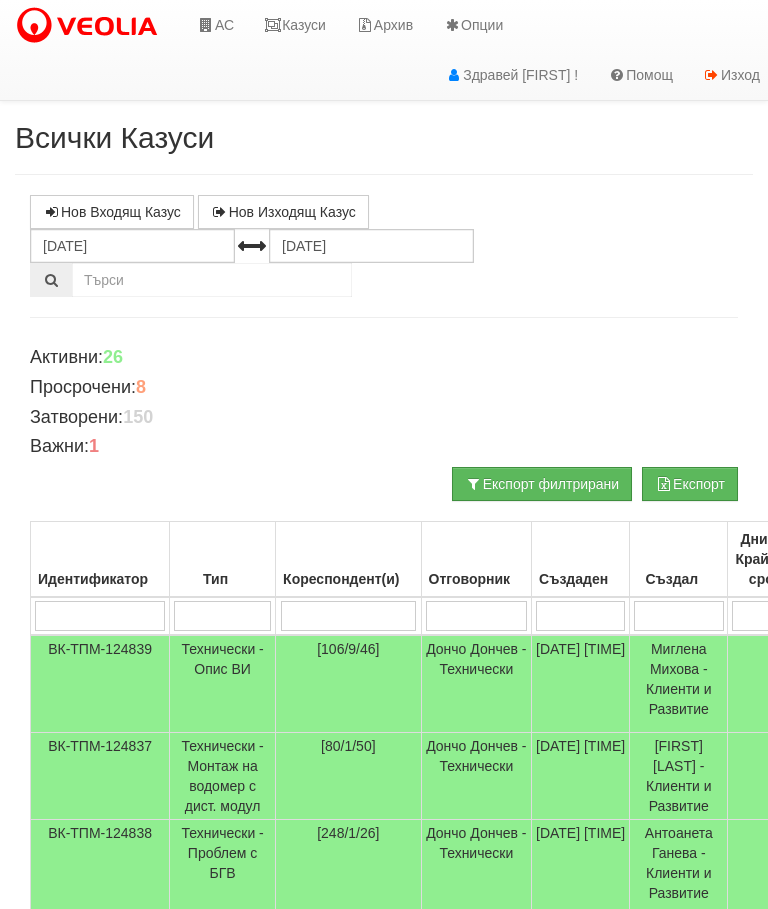 click on "Казуси" at bounding box center (295, 25) 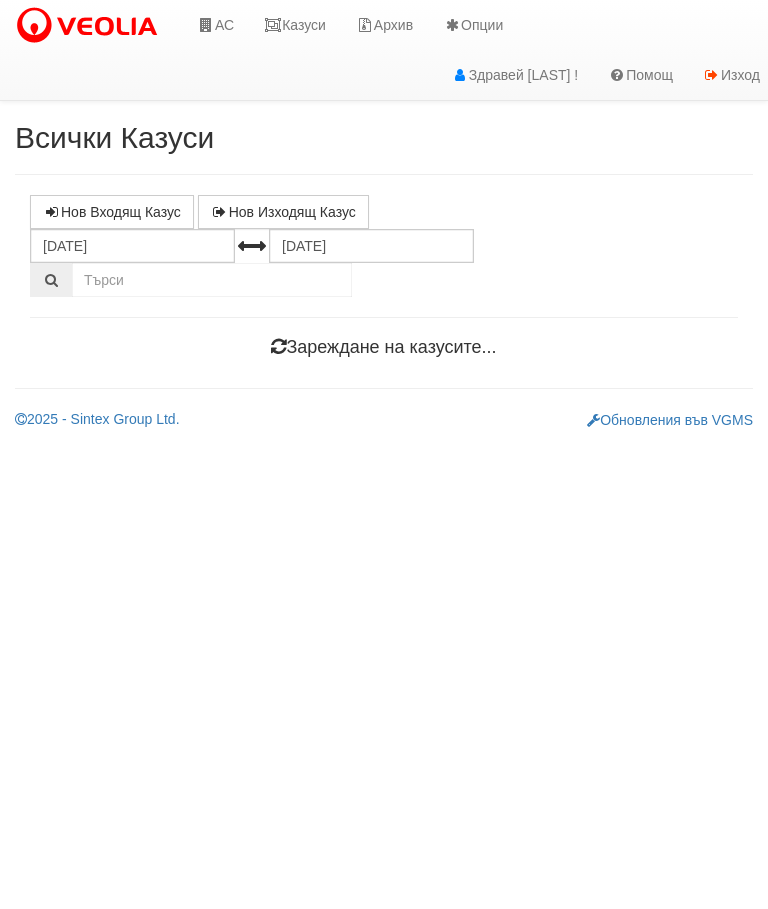 scroll, scrollTop: 0, scrollLeft: 0, axis: both 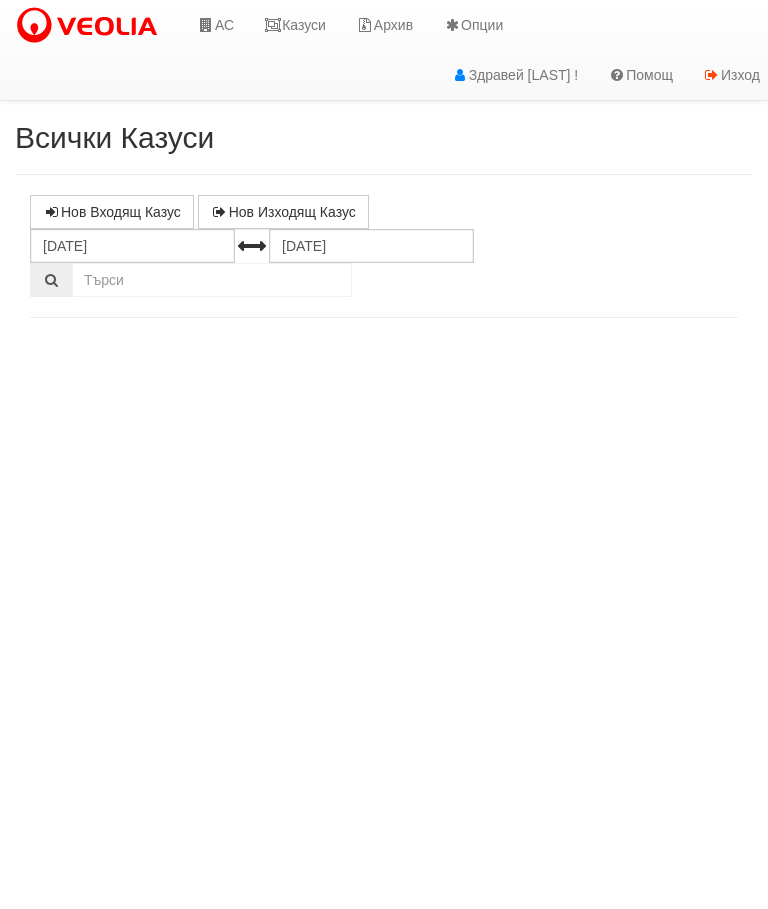 select on "10" 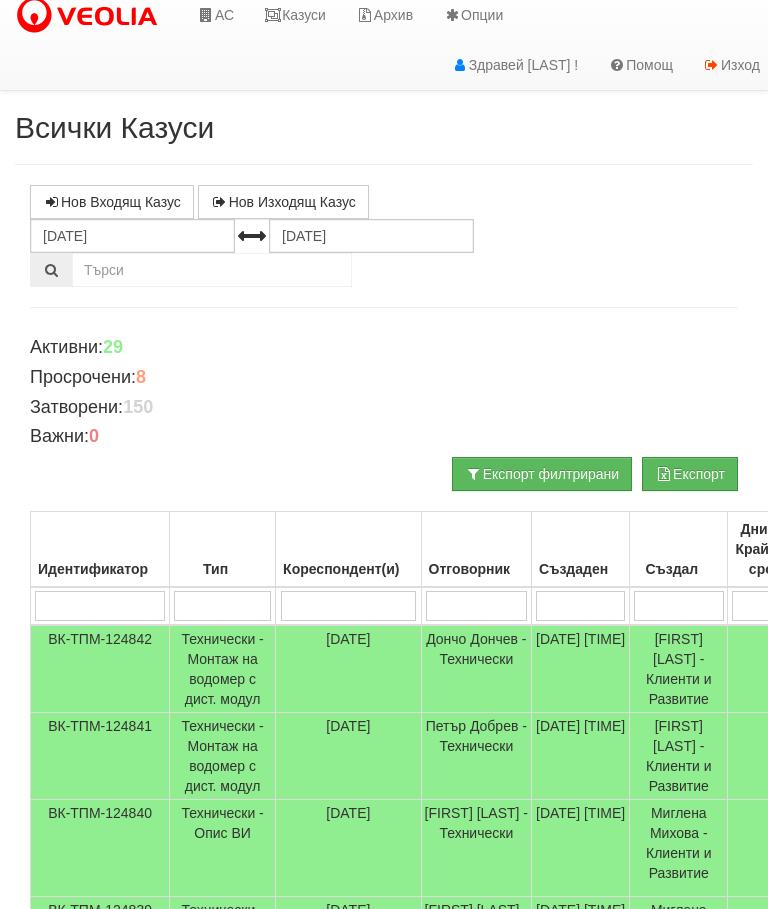 scroll, scrollTop: 0, scrollLeft: 0, axis: both 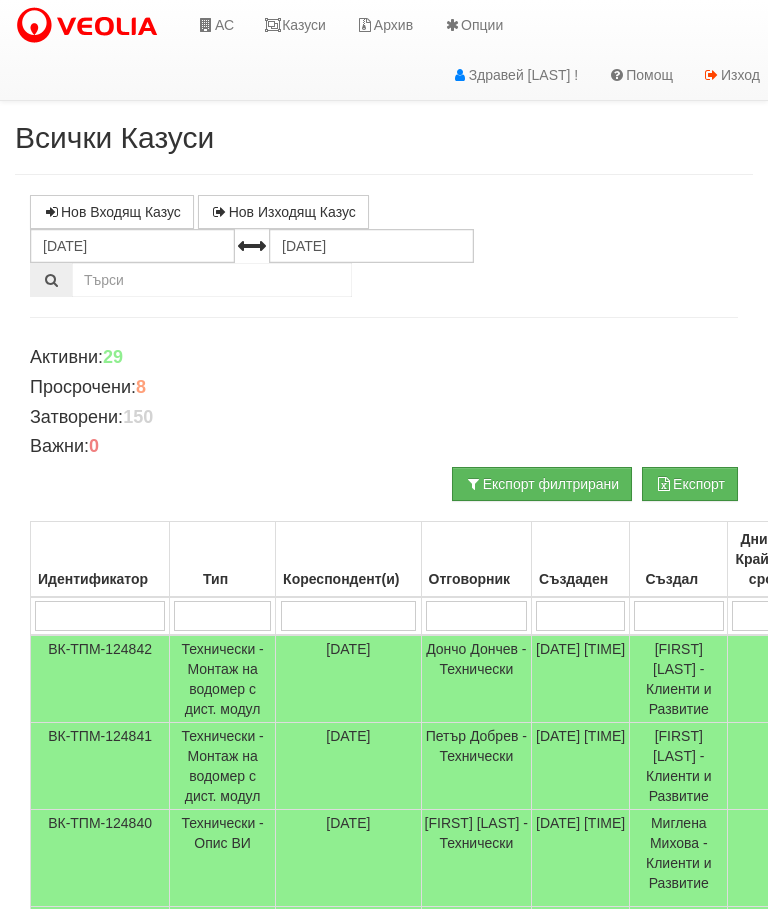 click on "Казуси" at bounding box center (295, 25) 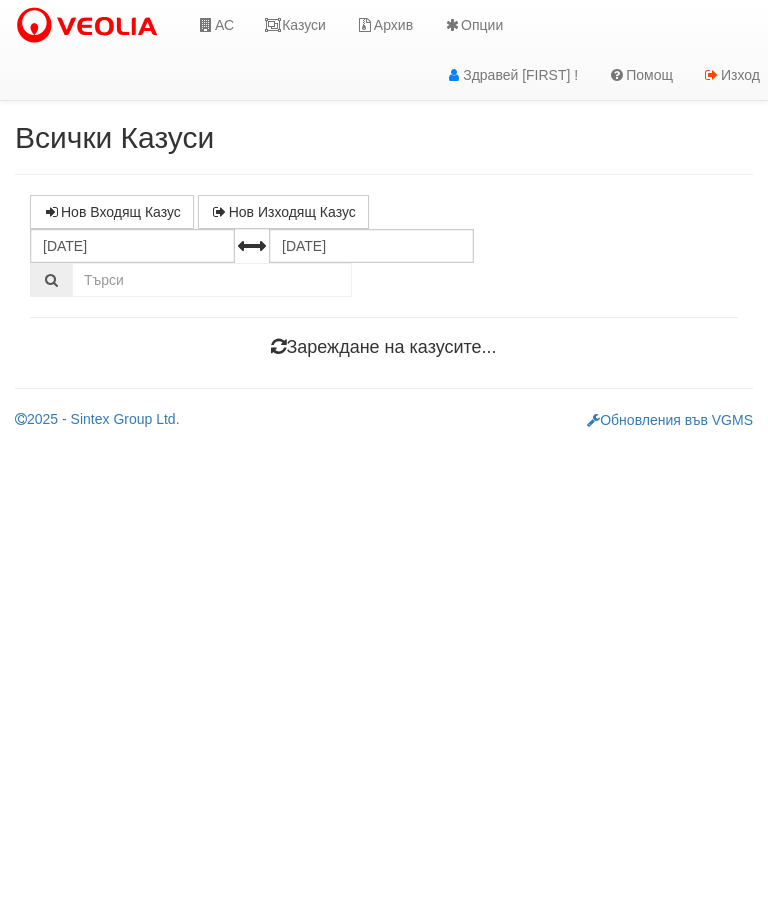 scroll, scrollTop: 0, scrollLeft: 0, axis: both 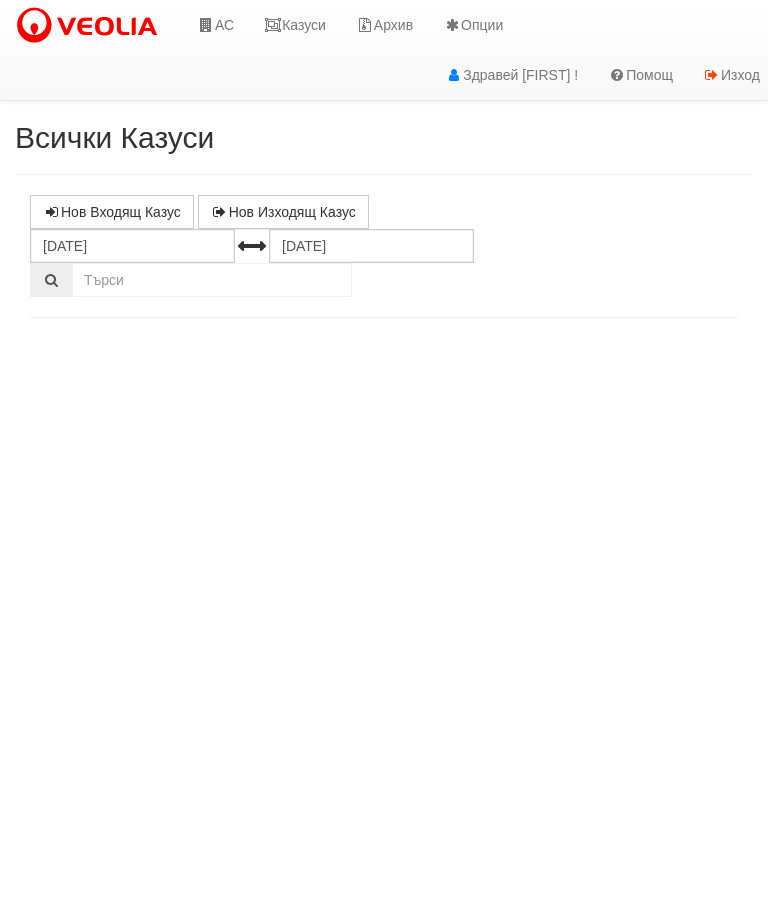 select on "10" 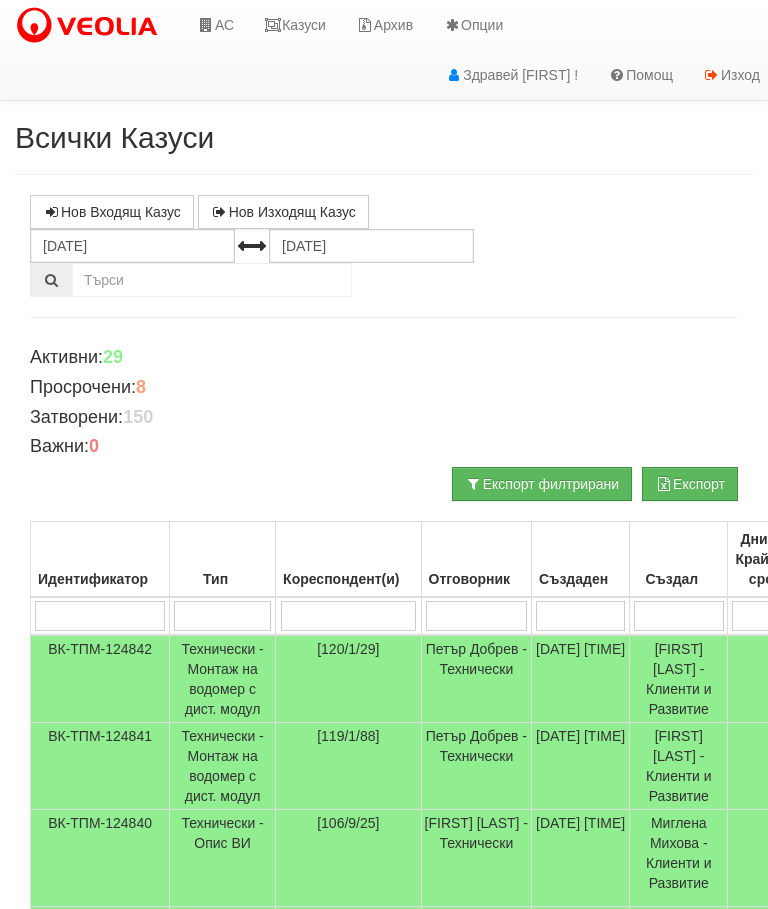 click at bounding box center [476, 616] 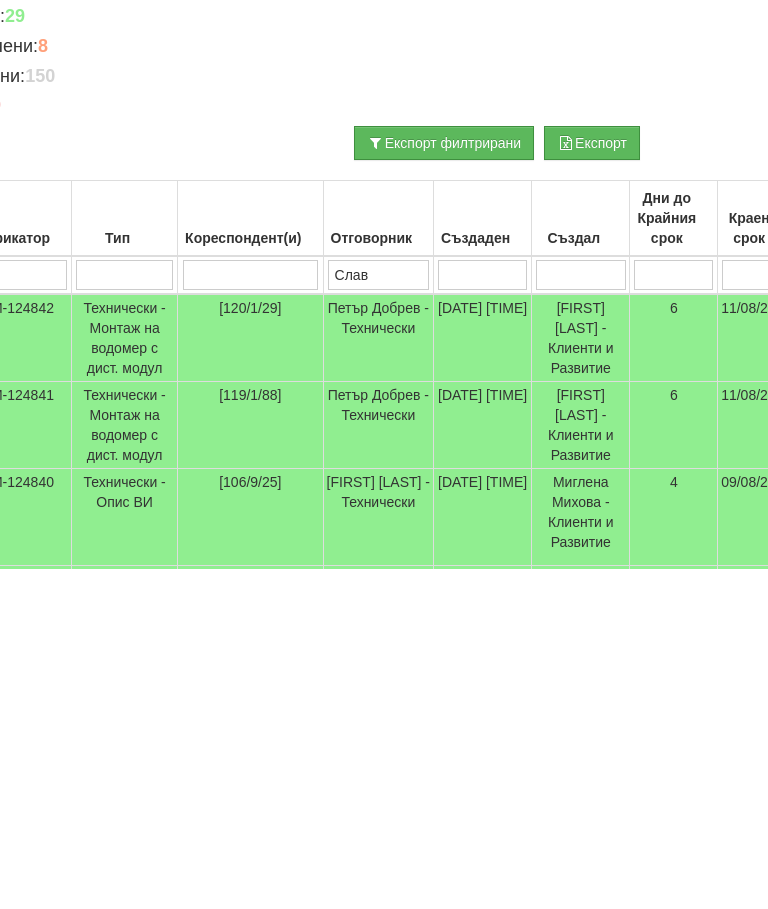 type on "[FIRST]" 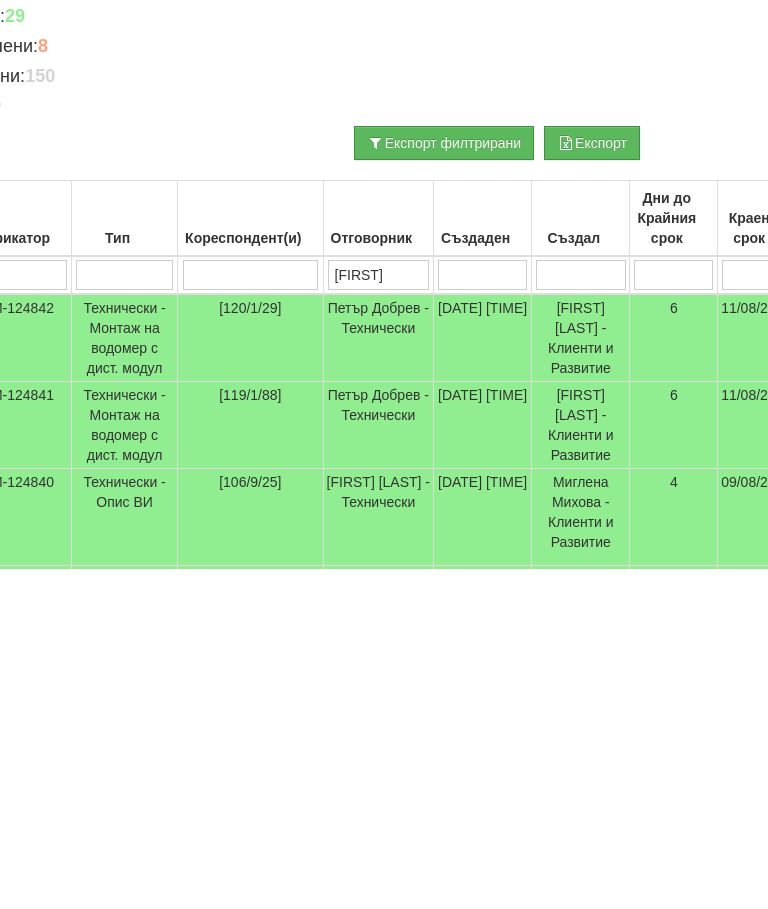 type on "[FIRST]" 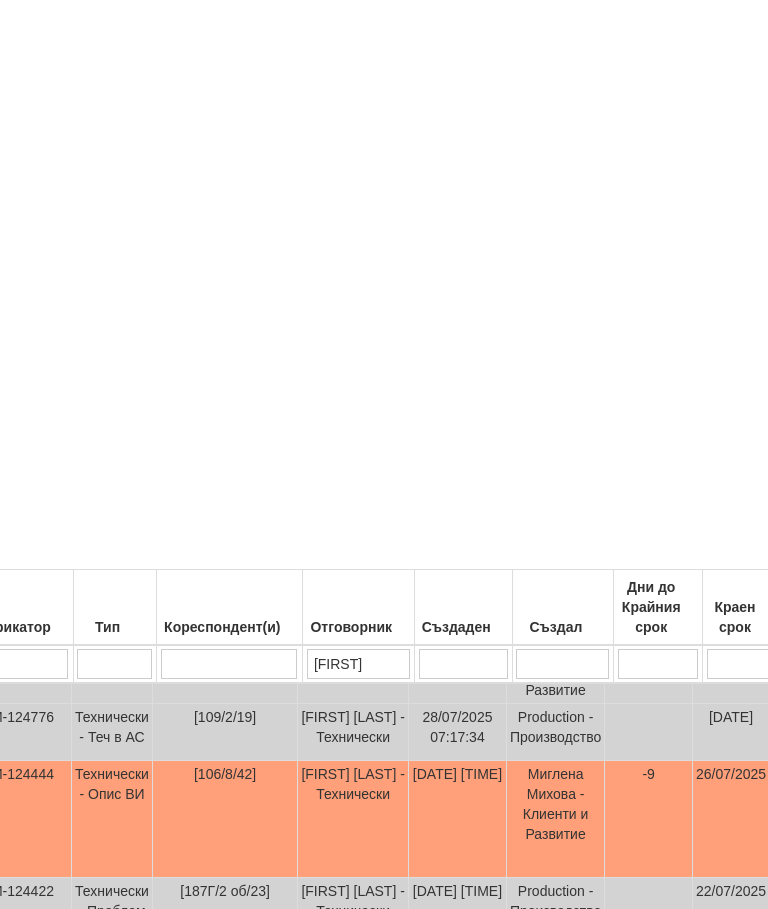 scroll, scrollTop: 938, scrollLeft: 98, axis: both 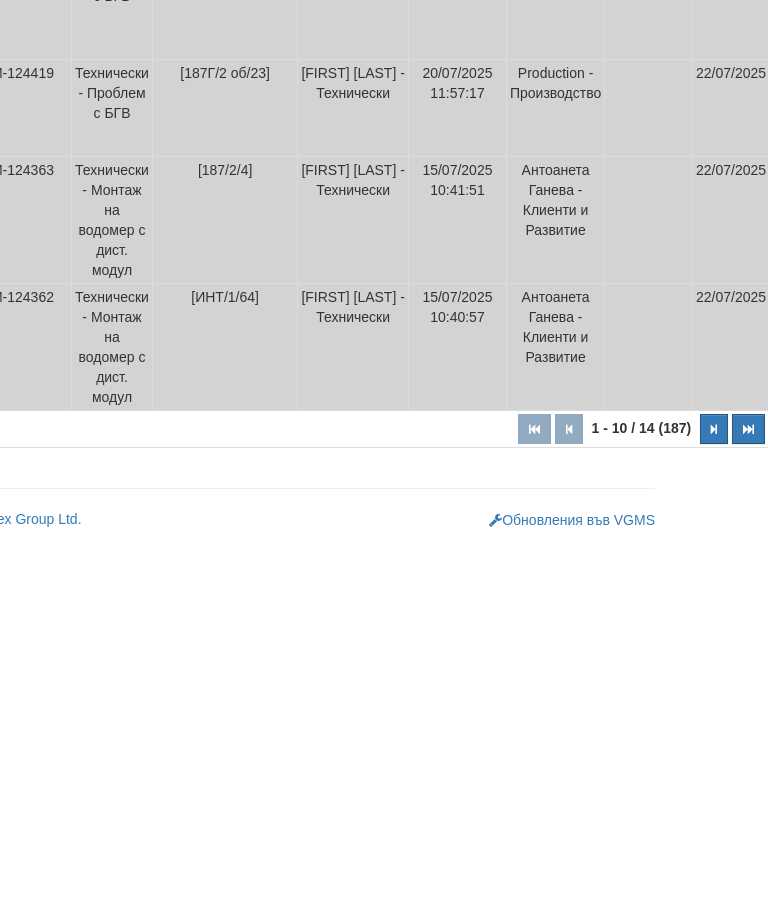 type on "Слави" 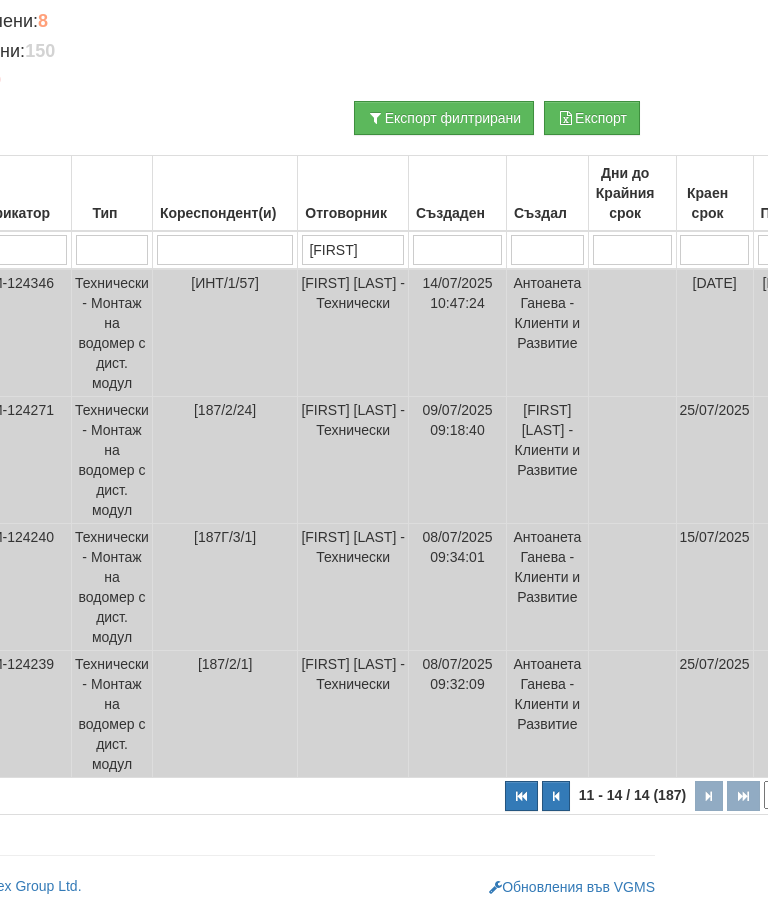 click at bounding box center (556, 796) 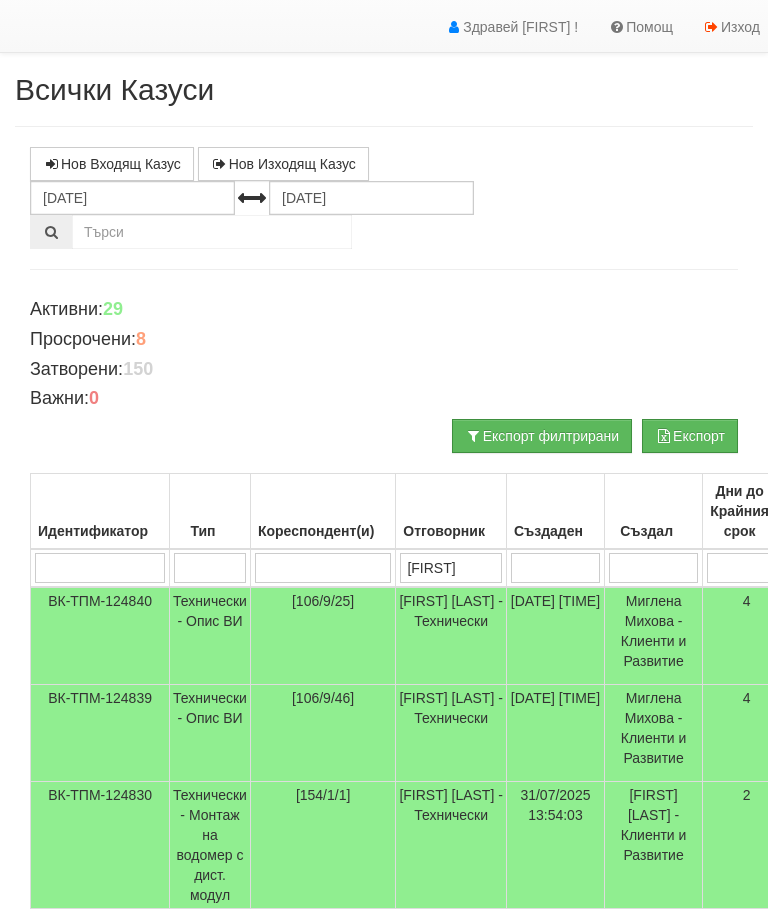 scroll, scrollTop: 0, scrollLeft: 0, axis: both 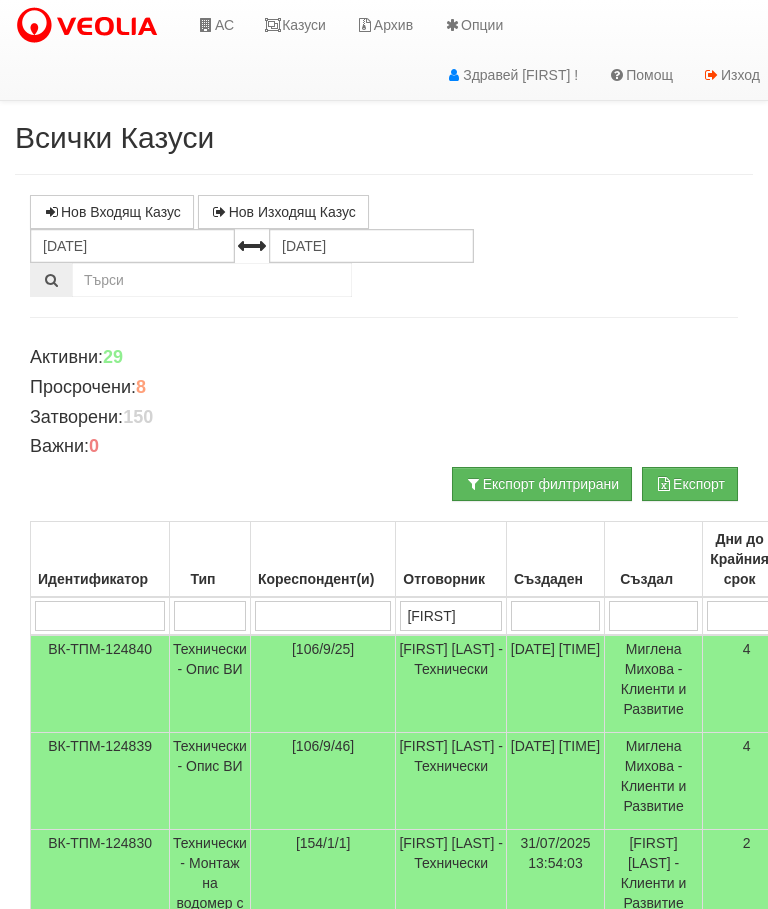 click on "Слави" at bounding box center [450, 616] 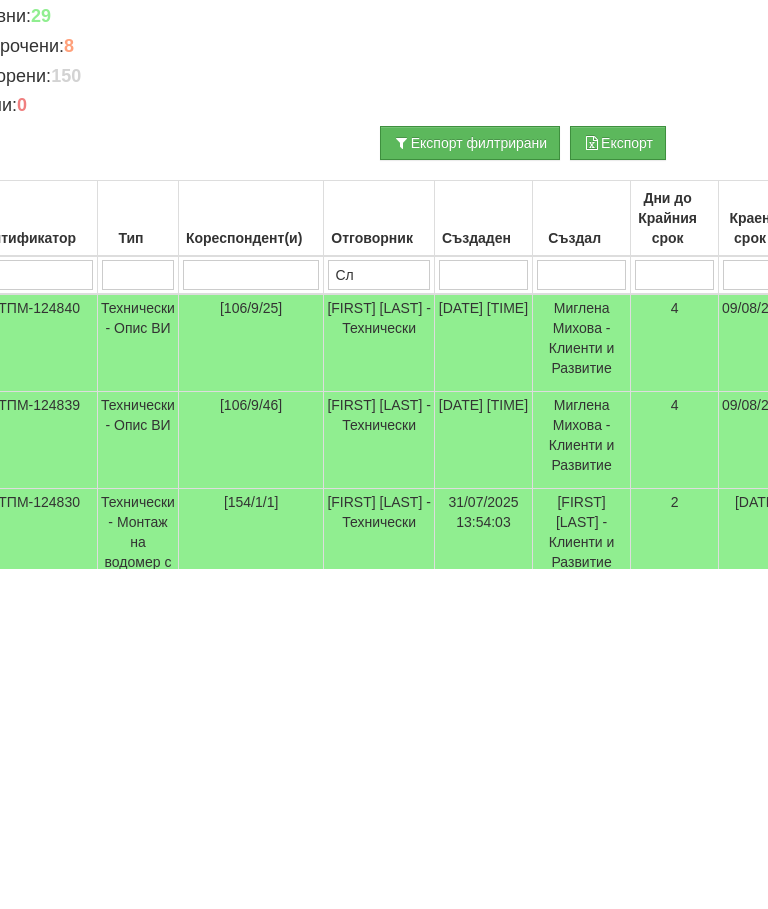 type on "С" 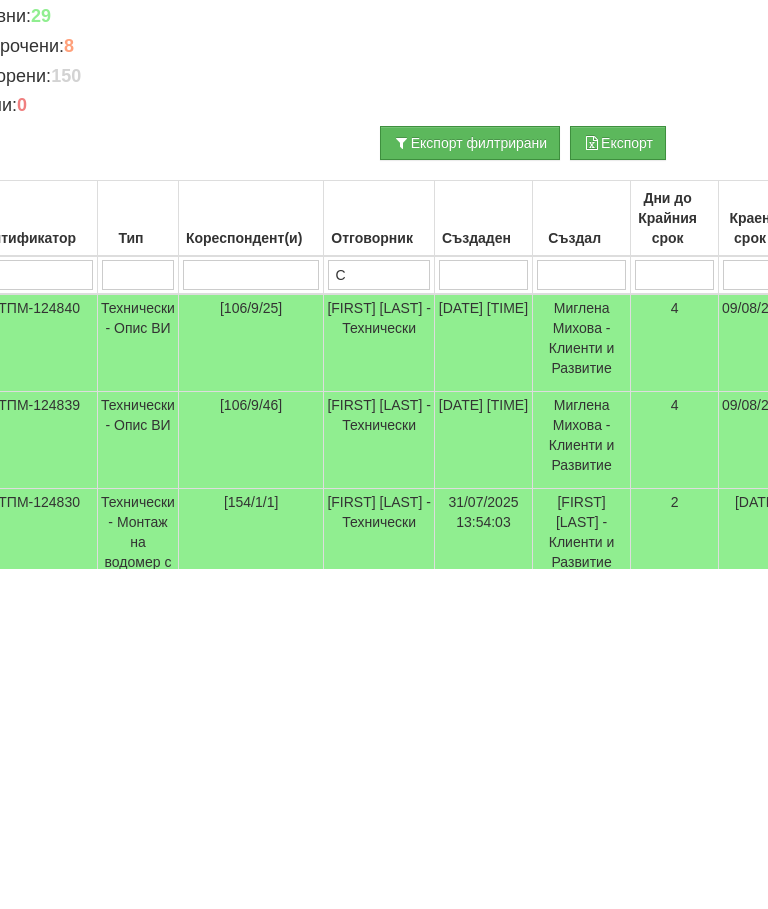 type 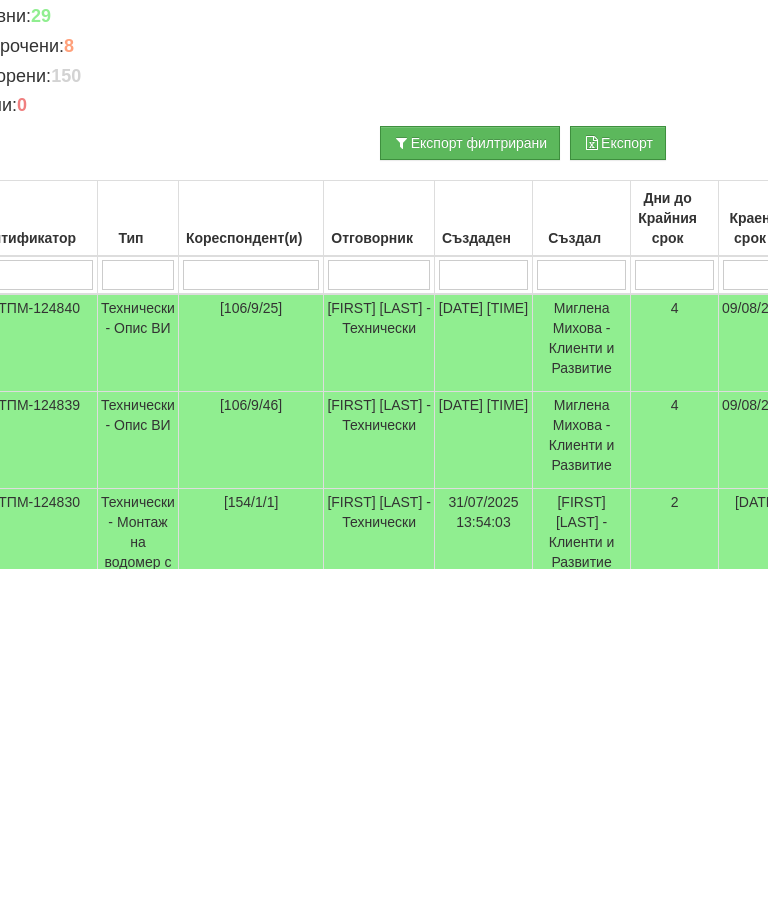 type 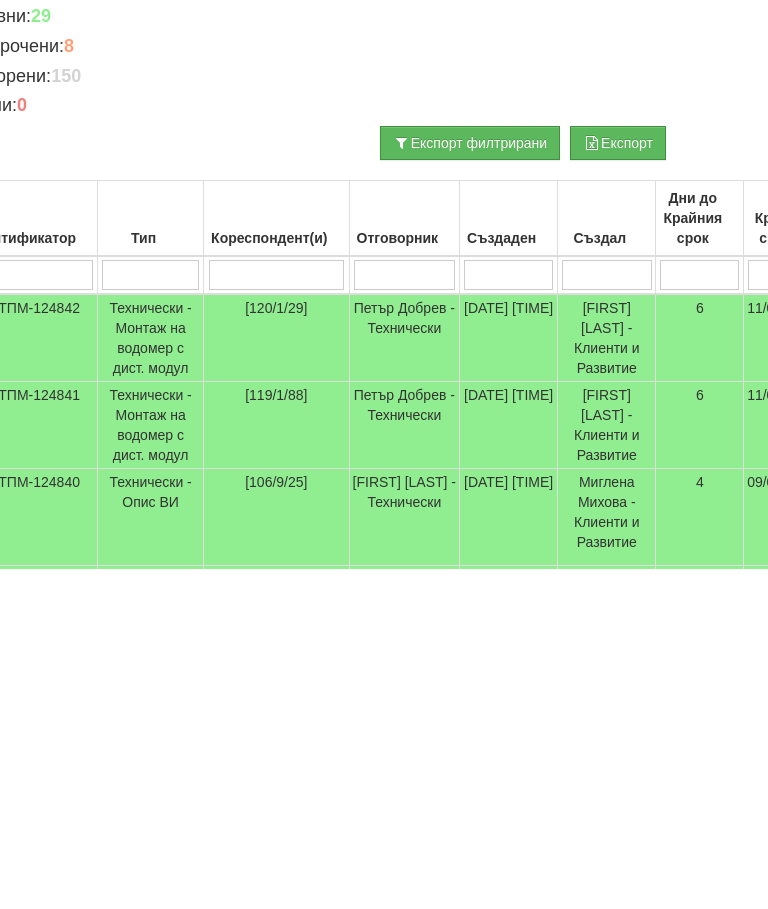 scroll, scrollTop: 340, scrollLeft: 72, axis: both 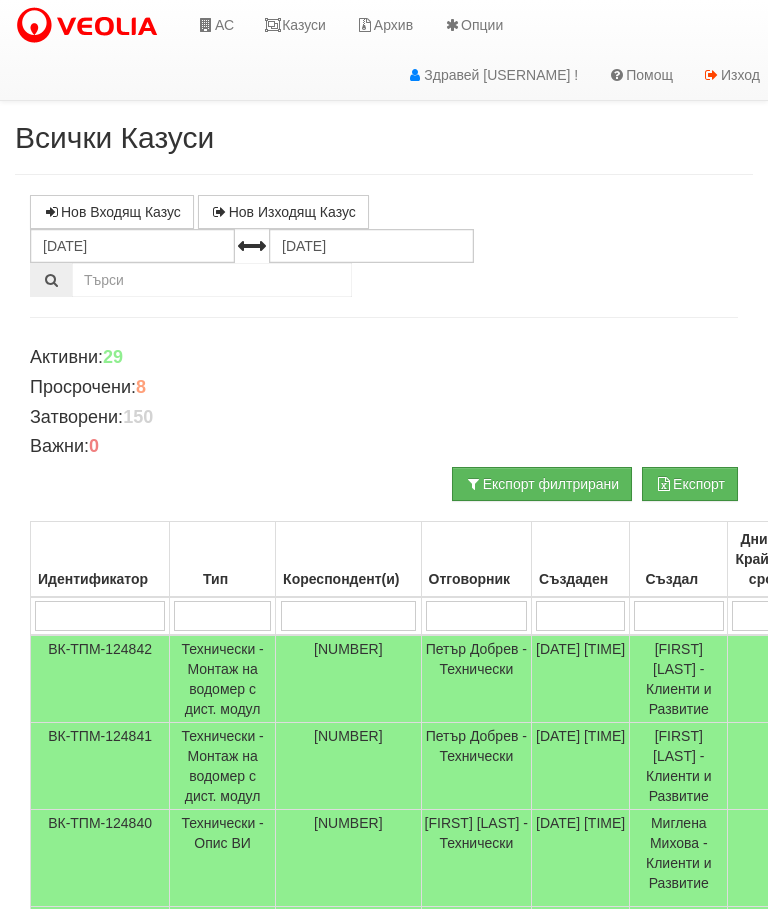 click on "Казуси" at bounding box center [295, 25] 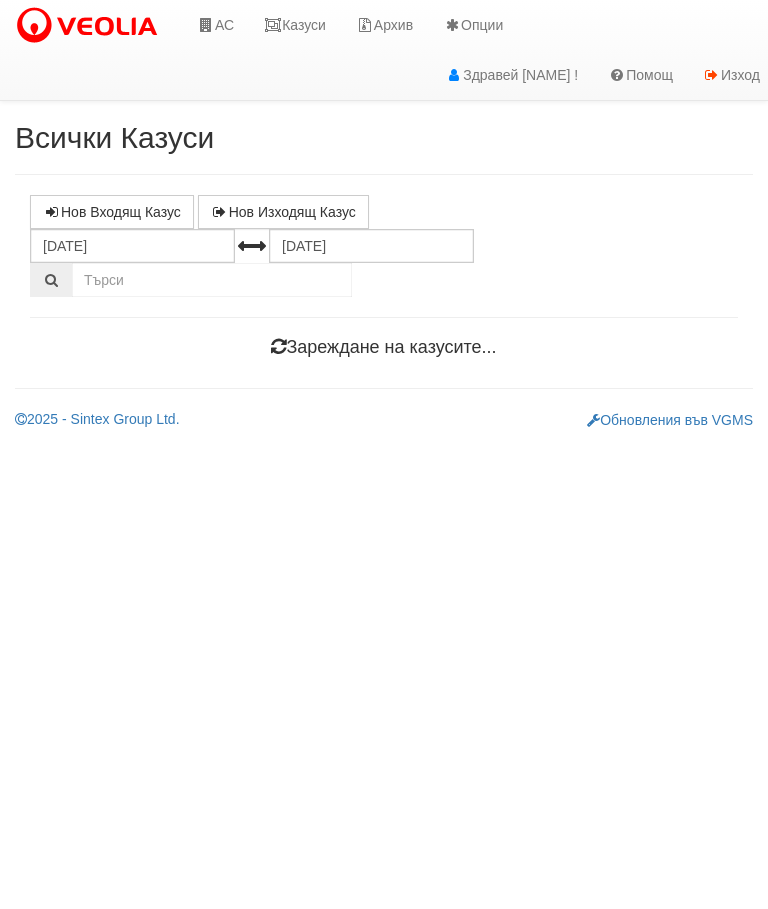 scroll, scrollTop: 0, scrollLeft: 0, axis: both 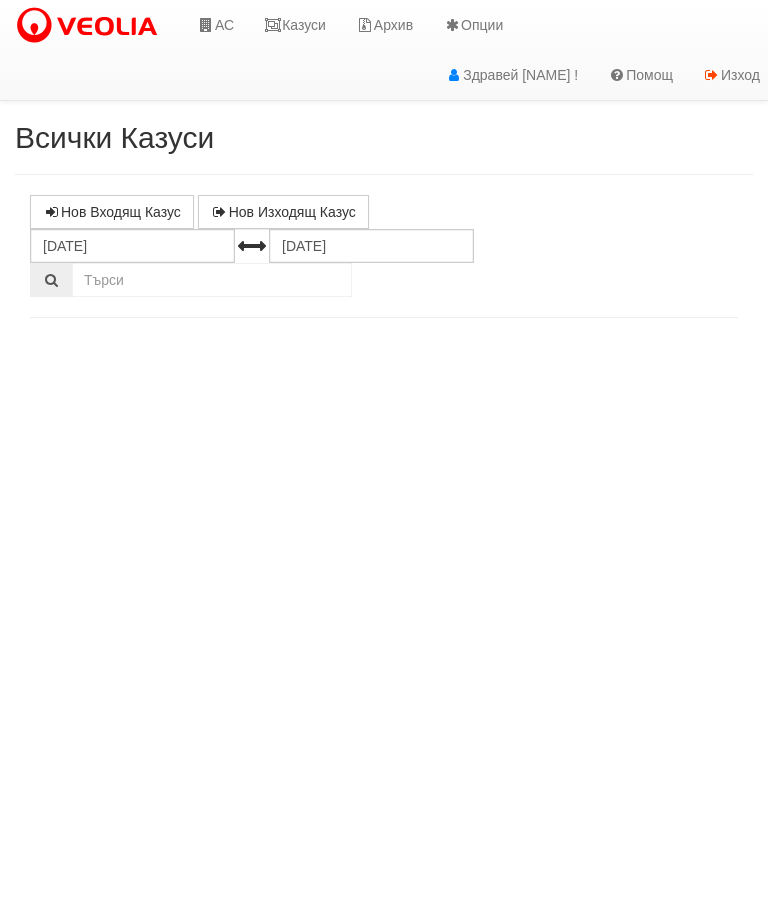 select on "10" 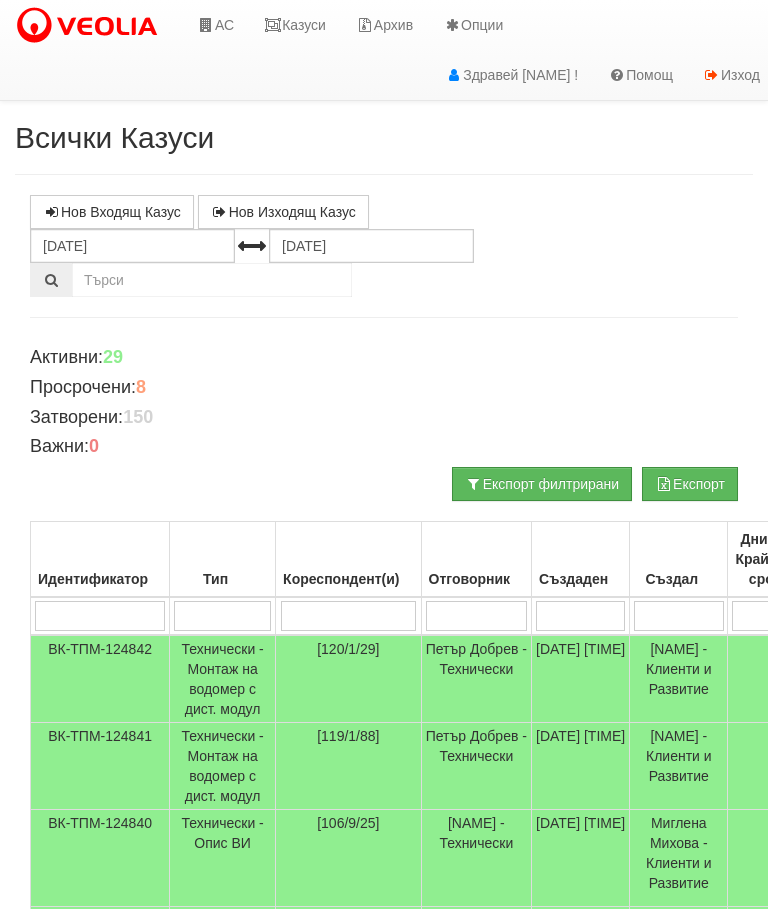 click on "Казуси" at bounding box center (295, 25) 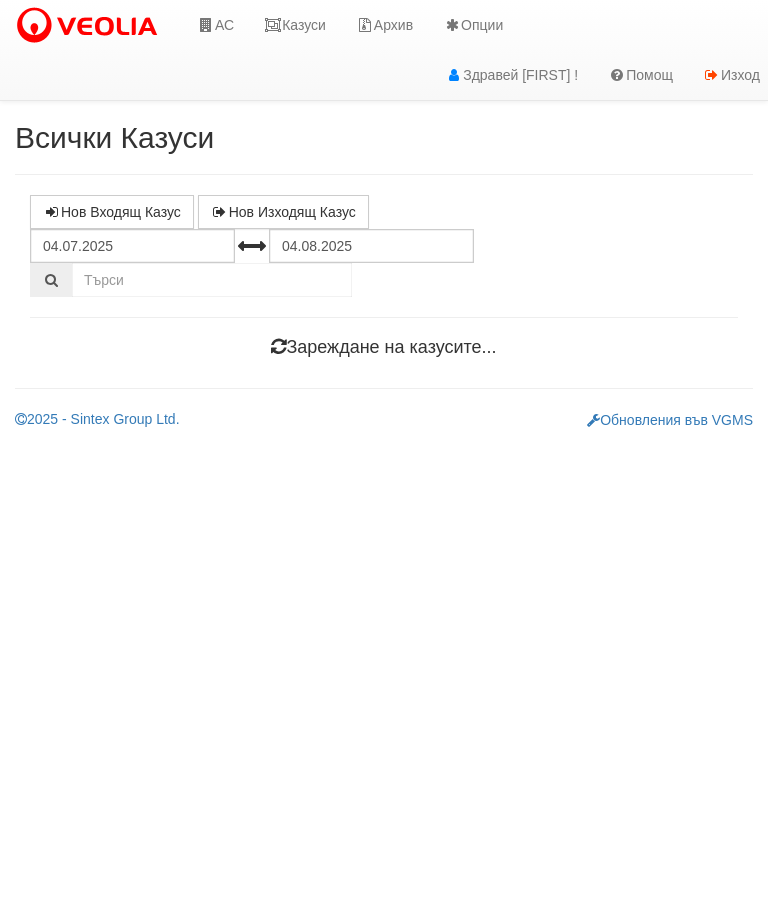 scroll, scrollTop: 0, scrollLeft: 0, axis: both 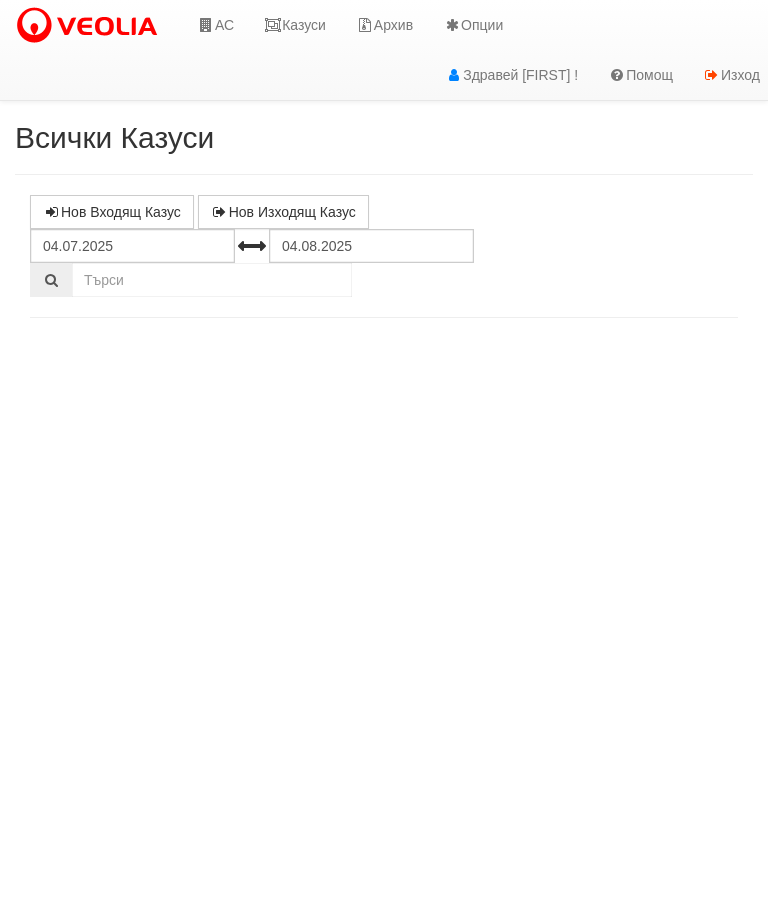 select on "10" 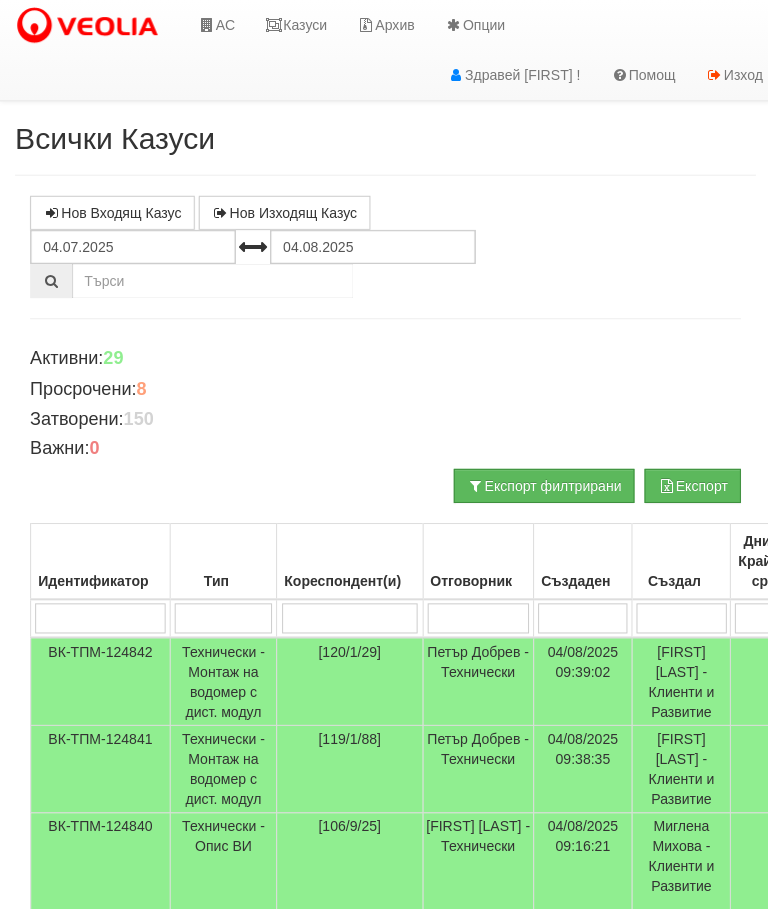 click on "Казуси" at bounding box center [295, 25] 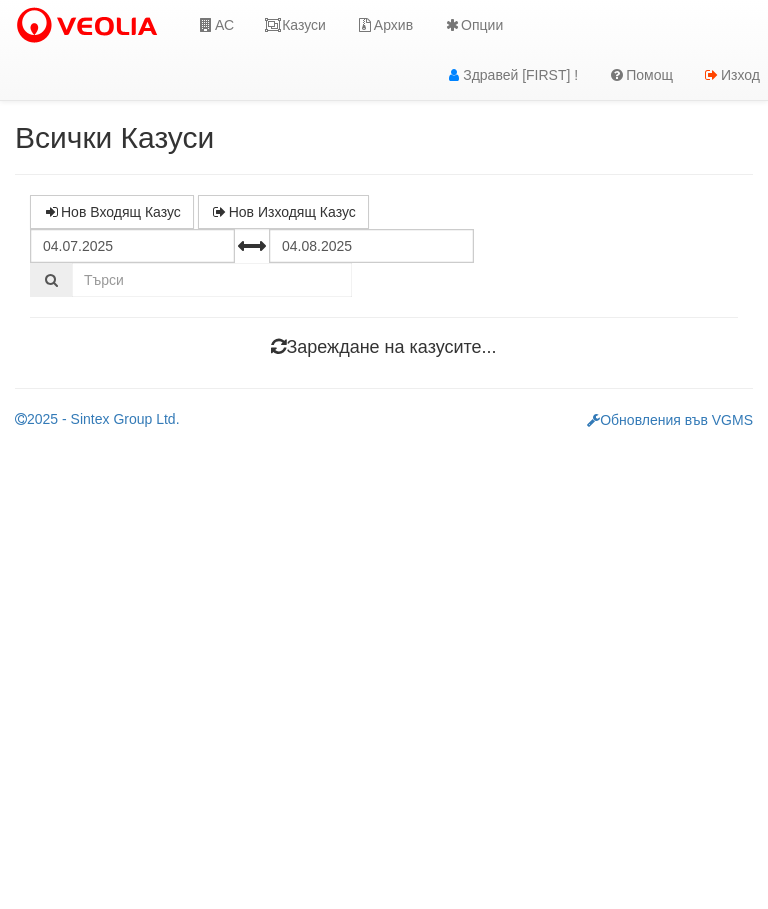 scroll, scrollTop: 0, scrollLeft: 0, axis: both 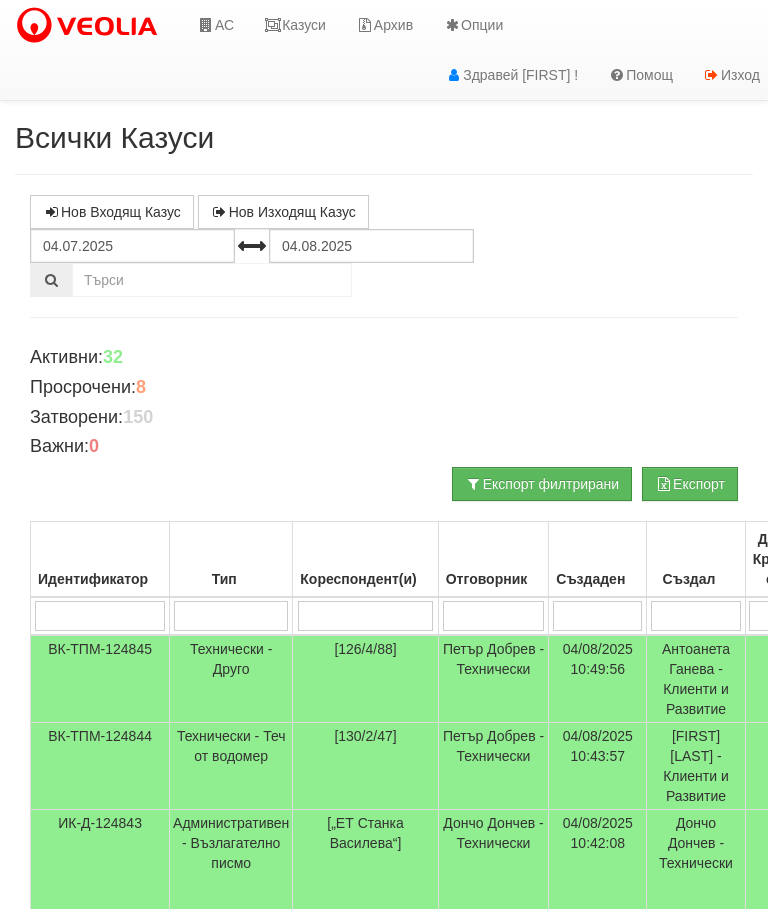 click at bounding box center [366, 616] 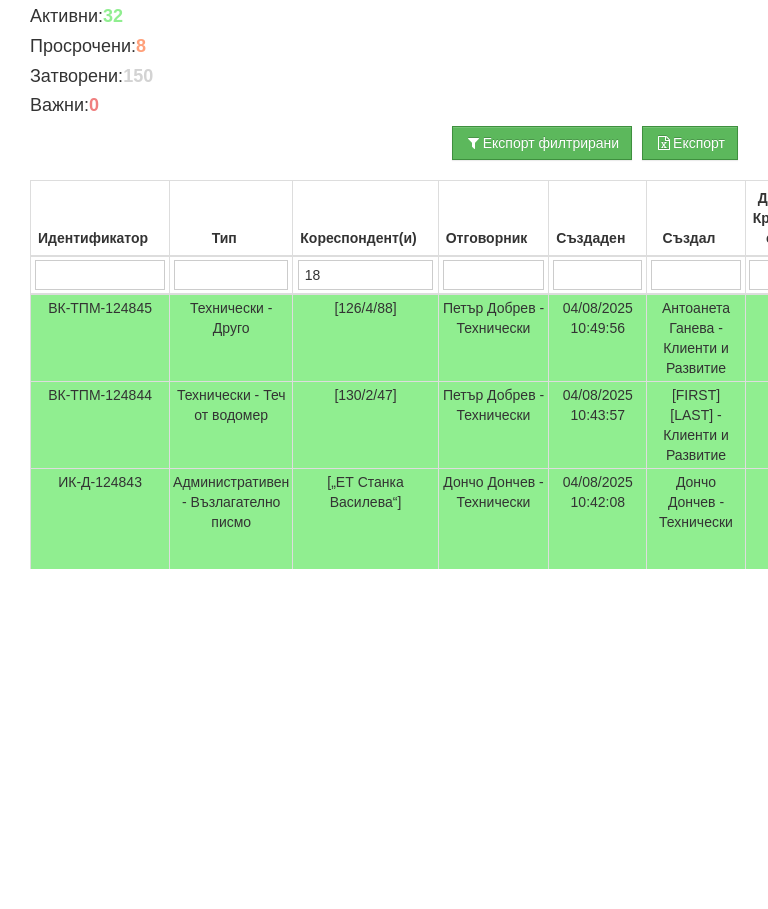 type on "187" 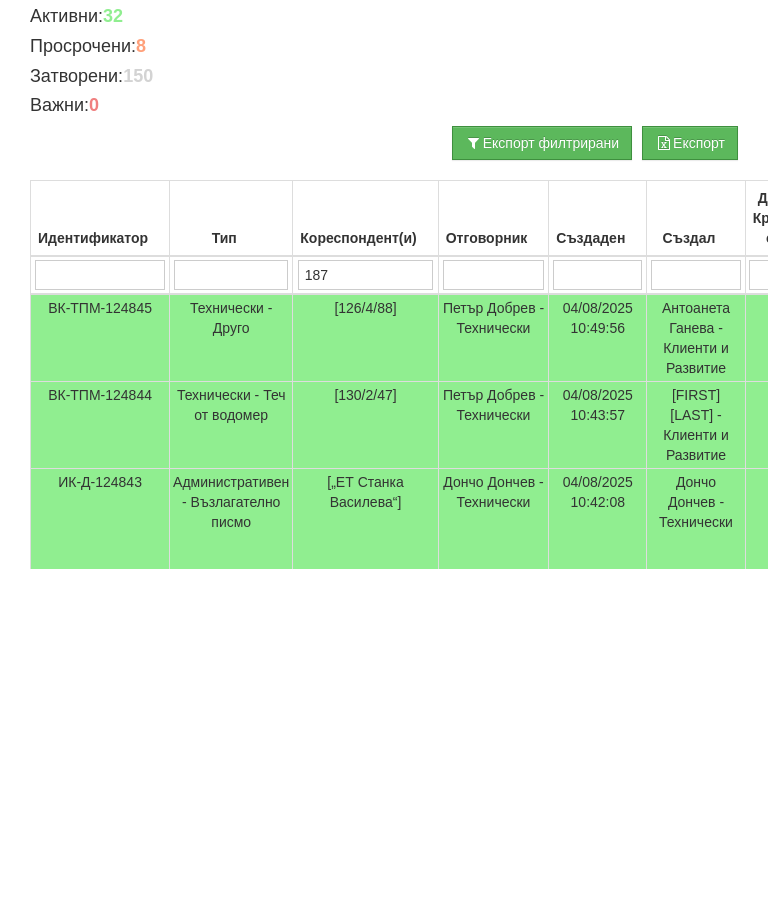type on "187" 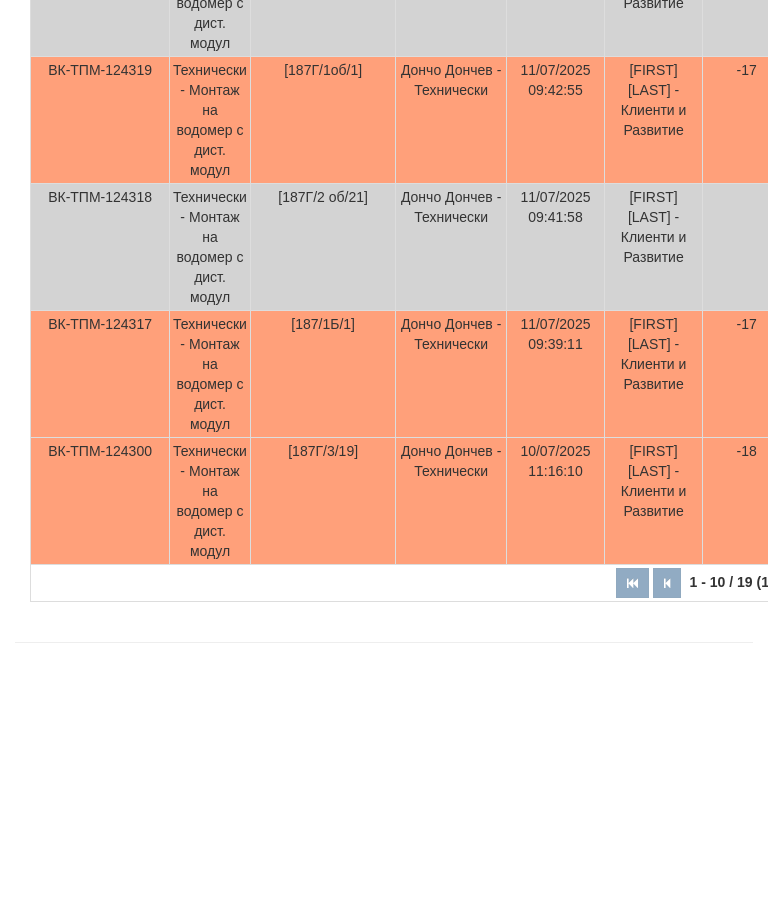 scroll, scrollTop: 1003, scrollLeft: 747, axis: both 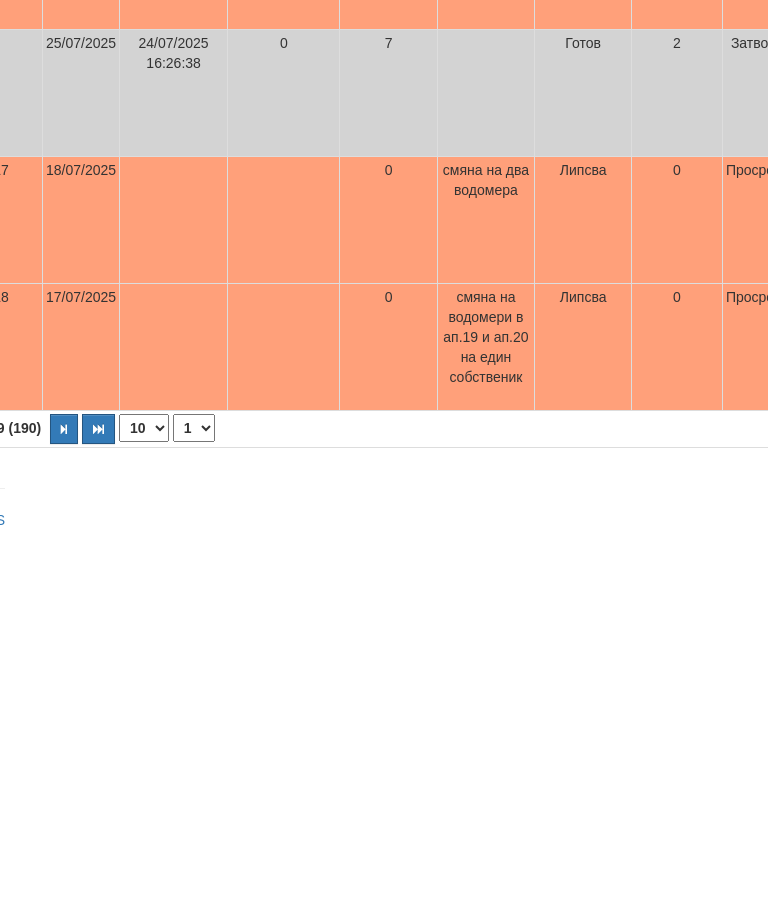 type on "187" 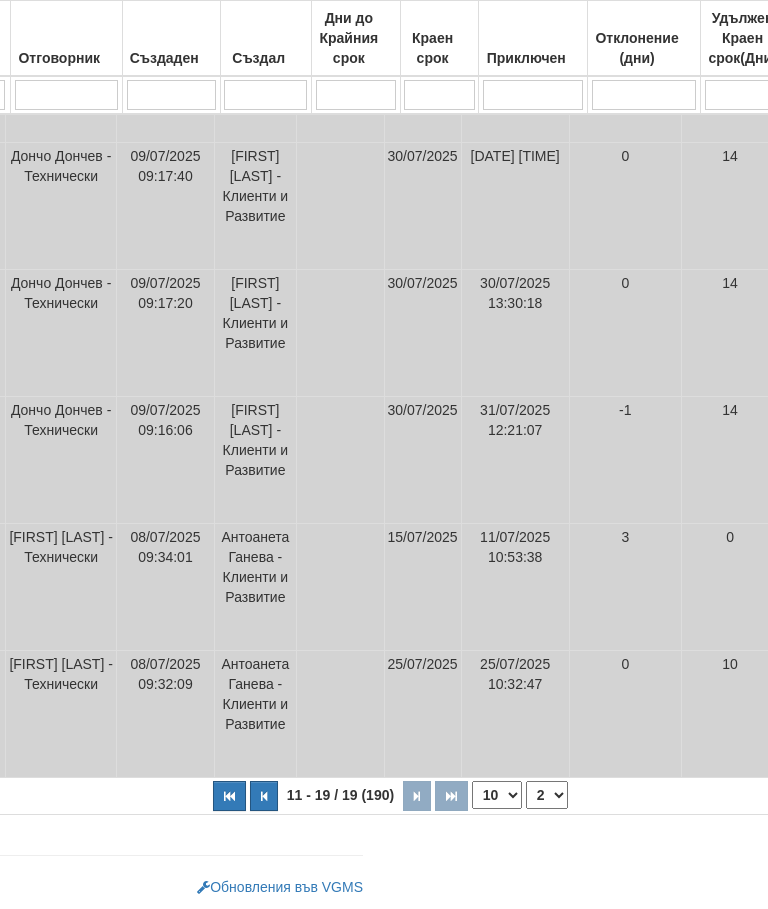 scroll, scrollTop: 1001, scrollLeft: 0, axis: vertical 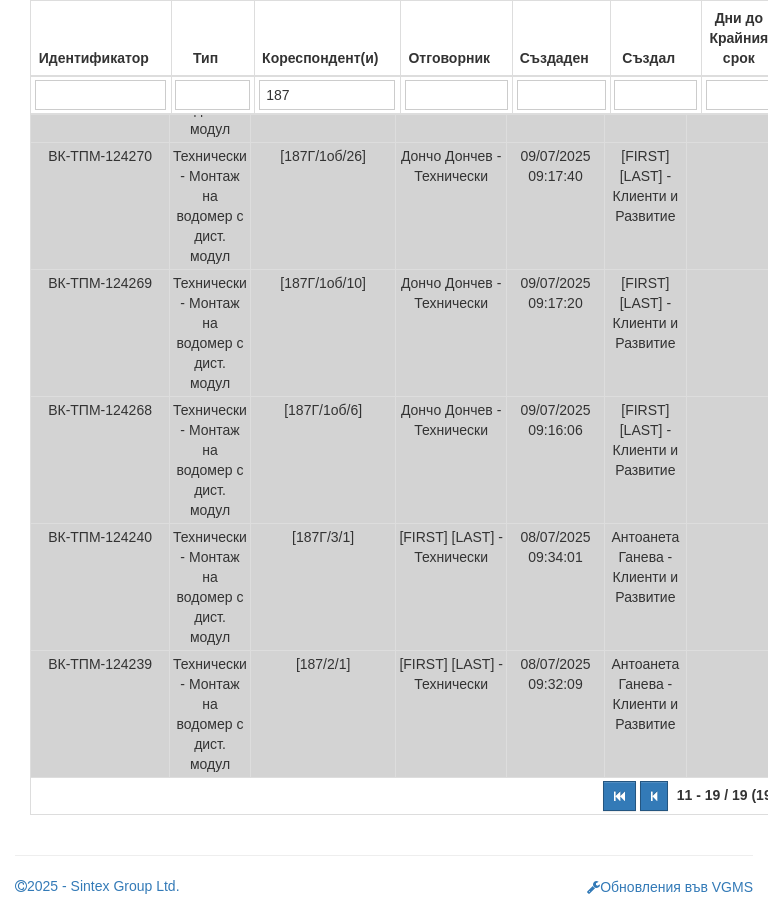 click at bounding box center [654, 796] 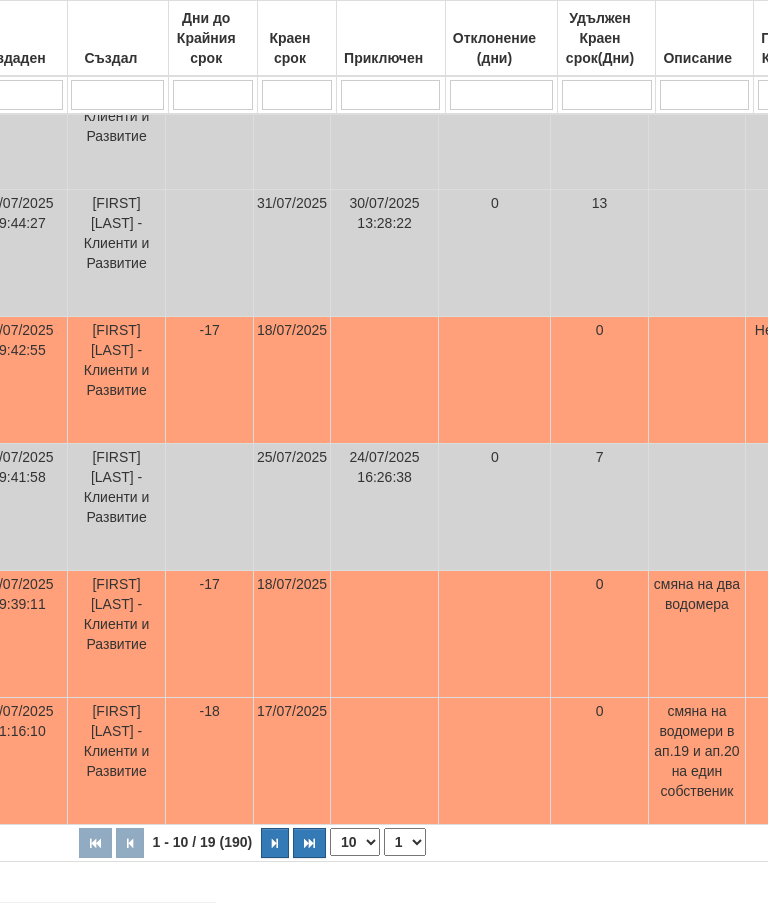 scroll, scrollTop: 1001, scrollLeft: 535, axis: both 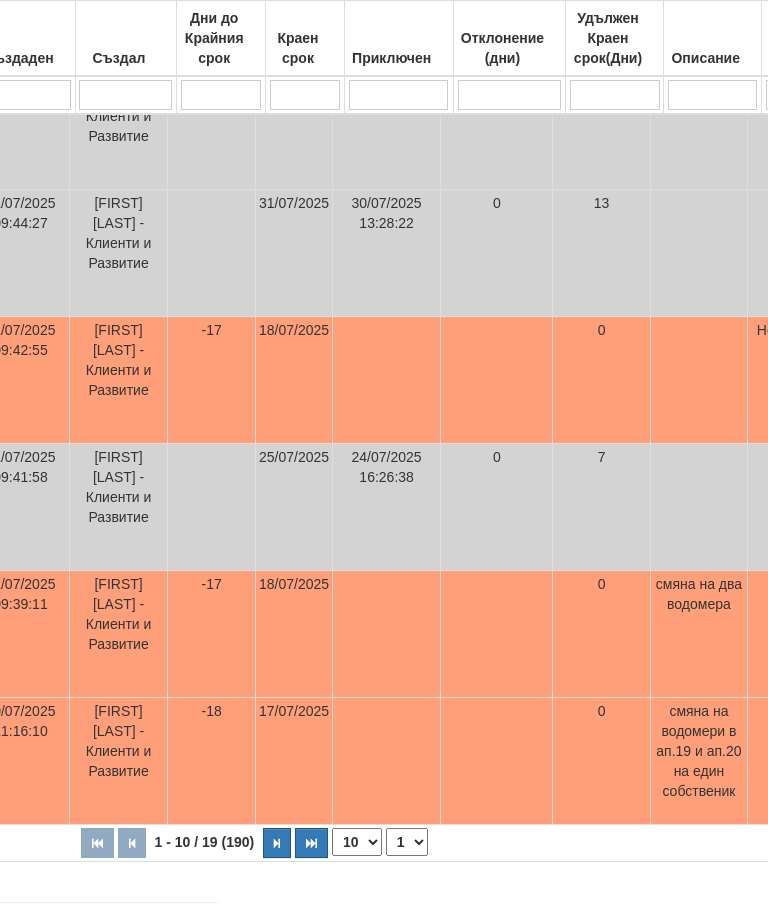 click at bounding box center (277, 843) 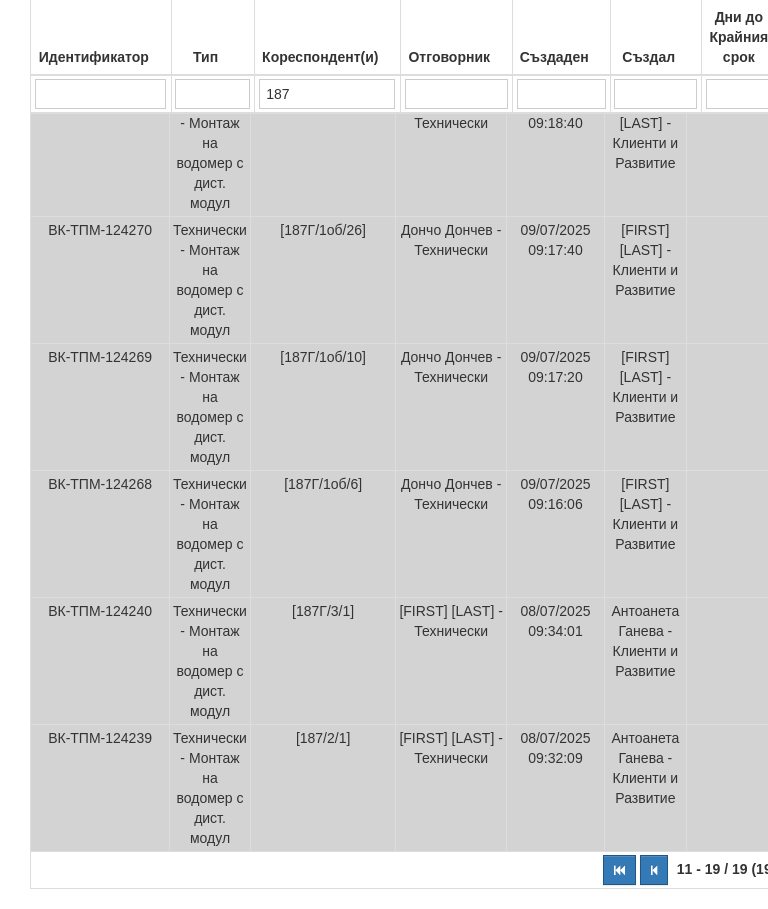 scroll, scrollTop: 924, scrollLeft: 0, axis: vertical 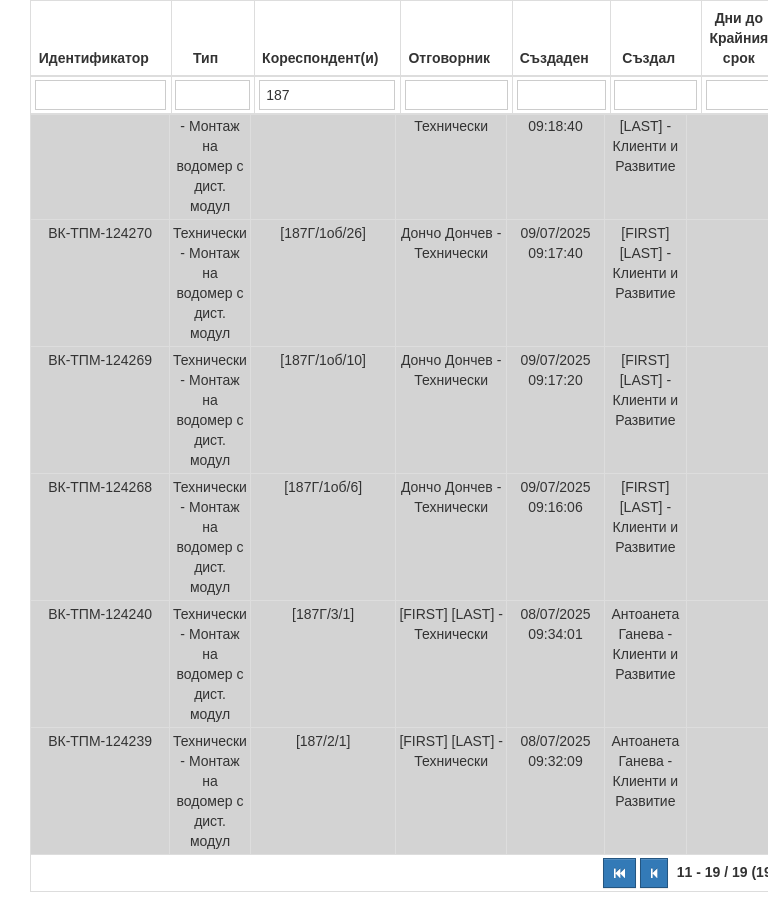 click at bounding box center [654, 873] 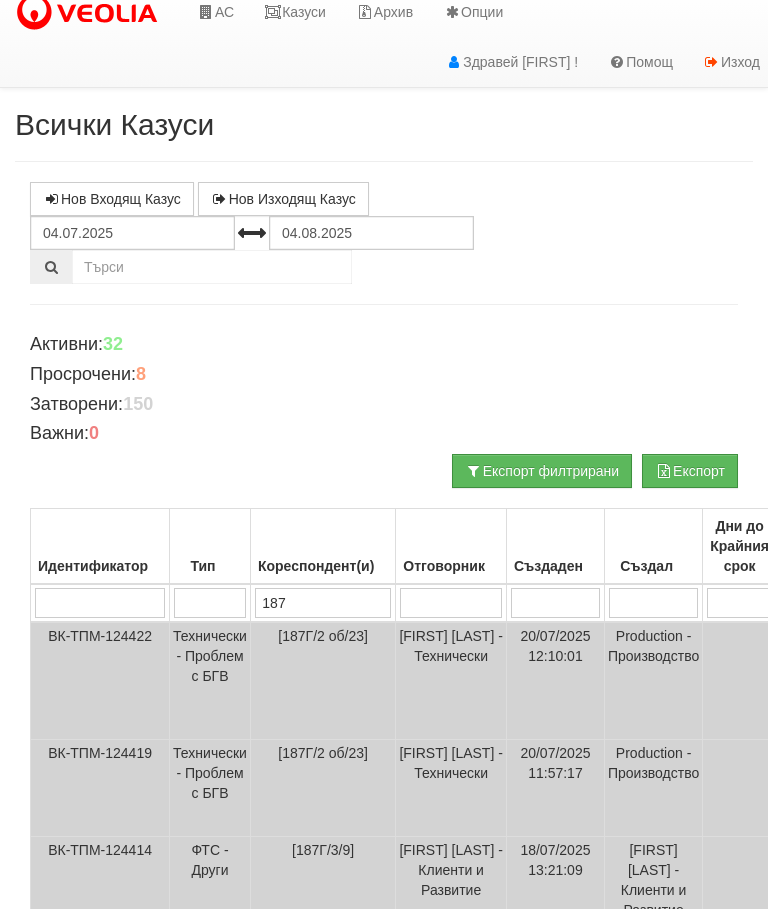 scroll, scrollTop: 0, scrollLeft: 0, axis: both 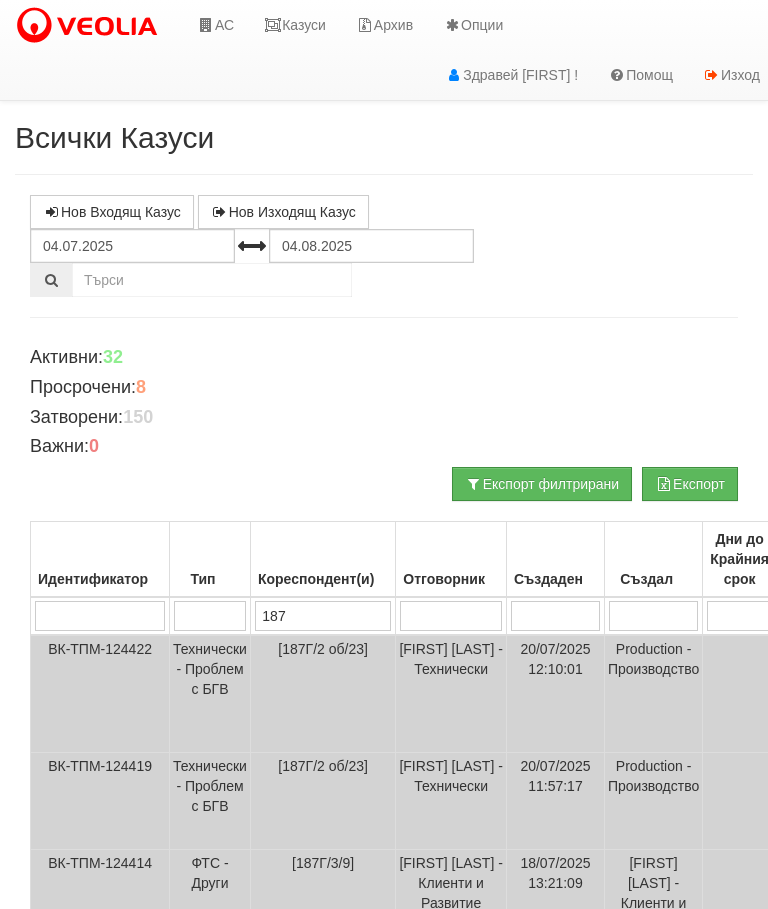 click on "Казуси" at bounding box center [295, 25] 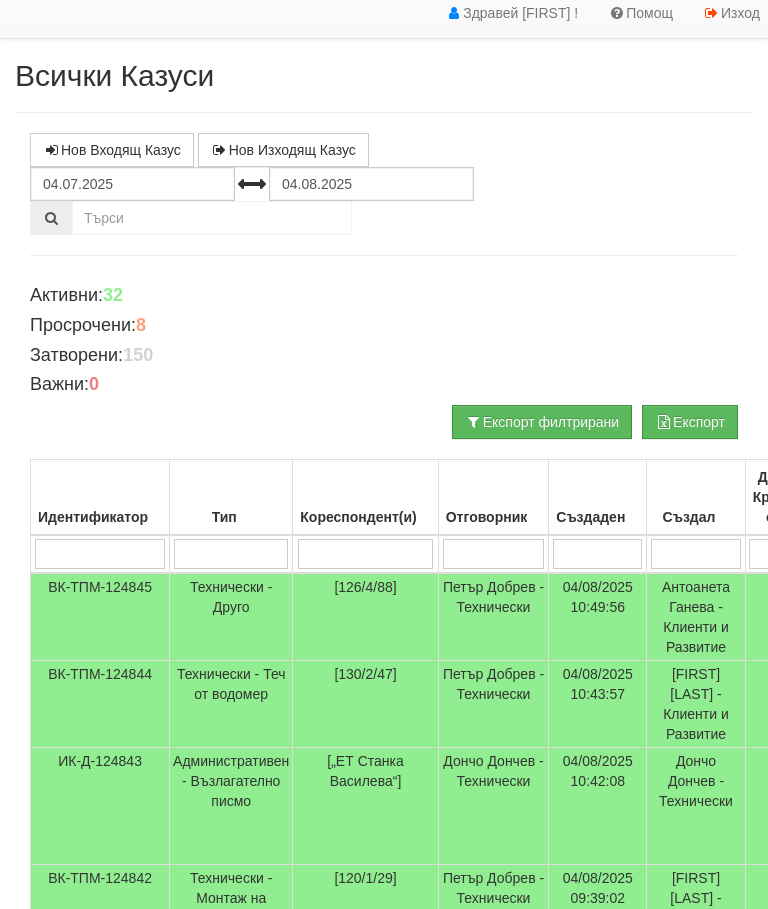 scroll, scrollTop: 0, scrollLeft: 0, axis: both 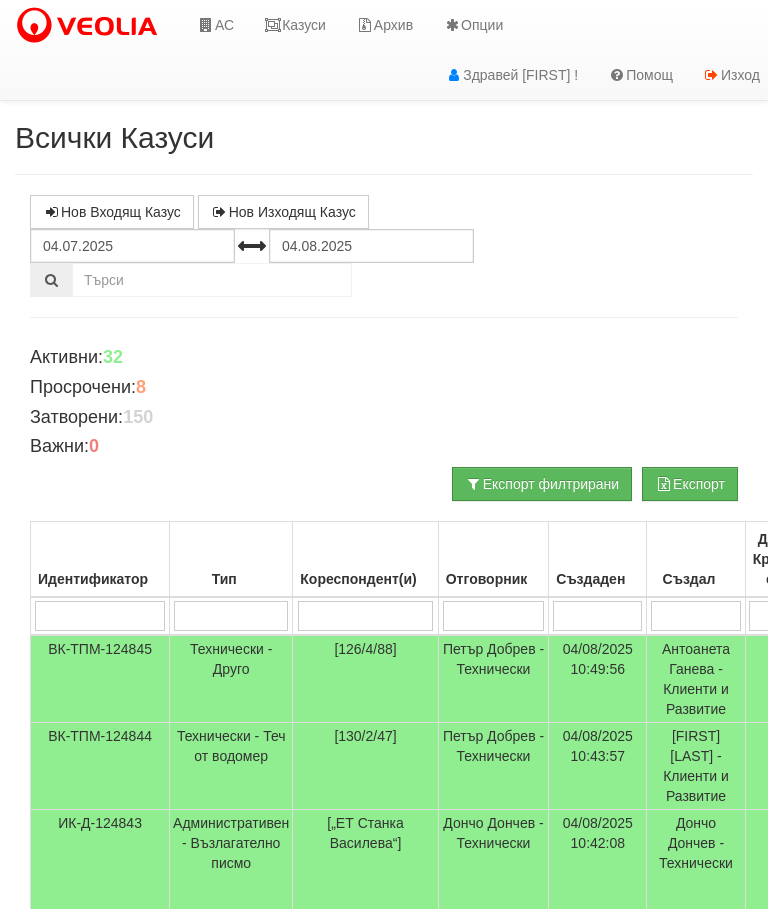 click on "Казуси" at bounding box center (295, 25) 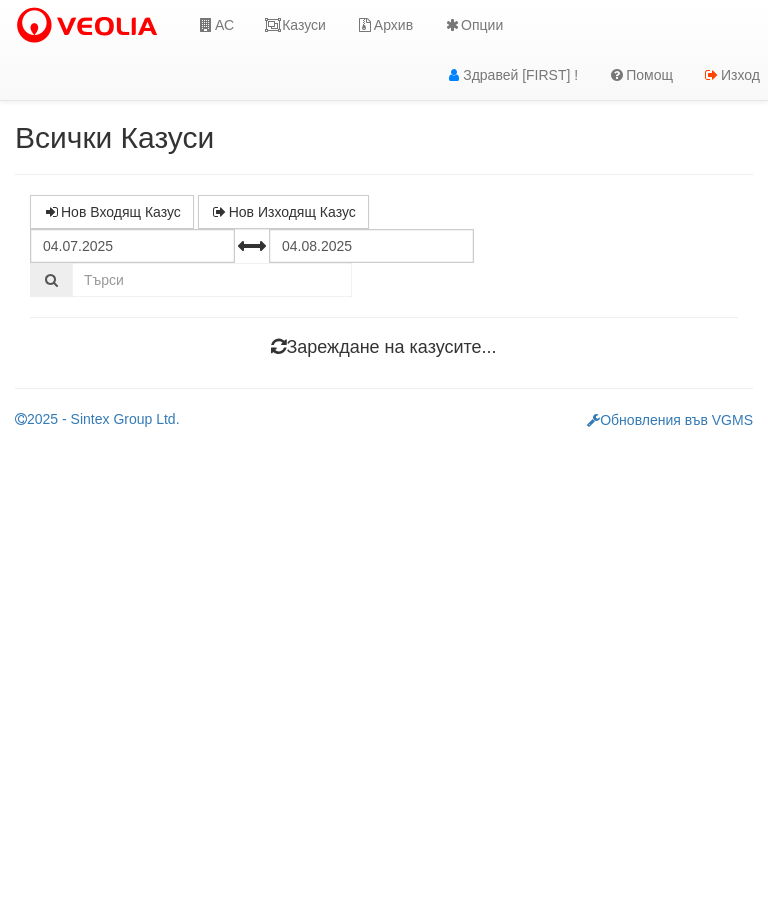 scroll, scrollTop: 0, scrollLeft: 0, axis: both 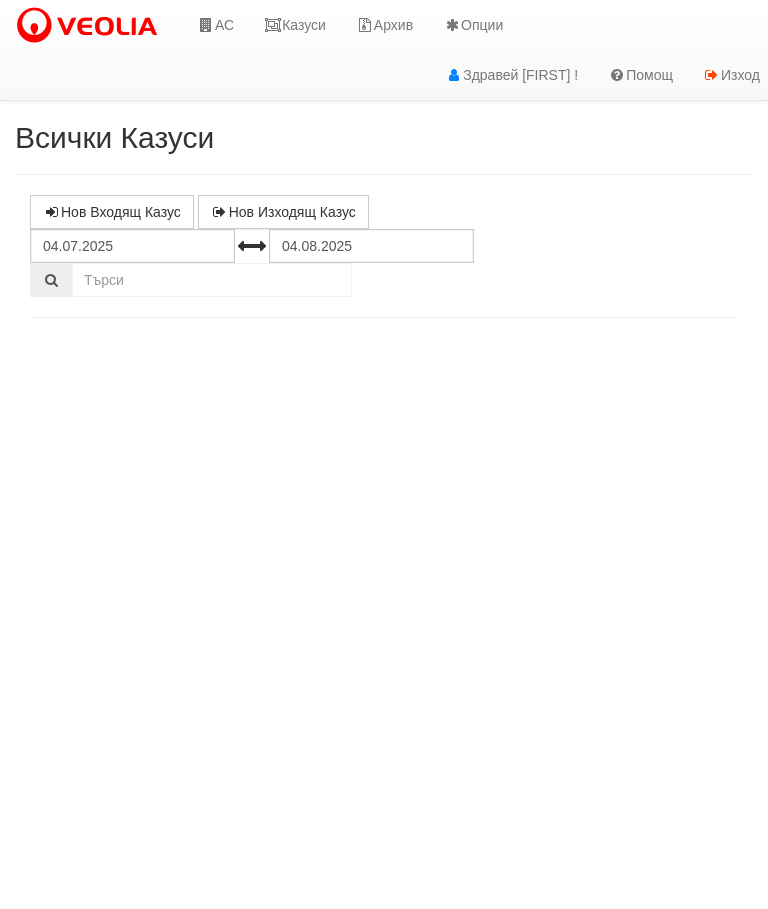 select on "10" 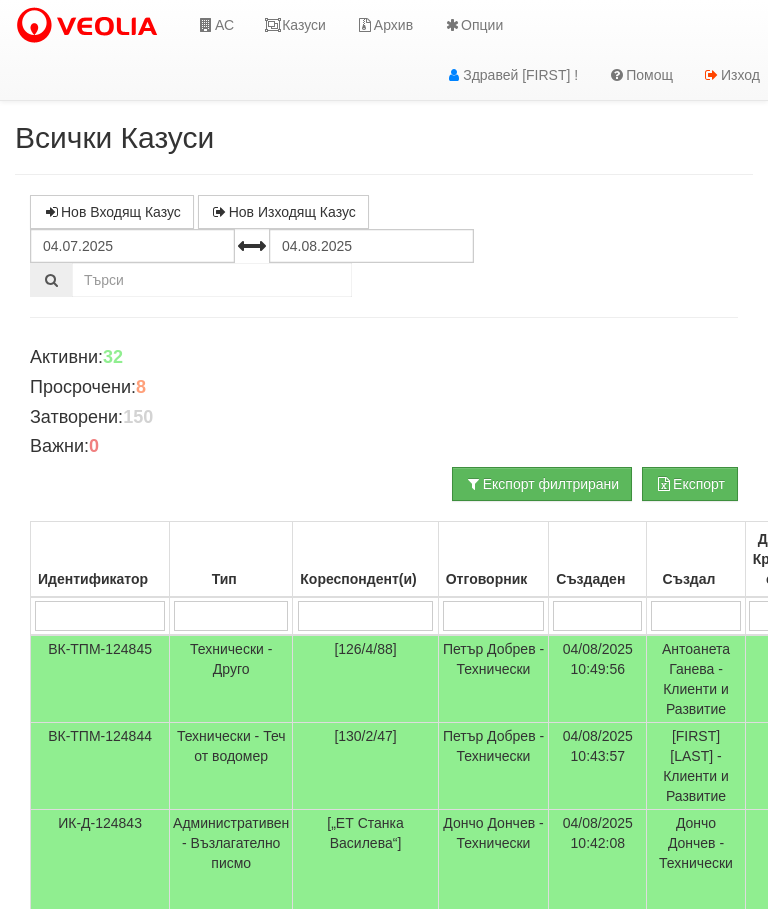 scroll, scrollTop: 5, scrollLeft: 0, axis: vertical 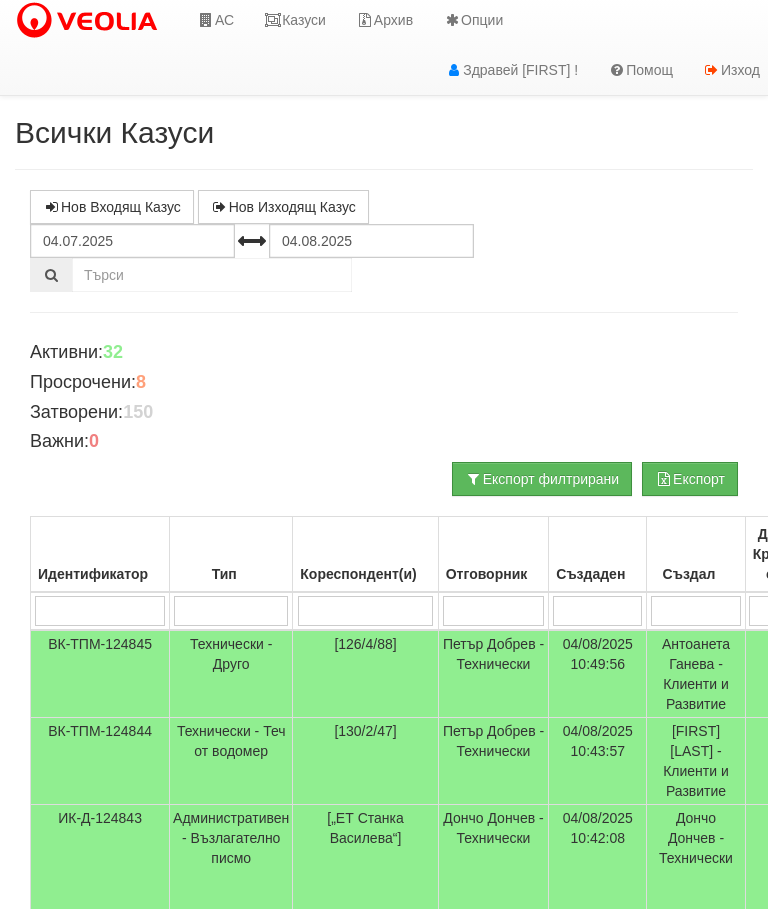 click at bounding box center (206, 20) 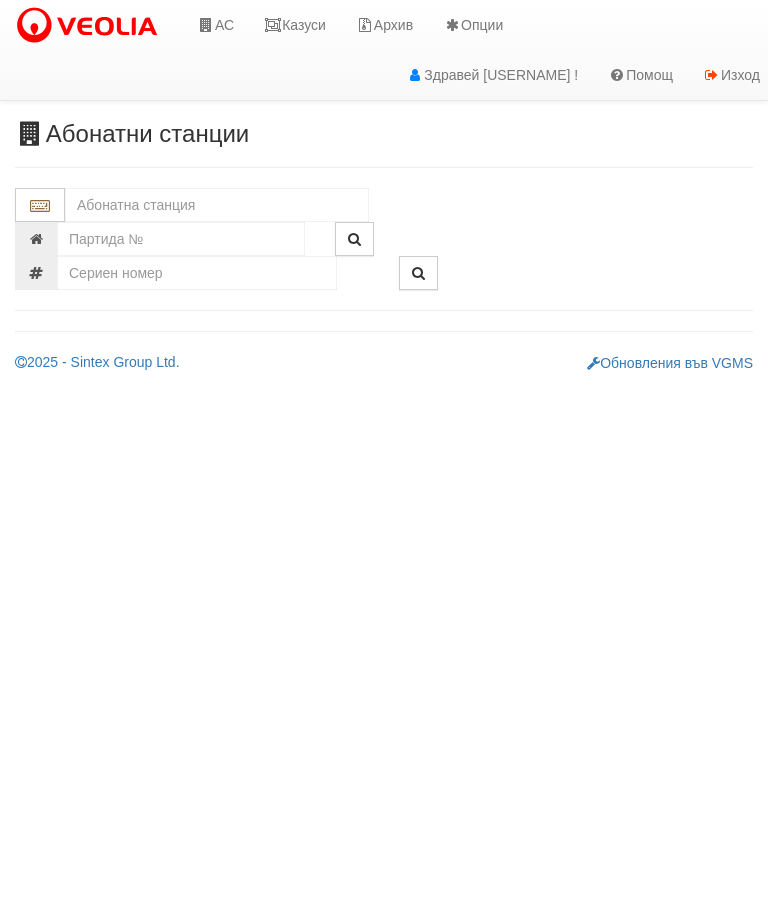 scroll, scrollTop: 0, scrollLeft: 0, axis: both 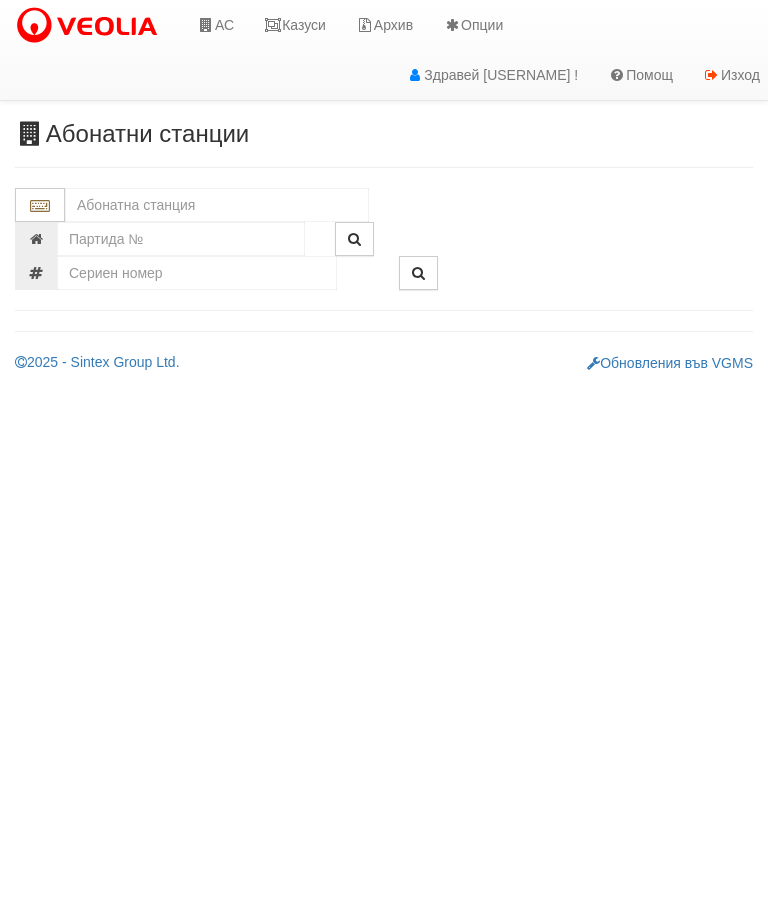 click at bounding box center [217, 205] 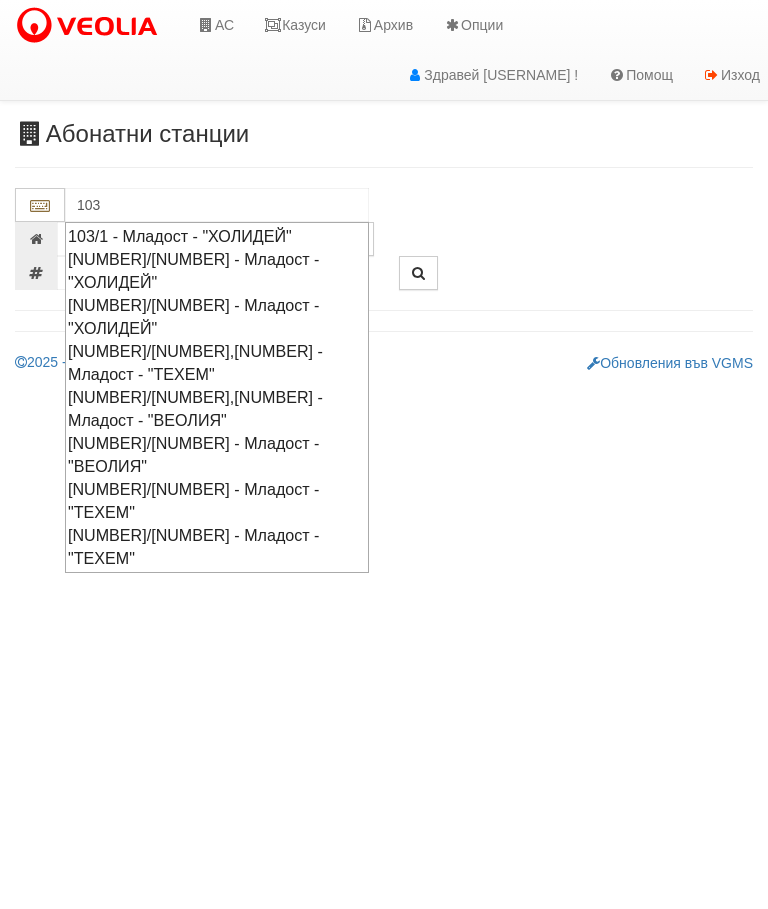 click on "[NUMBER]/[NUMBER] - Младост - "ТЕХЕМ"" at bounding box center (217, 501) 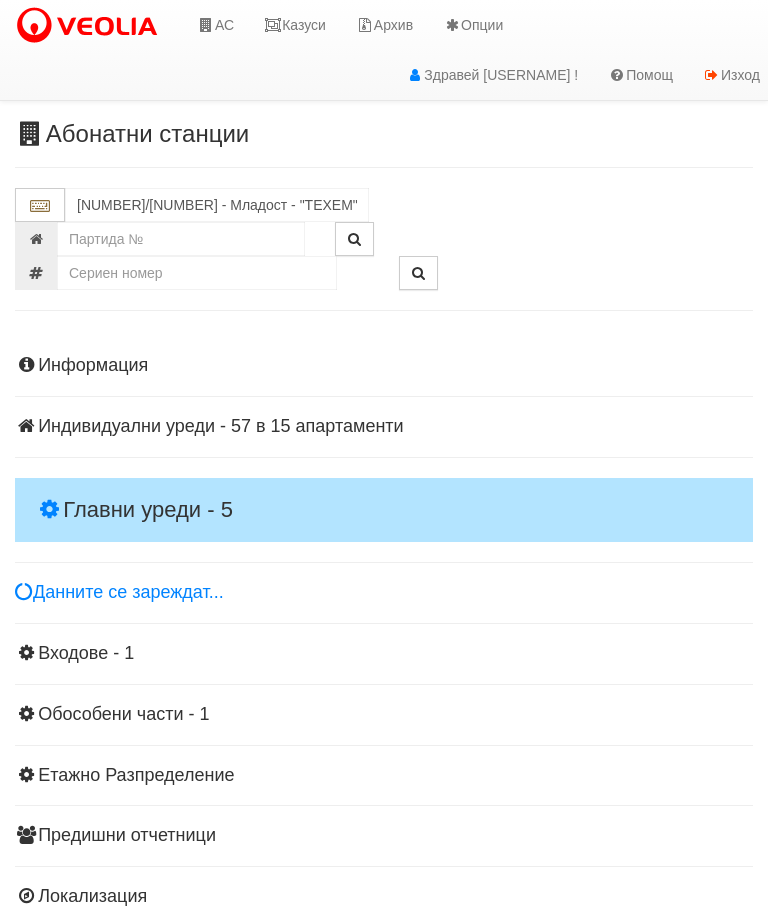 click on "Главни уреди - 5" at bounding box center (384, 510) 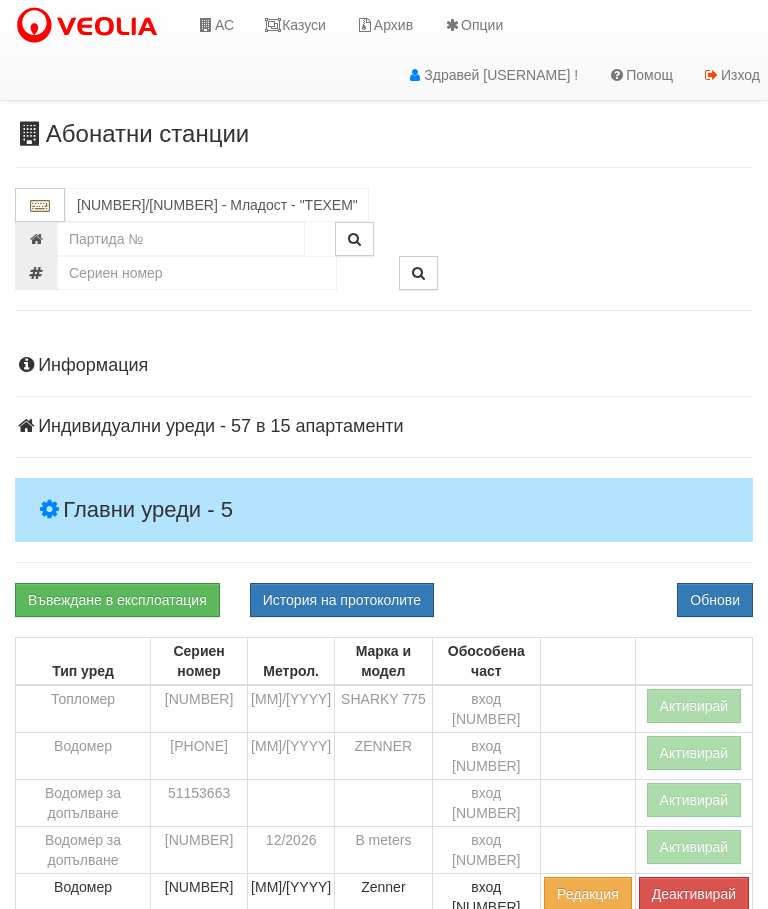 click on "Активирай" at bounding box center [694, 706] 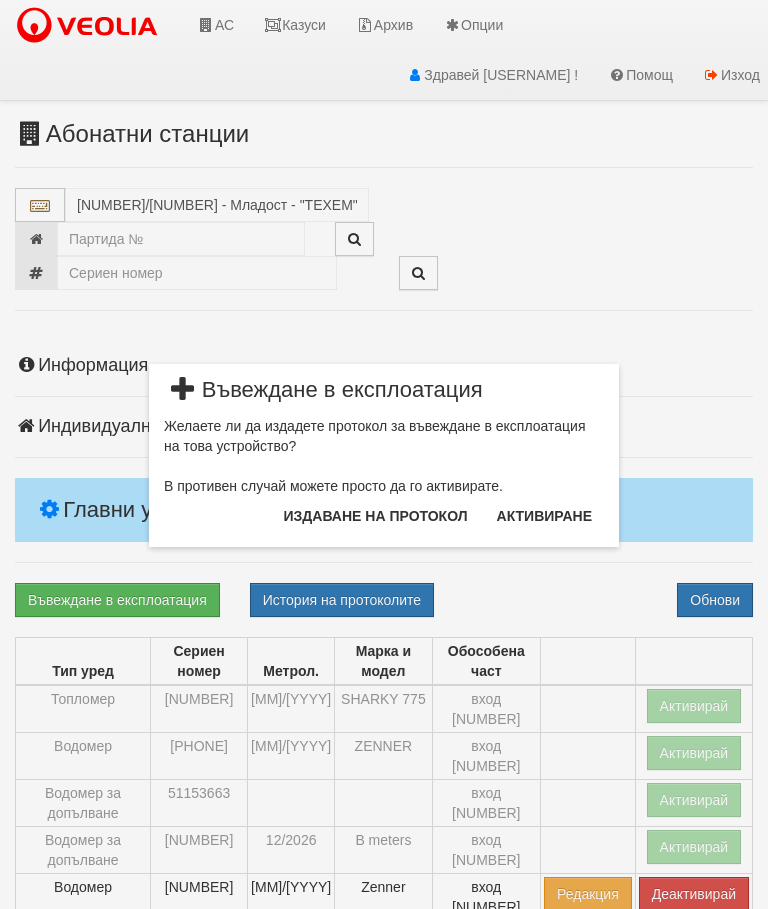 click on "Издаване на протокол" at bounding box center (376, 516) 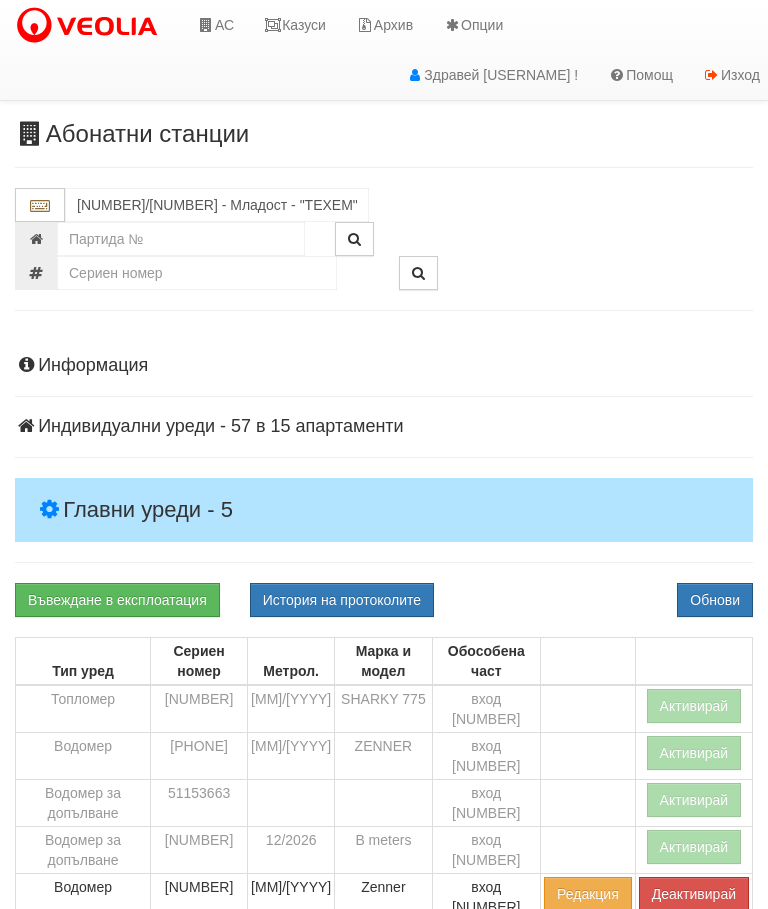 click on "Обнови" at bounding box center (715, 600) 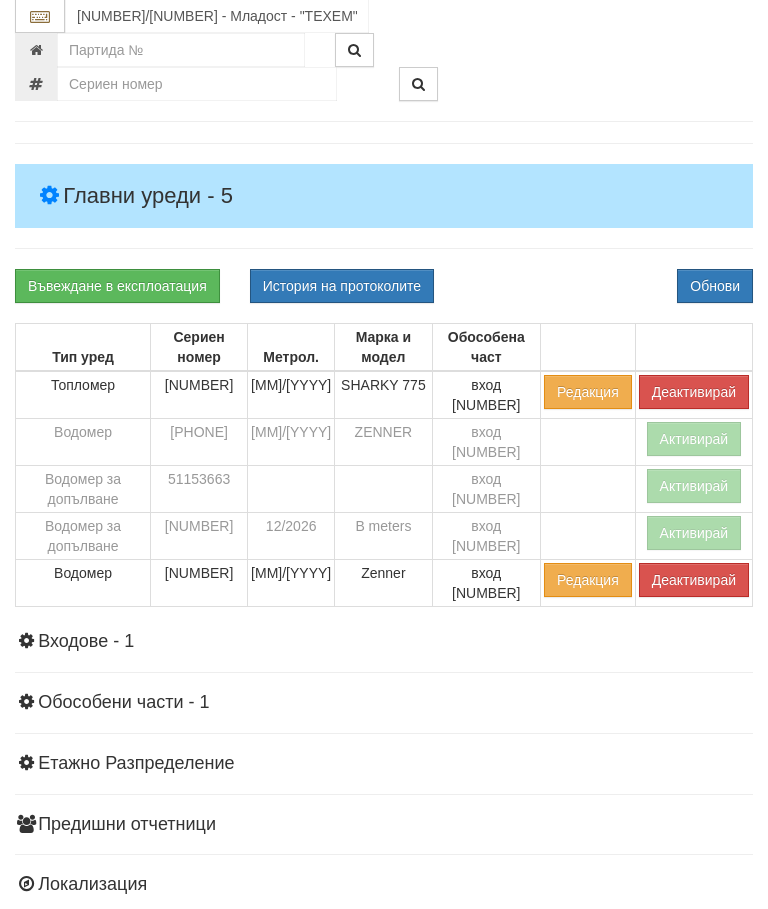scroll, scrollTop: 434, scrollLeft: 0, axis: vertical 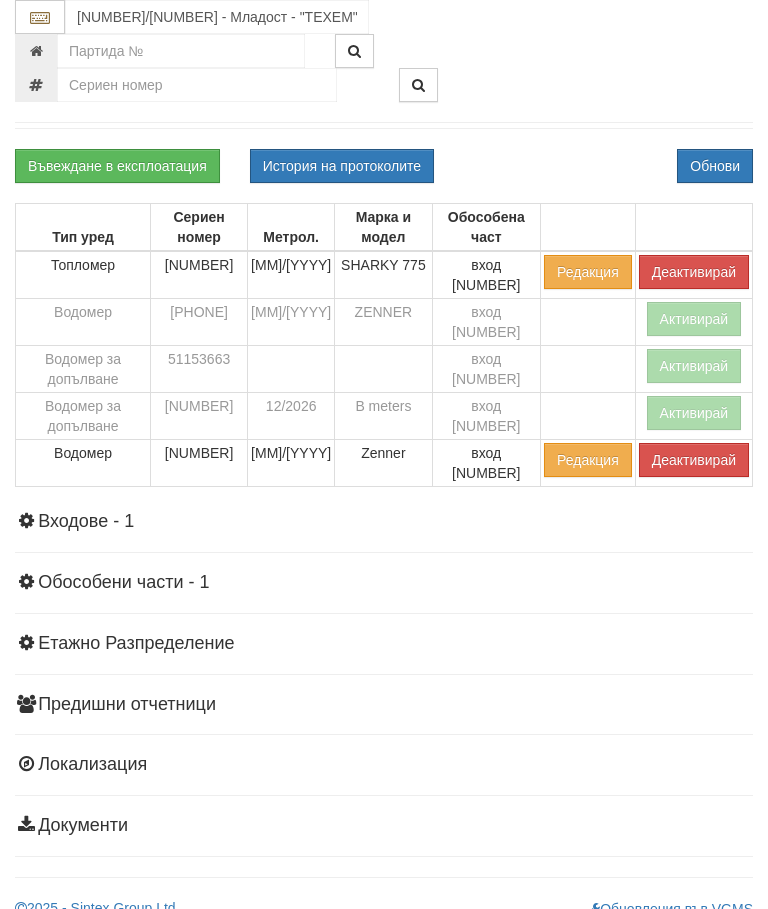 click on "Активирай" at bounding box center (694, 413) 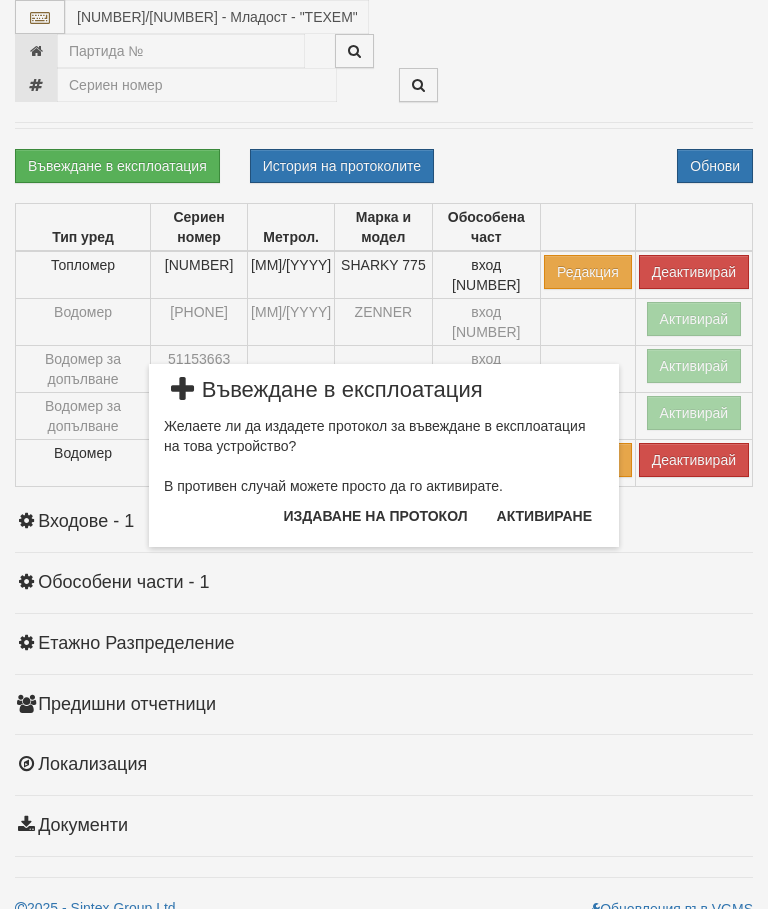click on "Издаване на протокол" at bounding box center (376, 516) 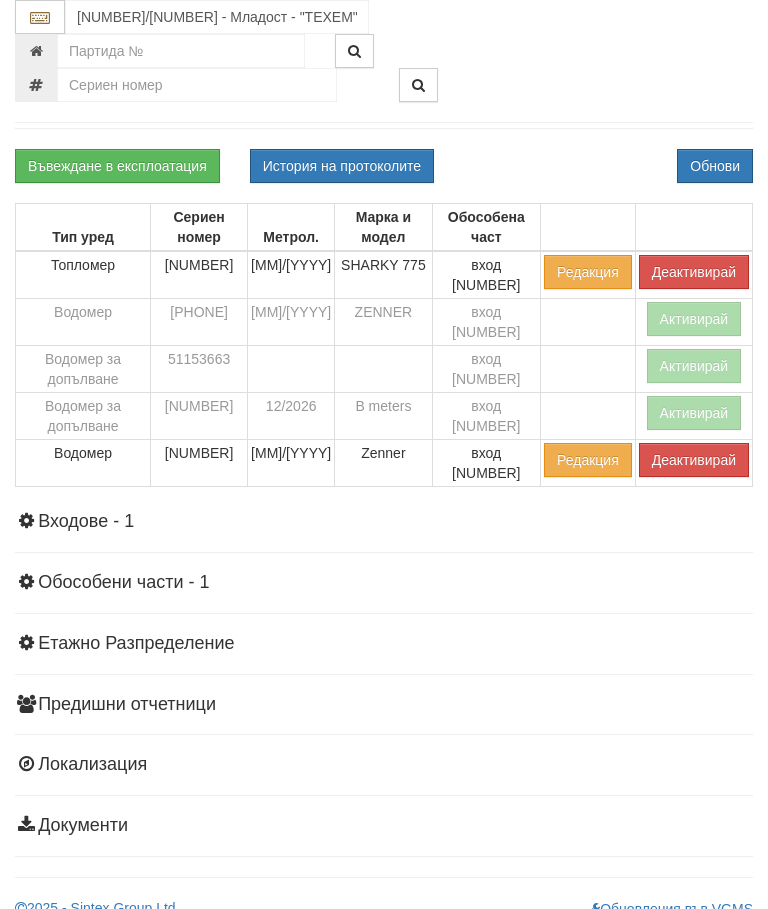 click on "Обнови" at bounding box center (715, 166) 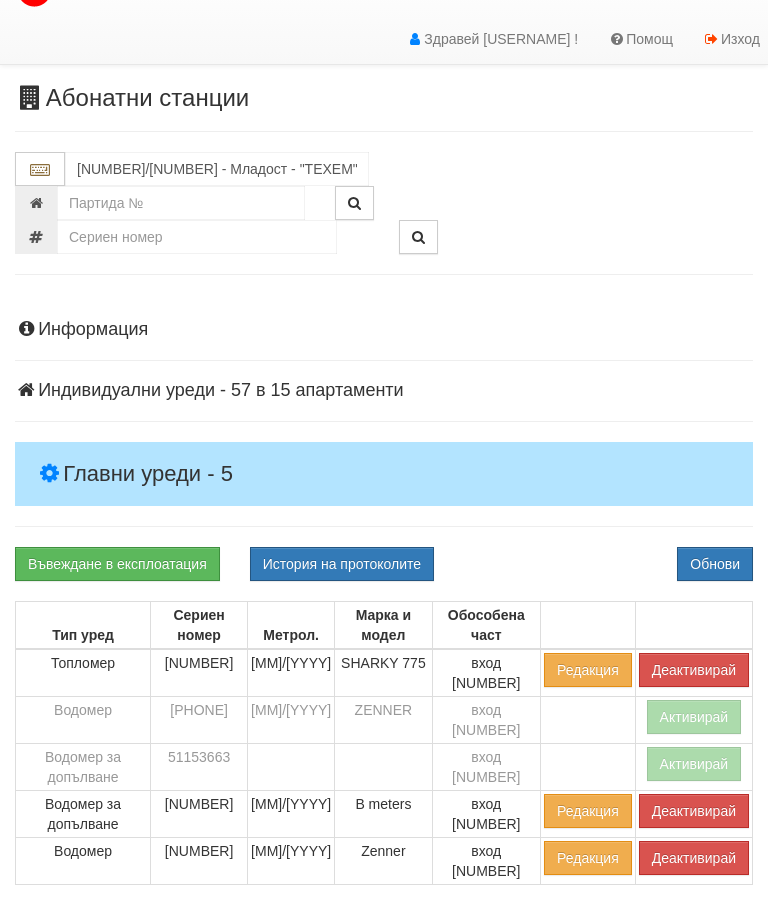 scroll, scrollTop: 0, scrollLeft: 0, axis: both 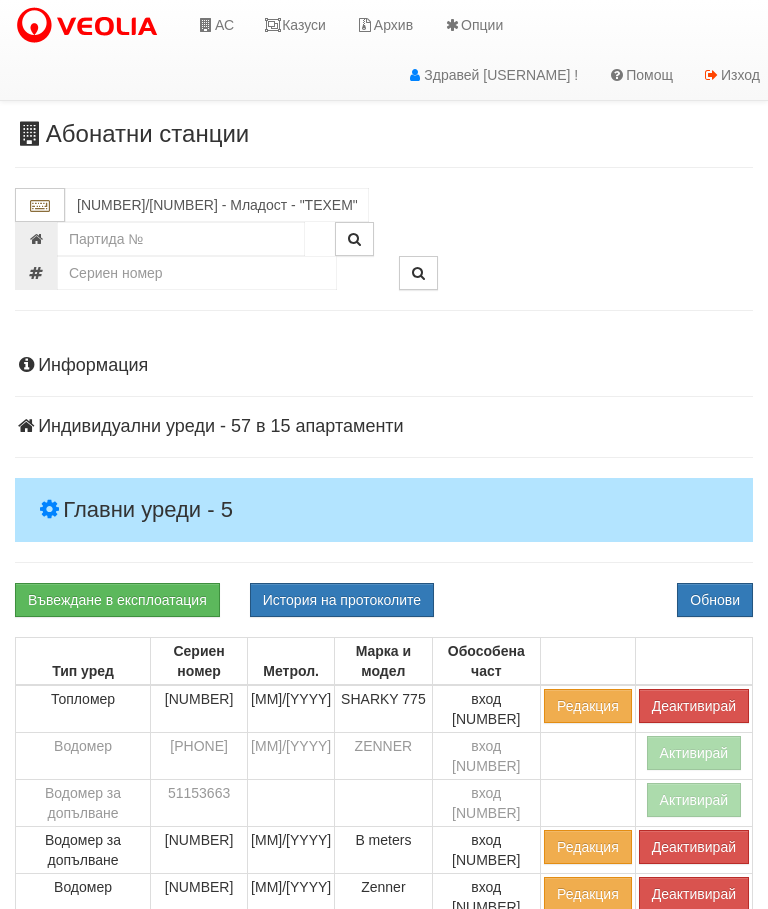 click on "АС" at bounding box center [215, 25] 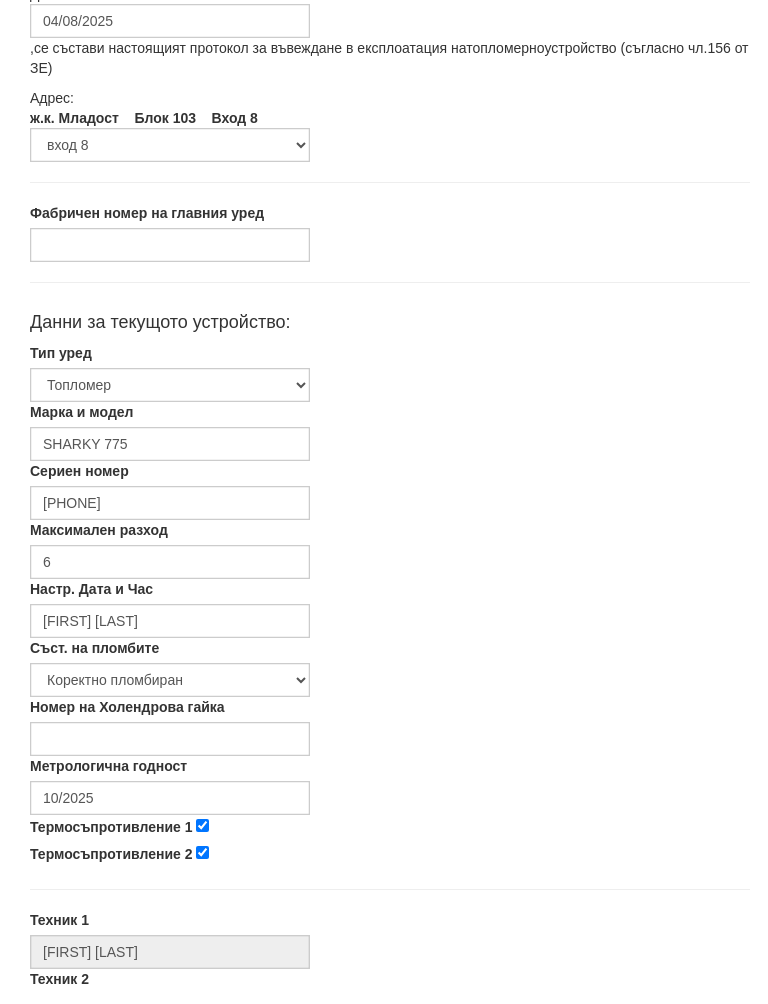 scroll, scrollTop: 205, scrollLeft: 0, axis: vertical 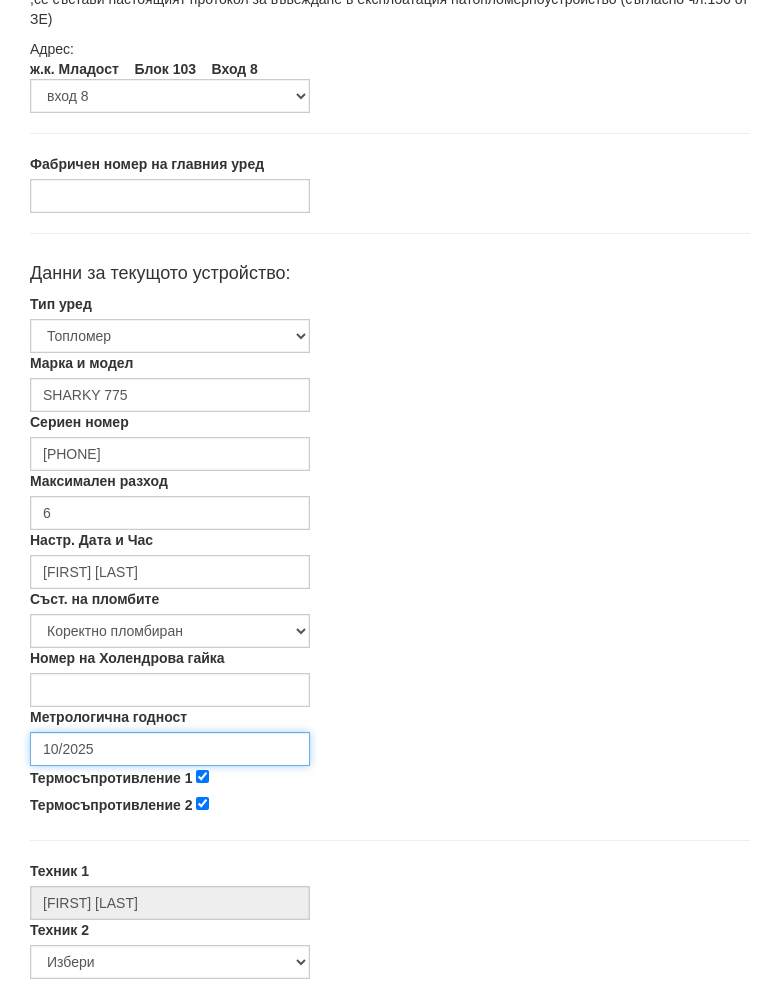 click on "10/2025" at bounding box center (170, 770) 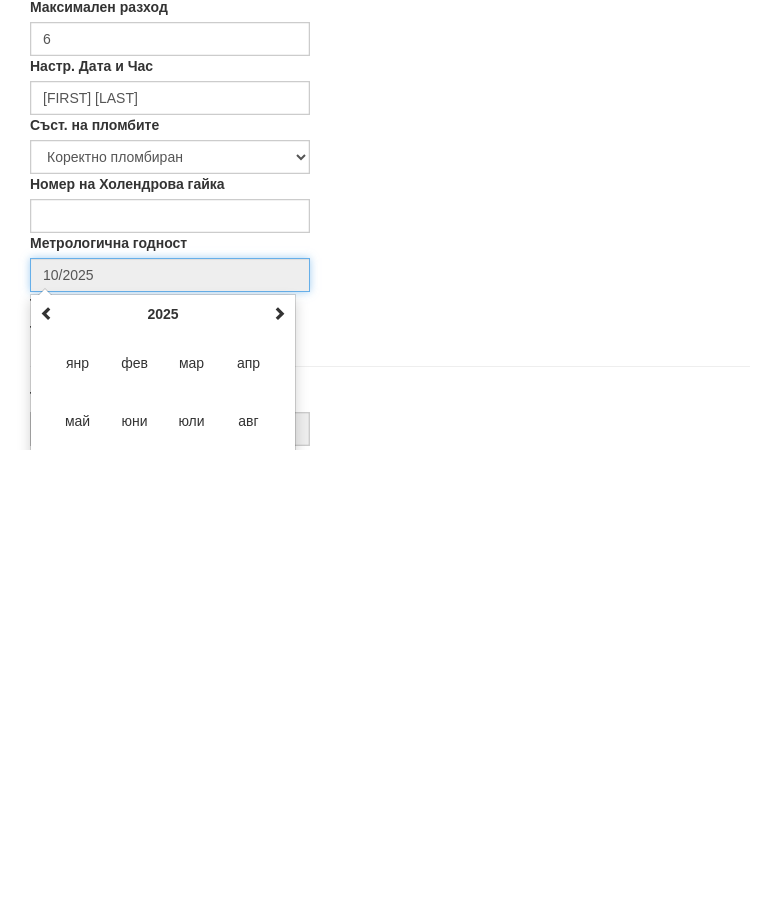 scroll, scrollTop: 336, scrollLeft: 0, axis: vertical 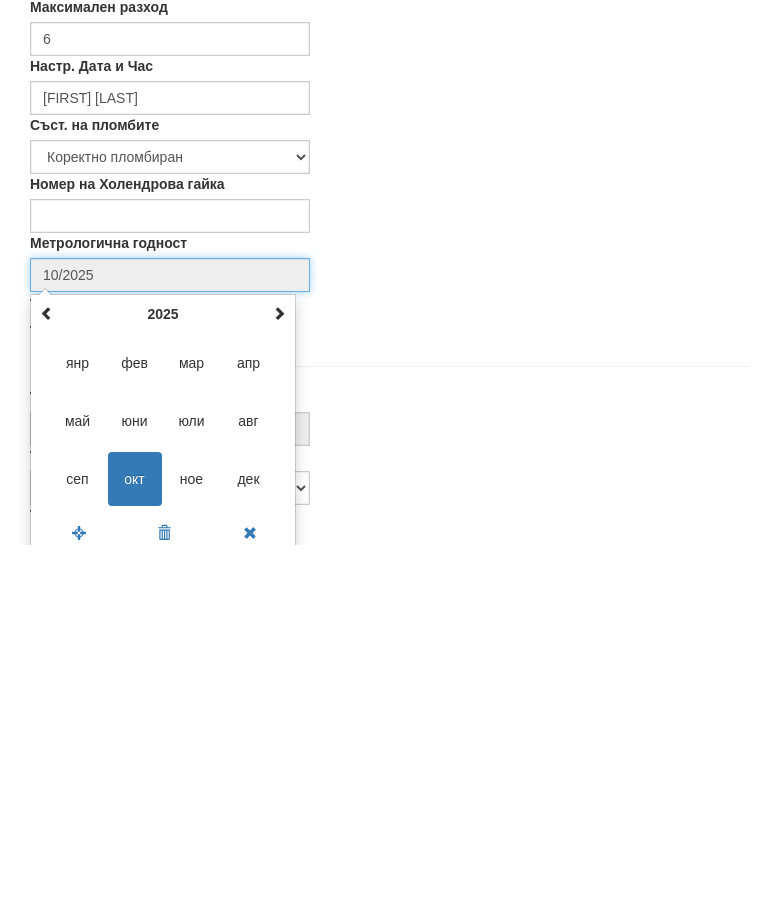 click at bounding box center [279, 677] 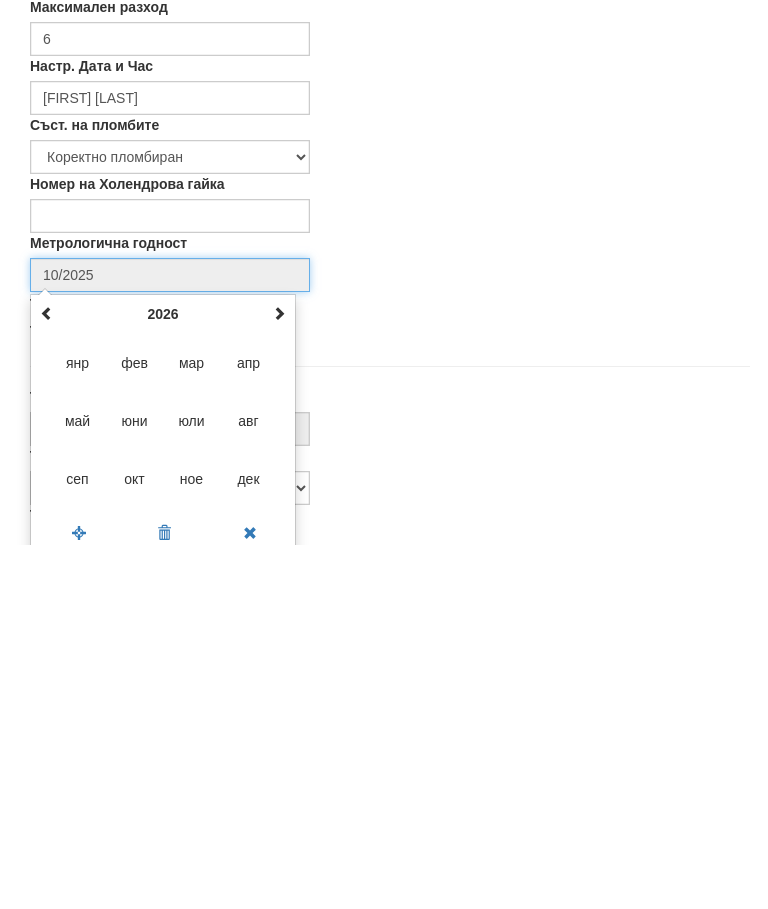 click at bounding box center [279, 677] 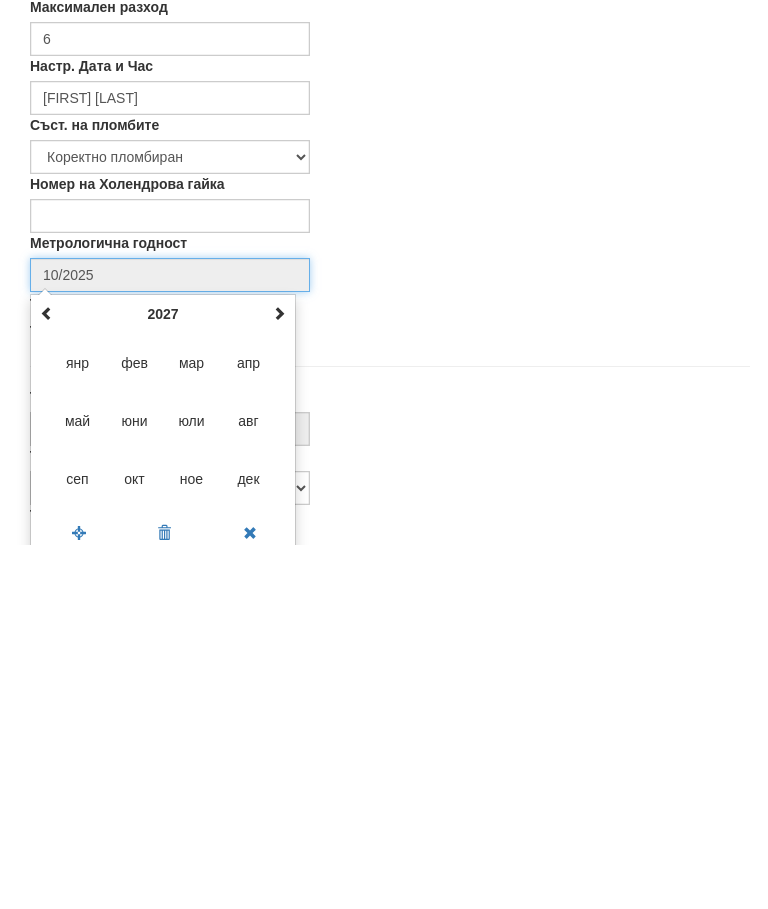 click at bounding box center (279, 677) 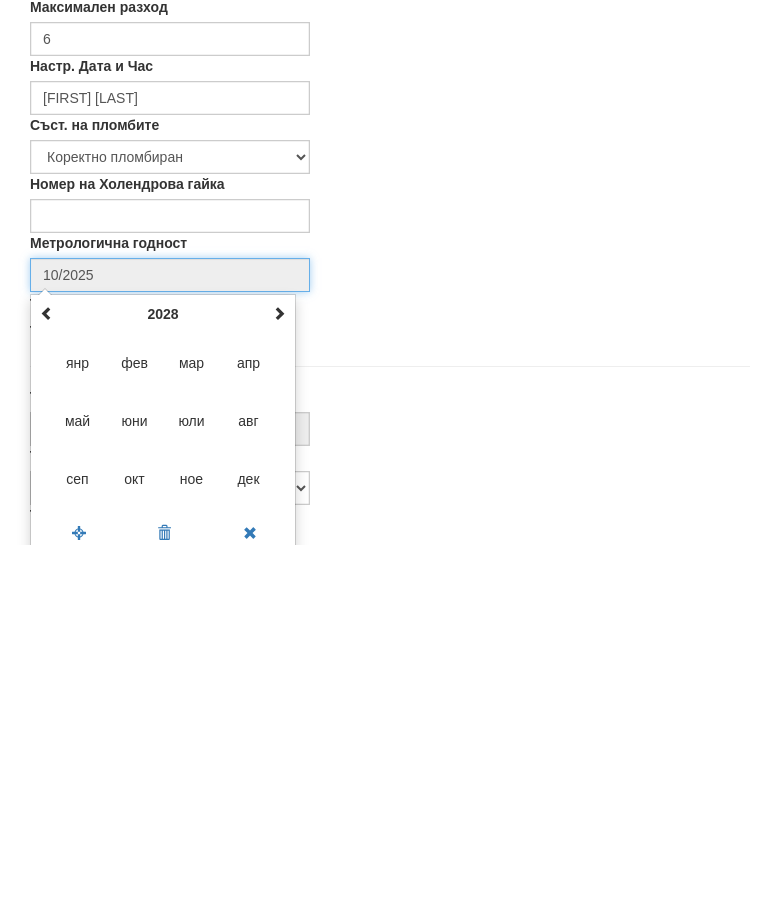 click at bounding box center [47, 678] 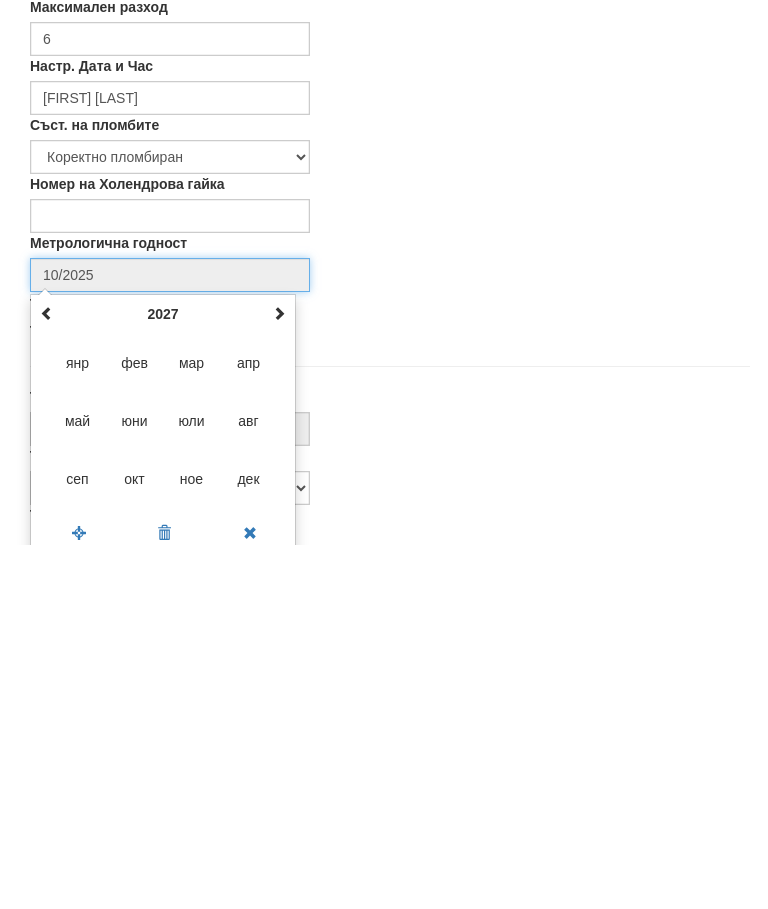 click on "авг" at bounding box center [249, 785] 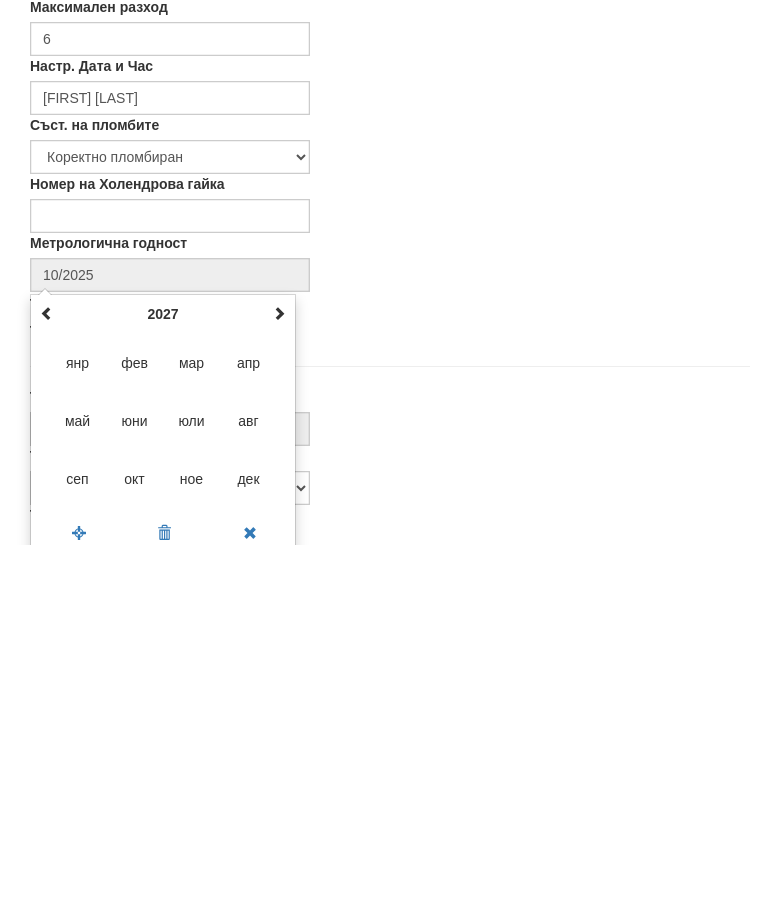 type on "08/2027" 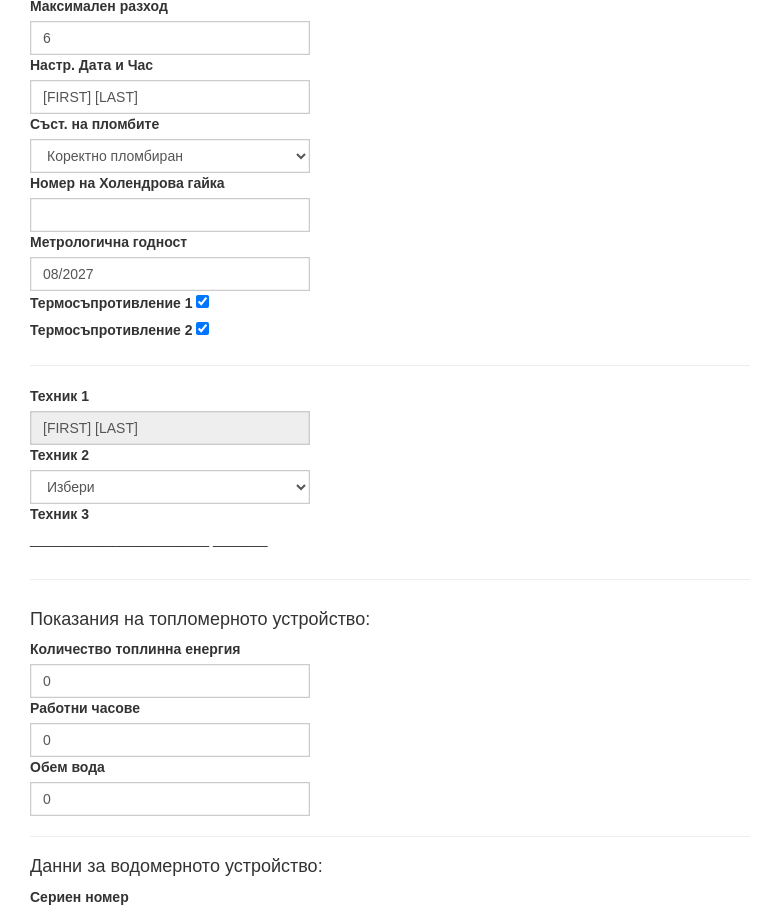 scroll, scrollTop: 770, scrollLeft: 0, axis: vertical 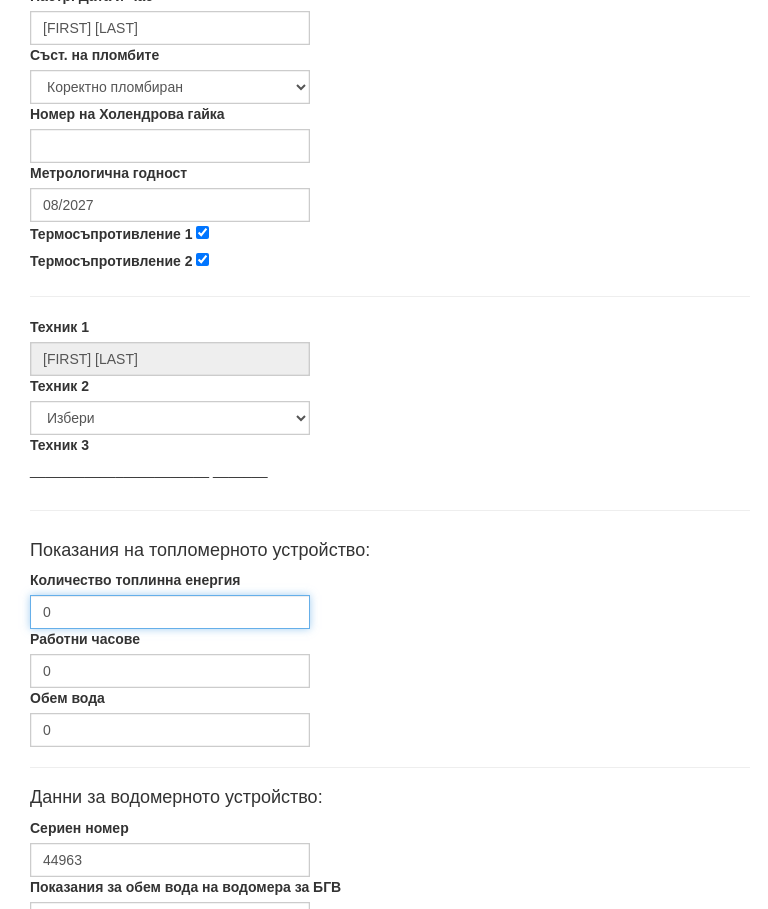 click on "0" at bounding box center (170, 612) 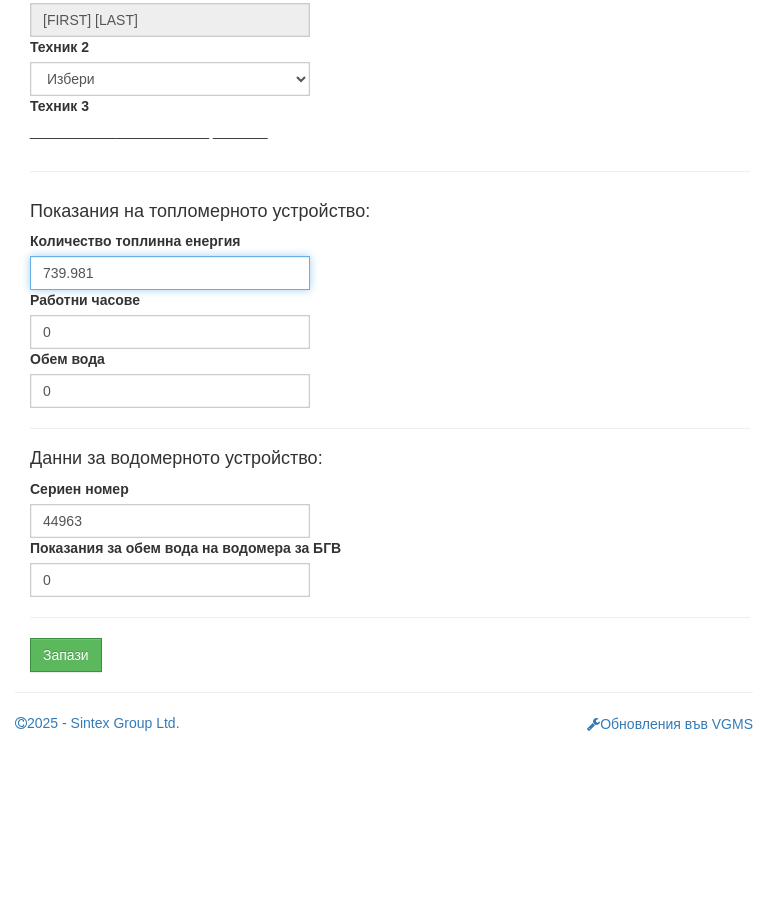 scroll, scrollTop: 946, scrollLeft: 0, axis: vertical 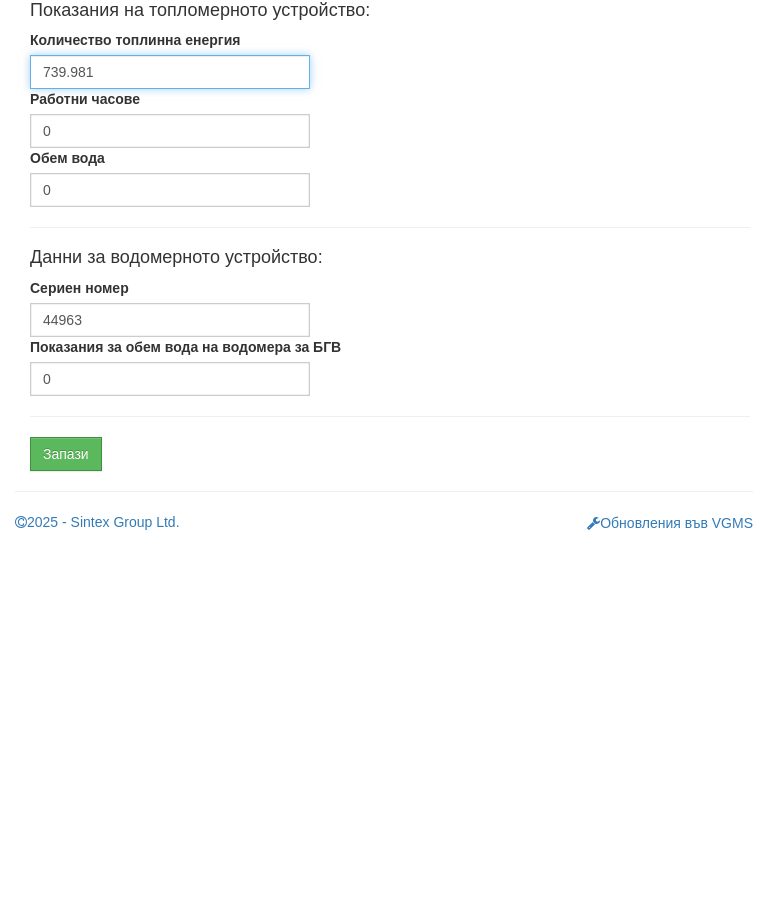 type on "739.981" 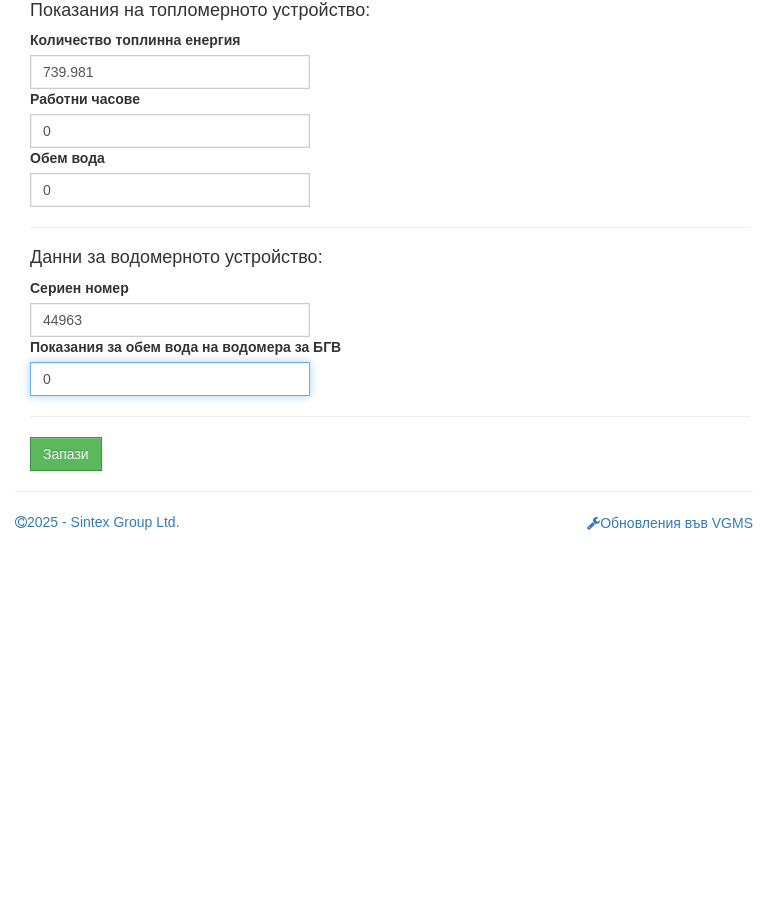 click on "0" at bounding box center (170, 743) 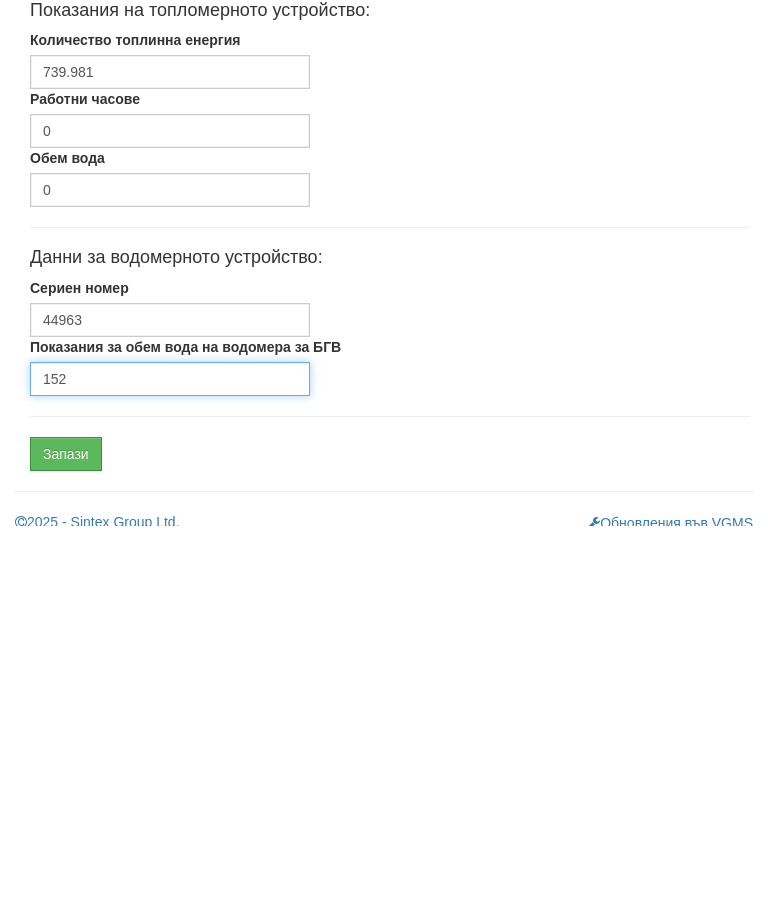 scroll, scrollTop: 948, scrollLeft: 0, axis: vertical 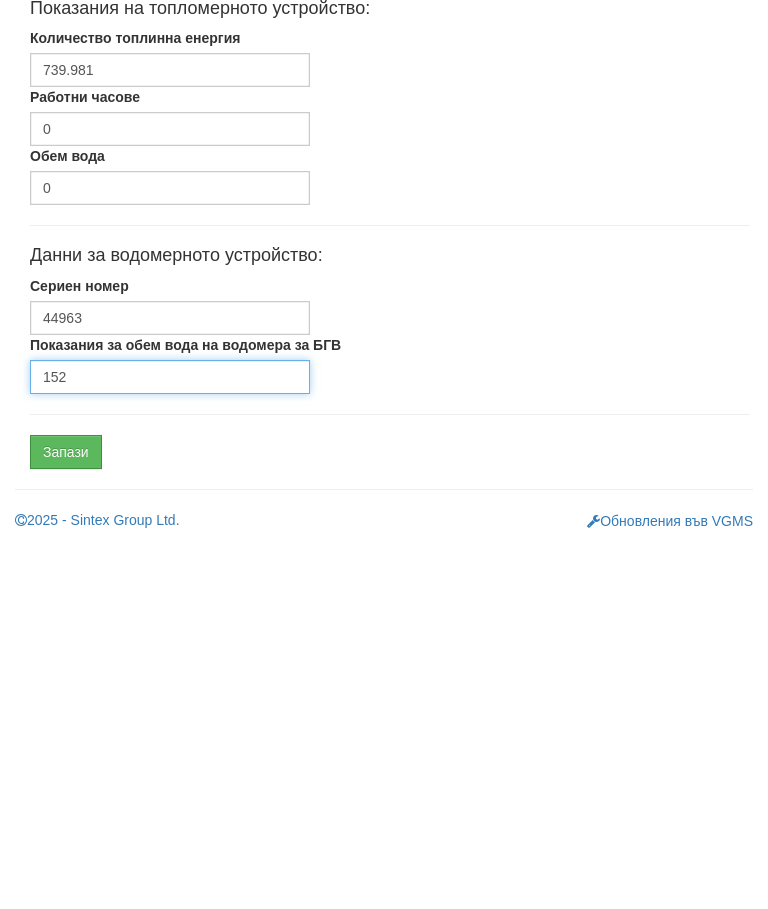 type on "152" 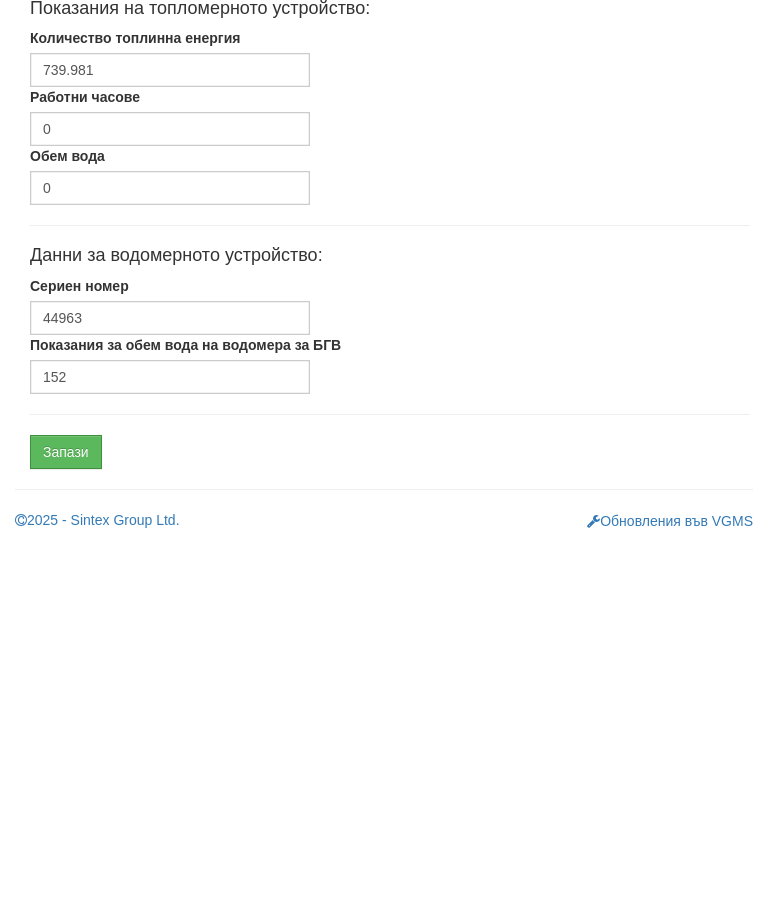 click on "Запази" at bounding box center [66, 816] 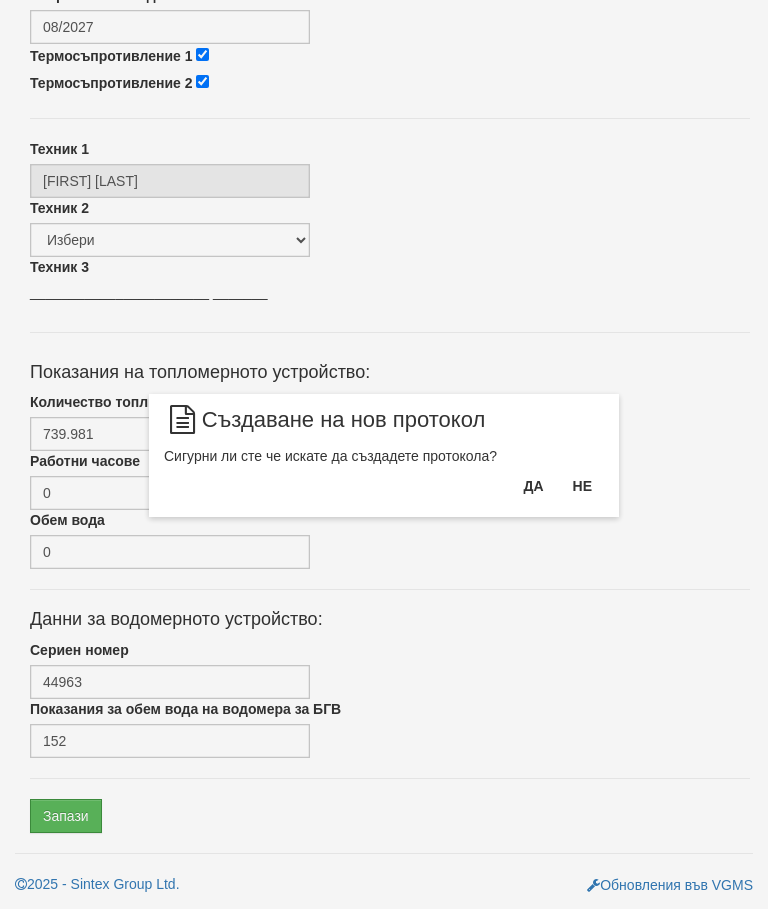 click on "Да" at bounding box center [533, 486] 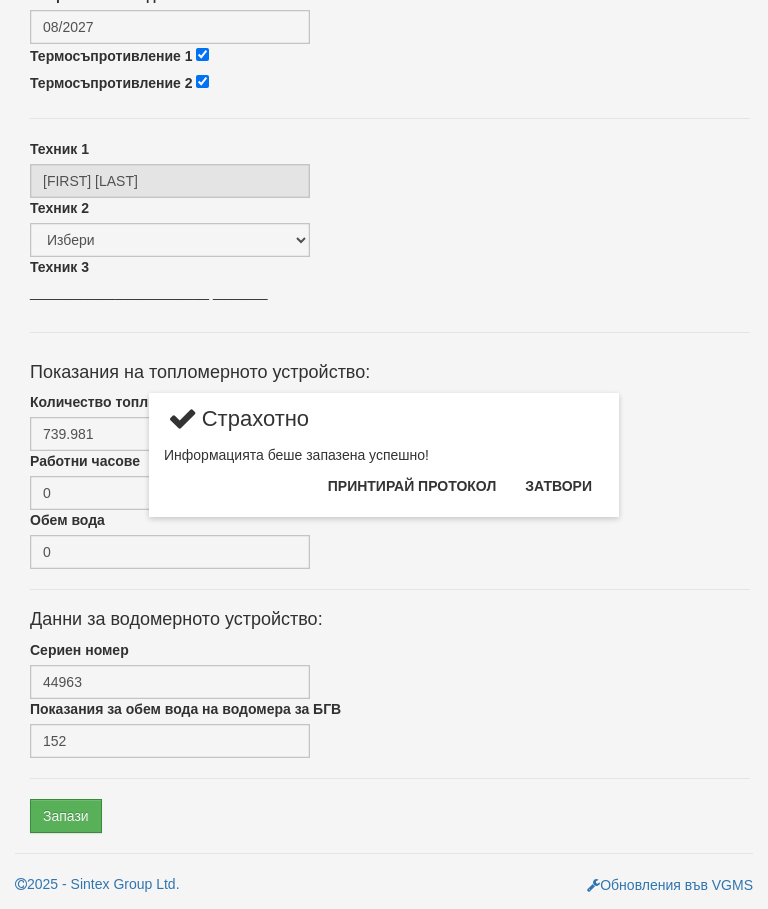 click on "Затвори" at bounding box center [558, 486] 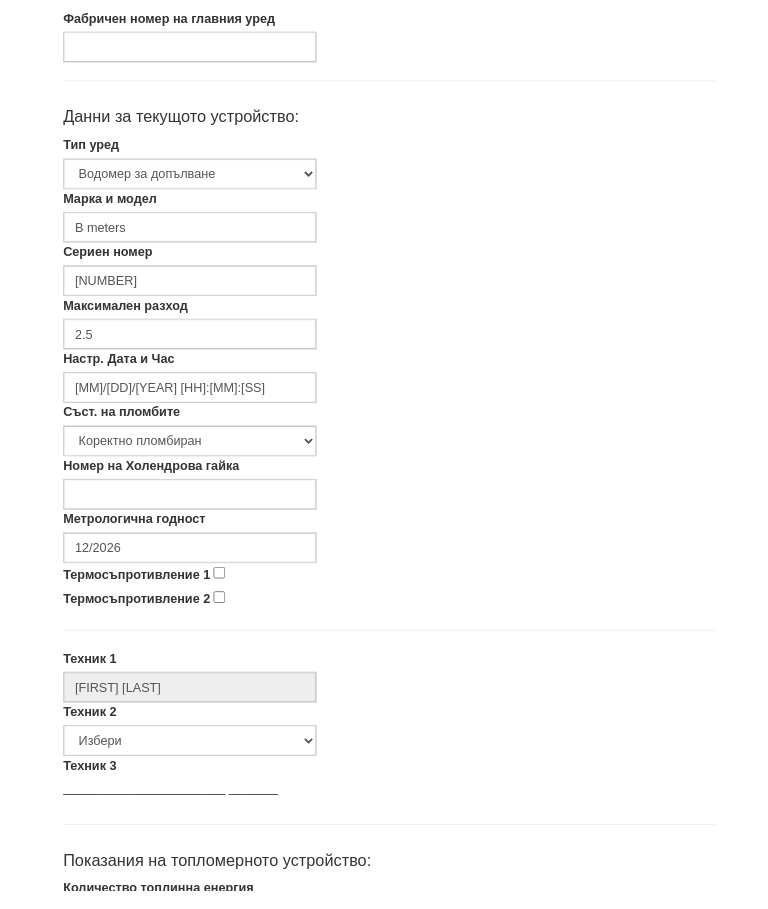 scroll, scrollTop: 350, scrollLeft: 0, axis: vertical 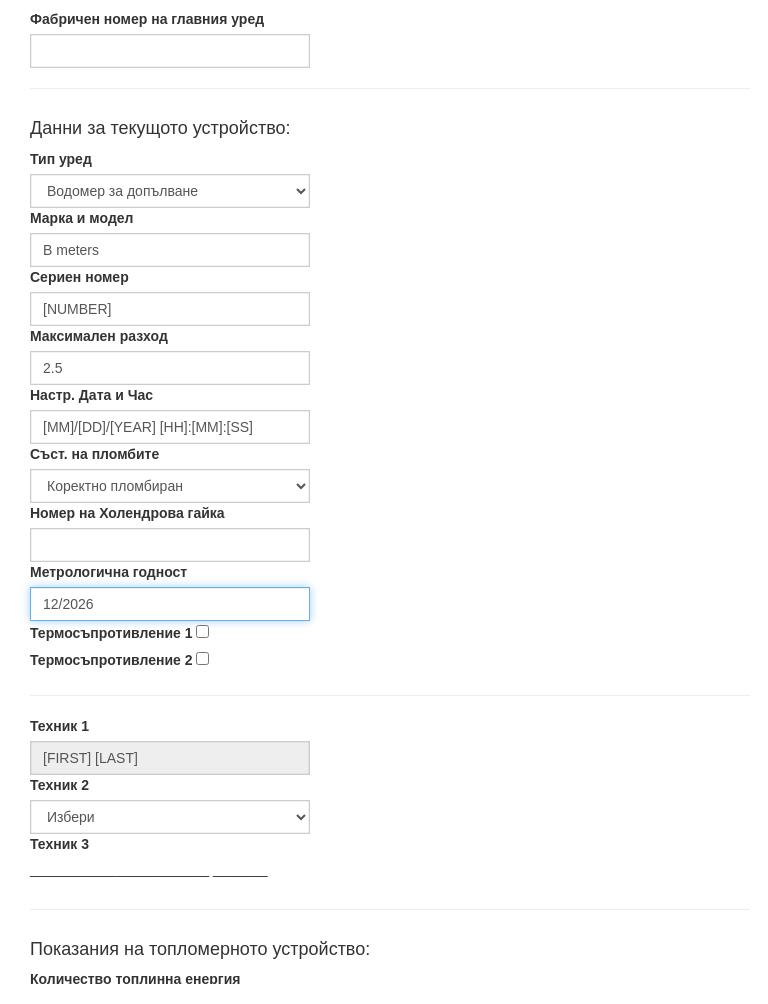 click on "12/2026" at bounding box center [170, 625] 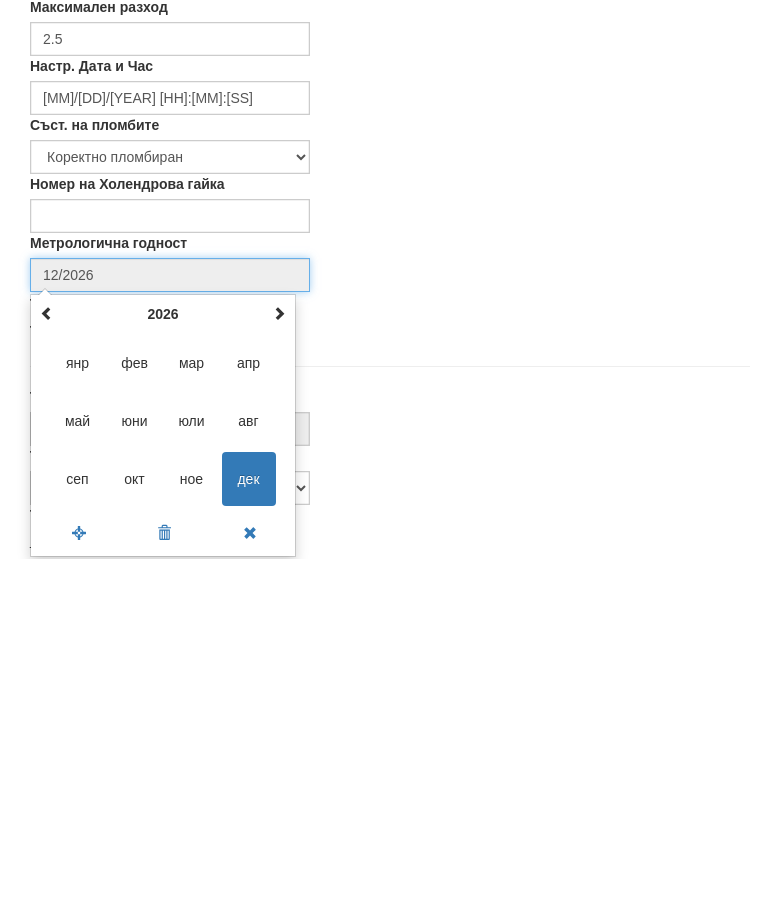 click at bounding box center [279, 663] 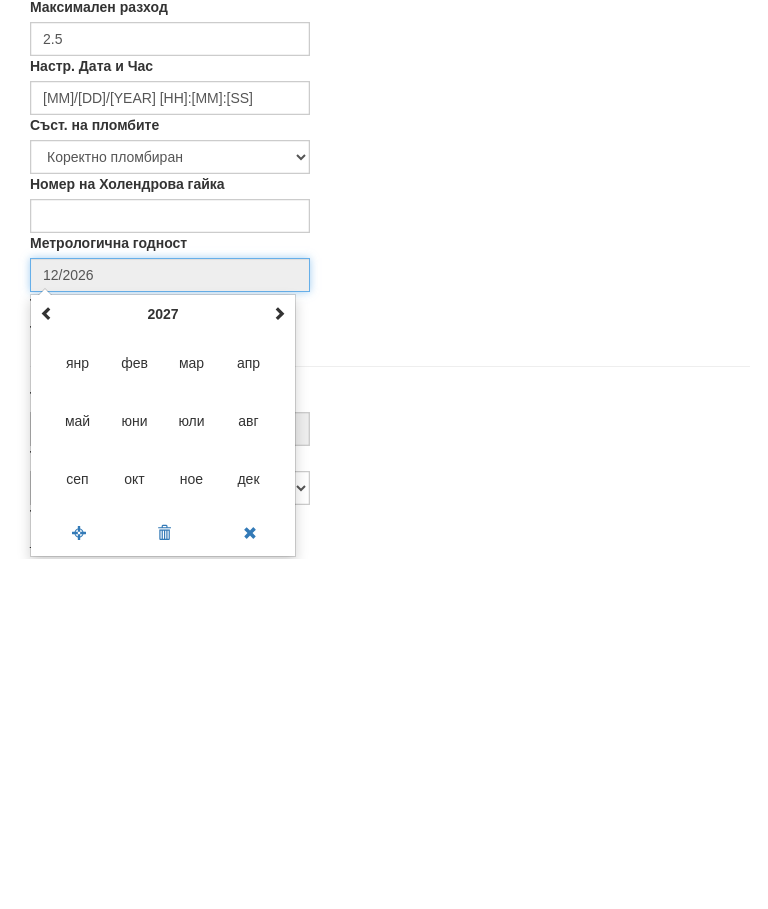 click at bounding box center (279, 663) 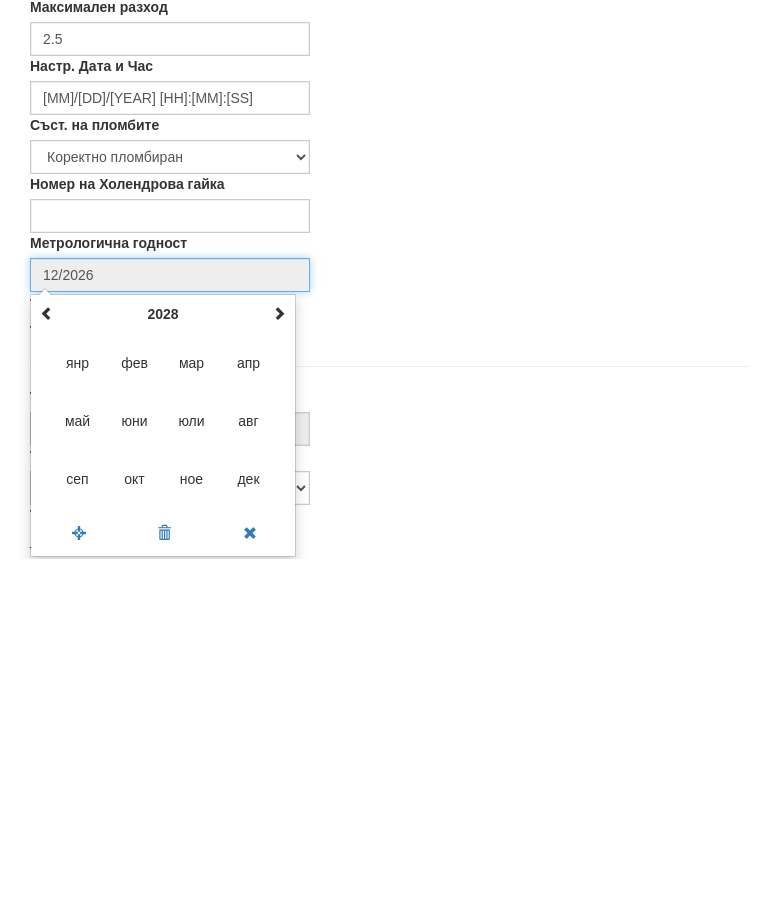 click at bounding box center [279, 663] 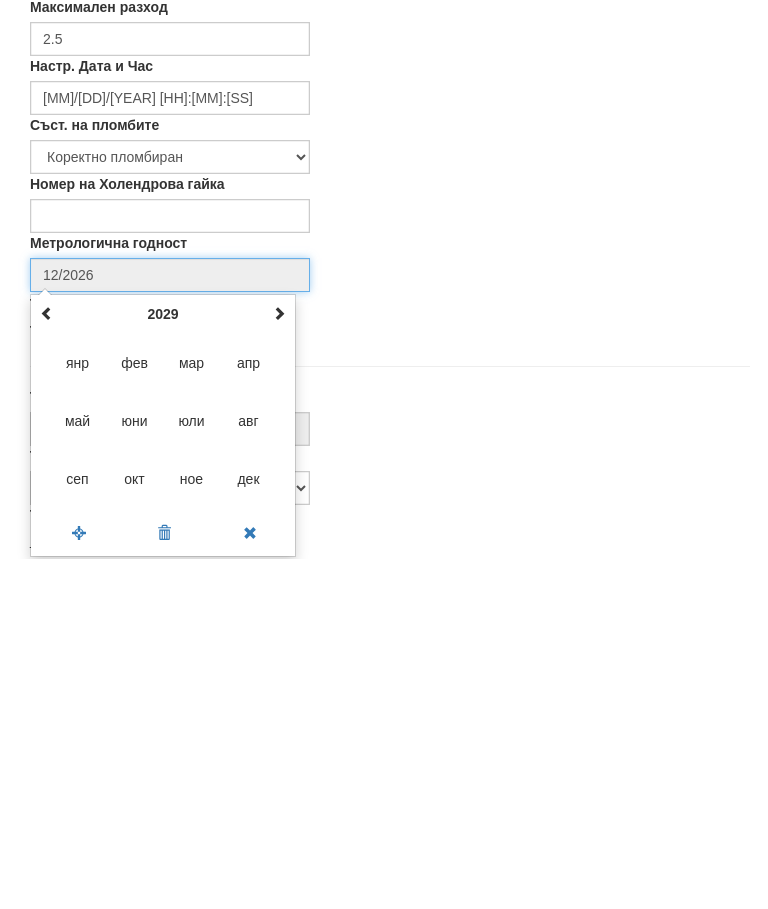 click at bounding box center [279, 663] 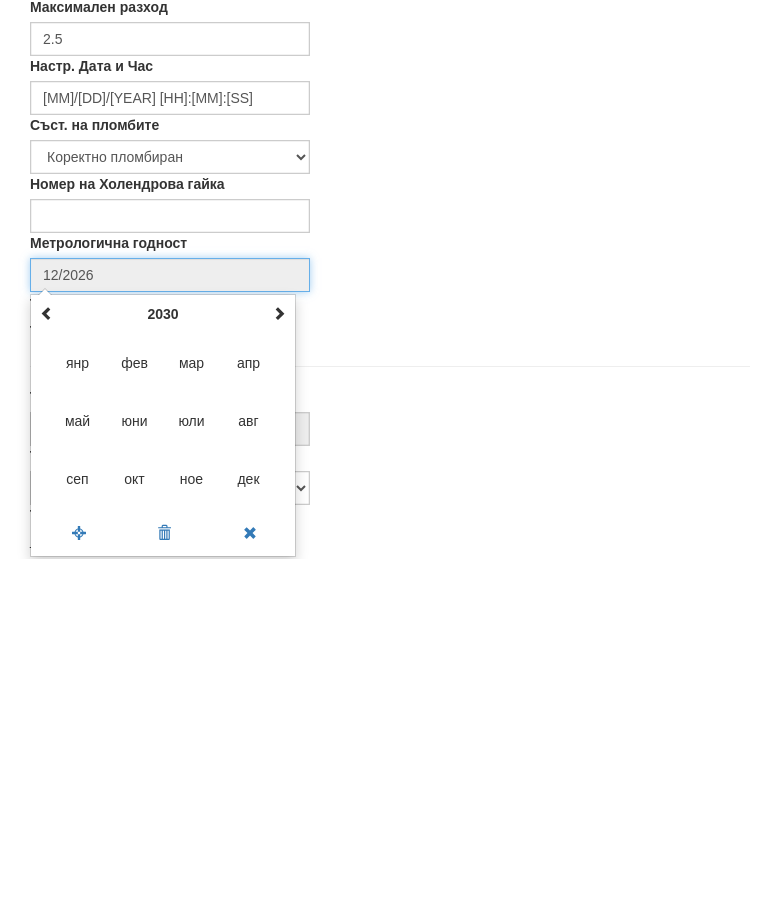 click on "авг" at bounding box center [249, 771] 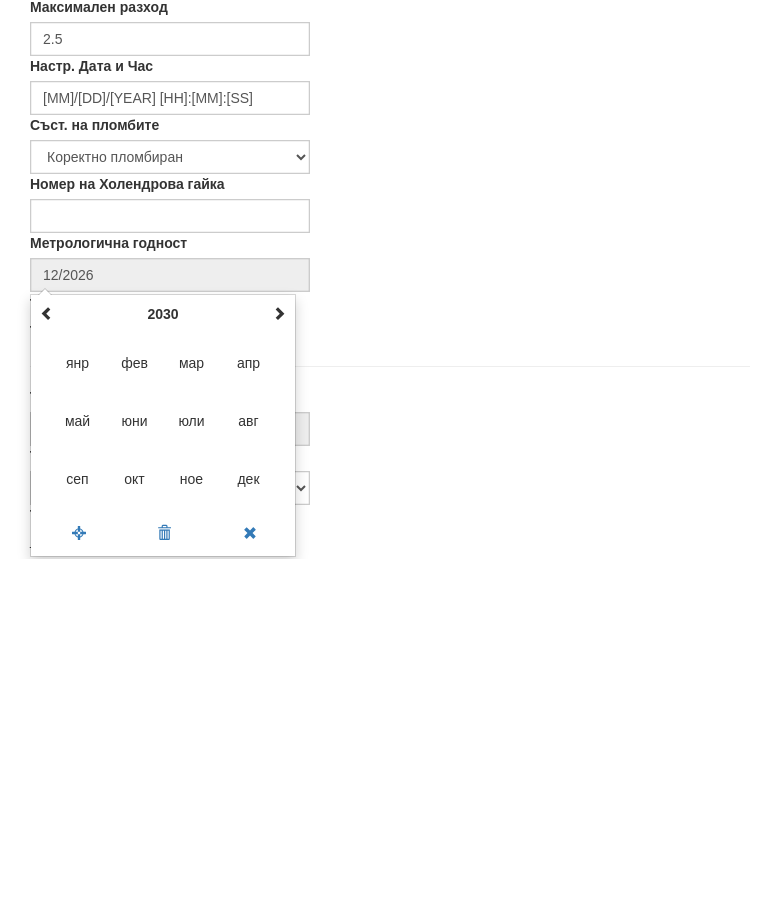 type on "[MM]/[YEAR]" 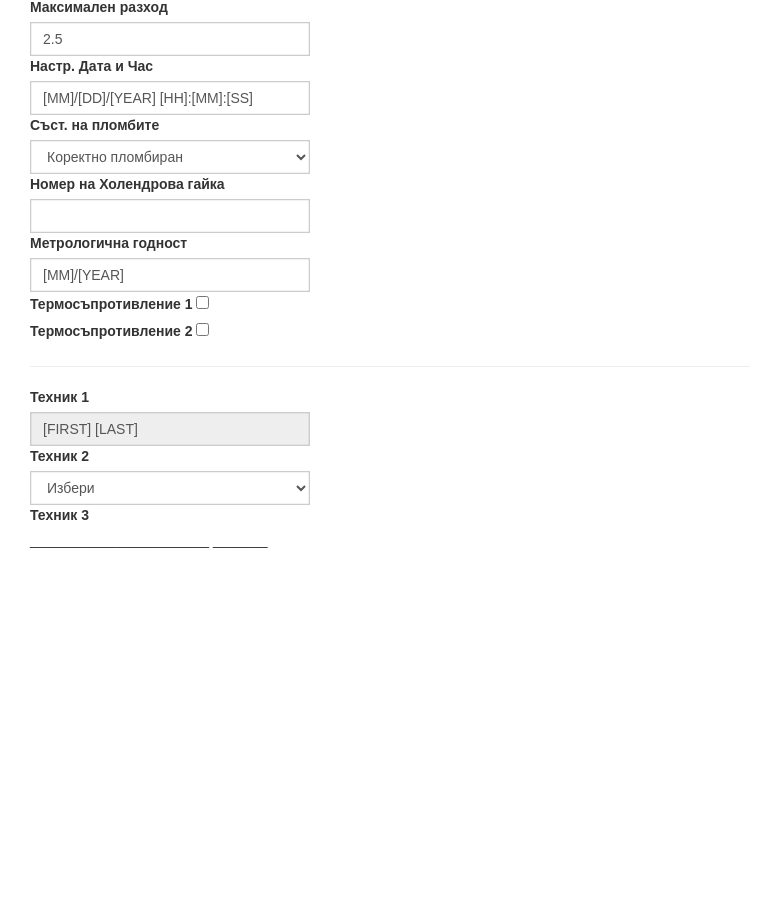 scroll, scrollTop: 700, scrollLeft: 0, axis: vertical 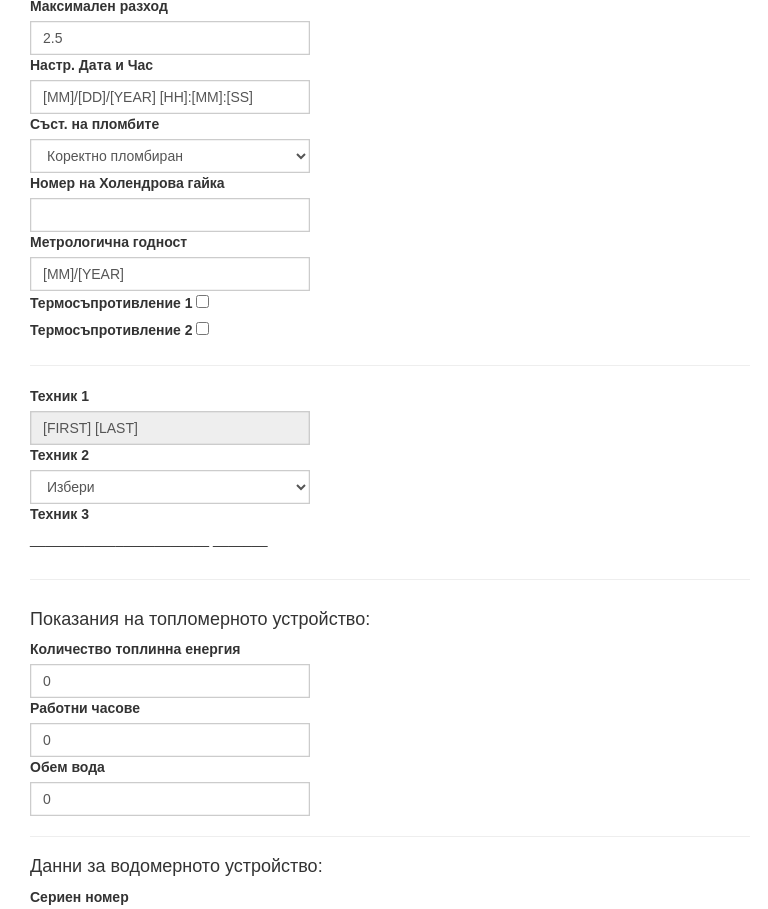 click on "Термосъпротивление 1" at bounding box center [202, 302] 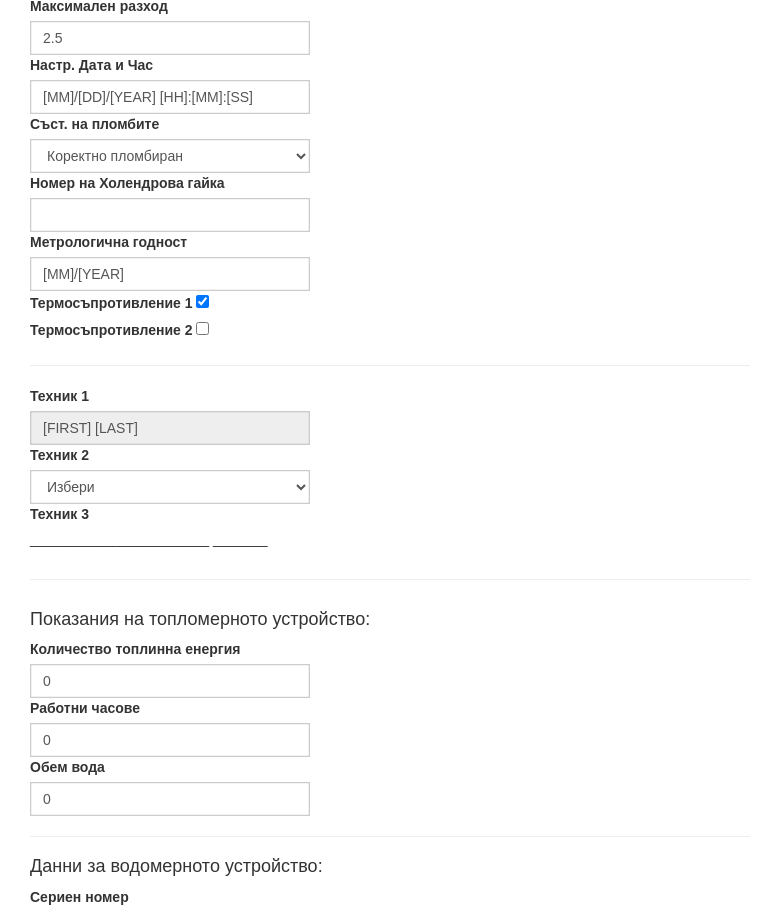click on "Термосъпротивление 2" at bounding box center (202, 329) 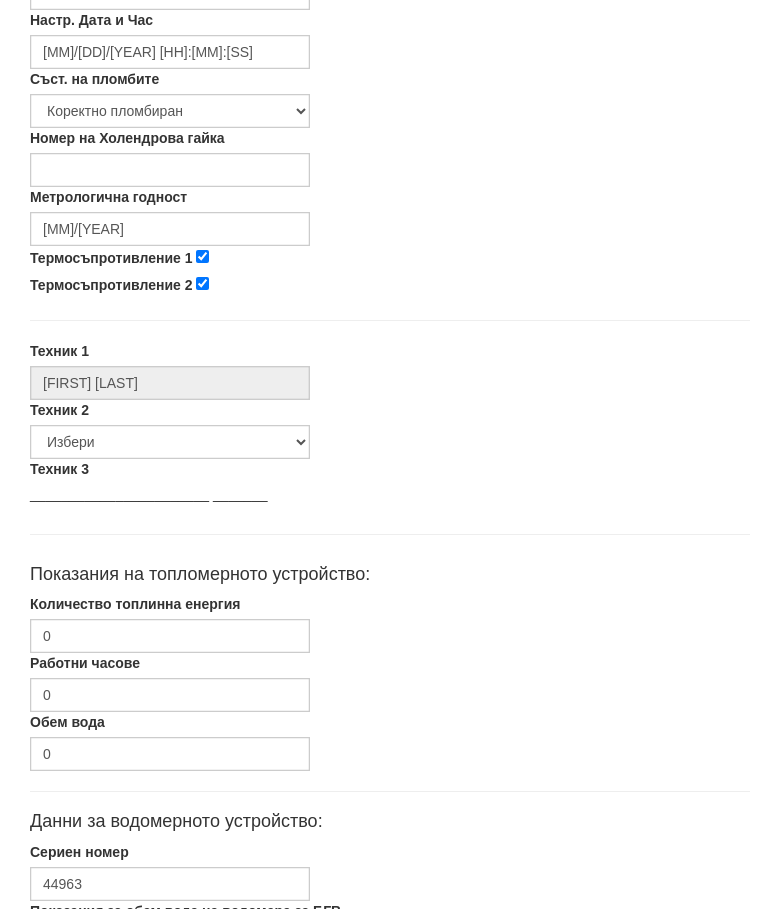 scroll, scrollTop: 750, scrollLeft: 0, axis: vertical 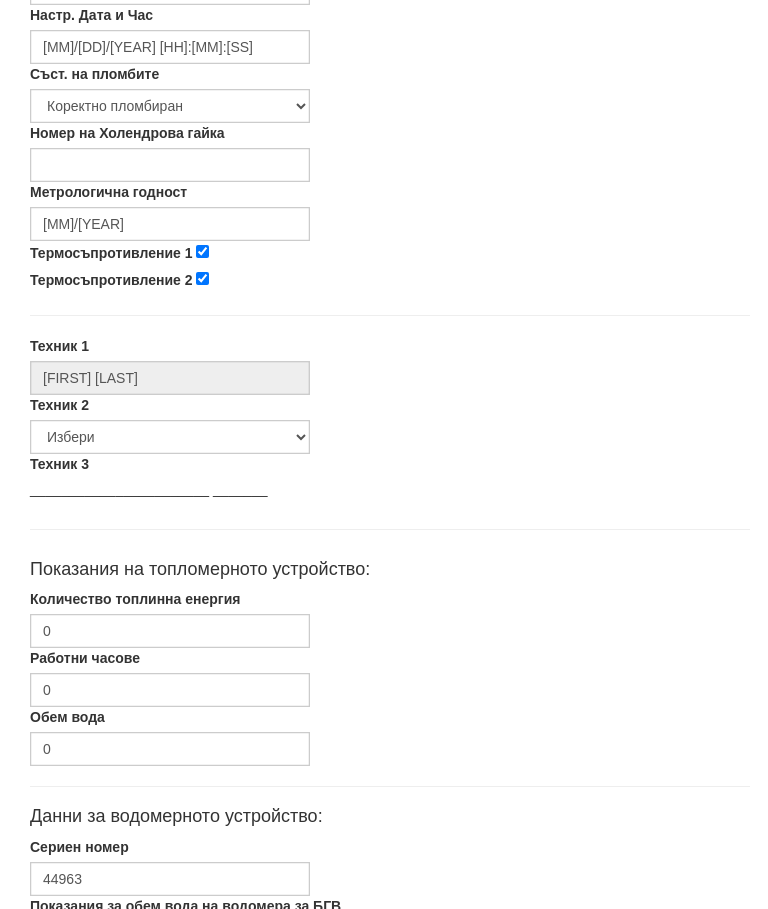 click on "Количество топлинна енергия
0" at bounding box center (390, 619) 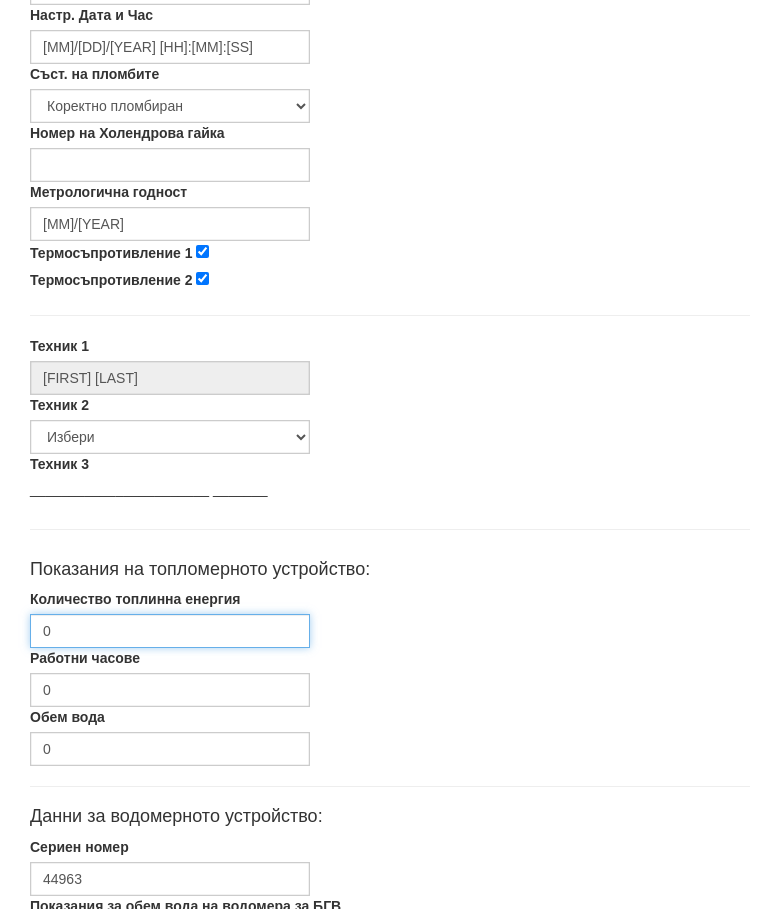click on "0" at bounding box center [170, 632] 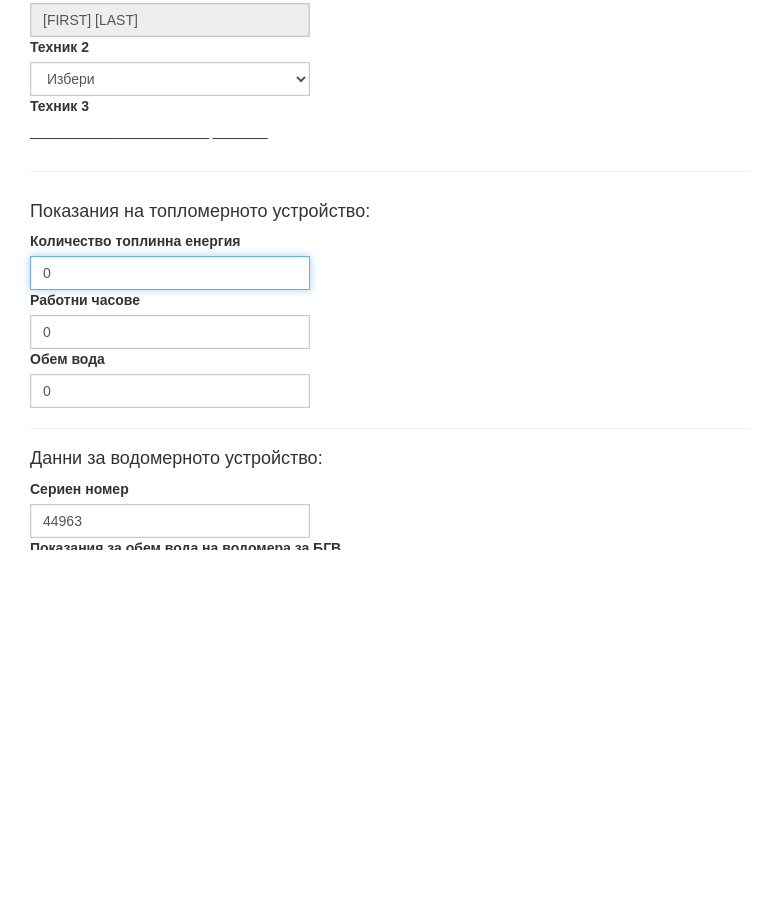 click on "0" at bounding box center [170, 632] 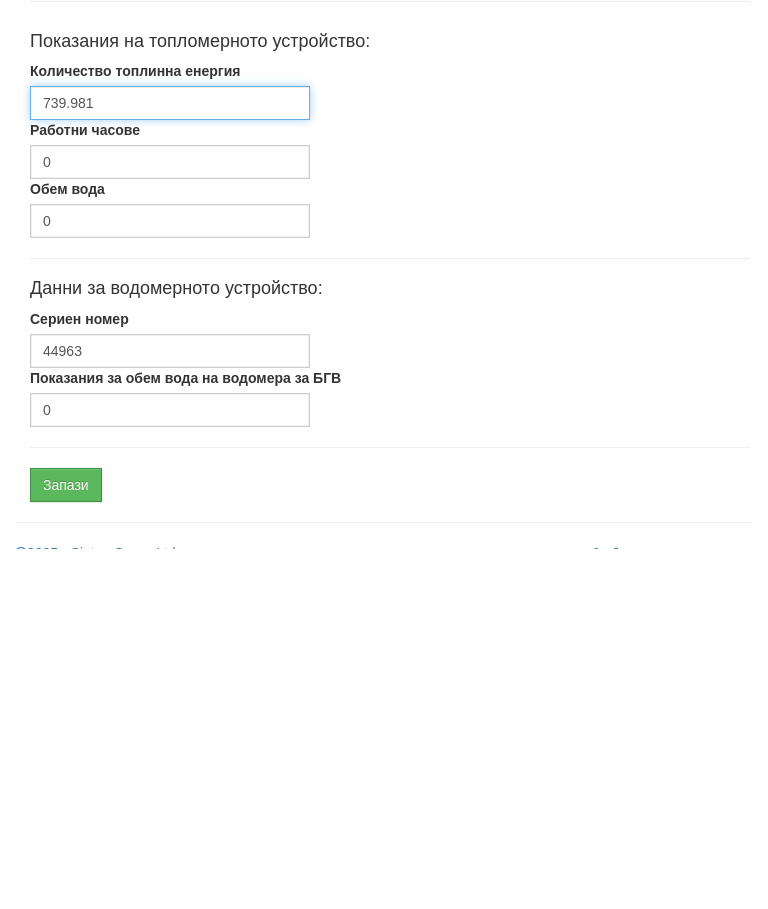 scroll, scrollTop: 948, scrollLeft: 0, axis: vertical 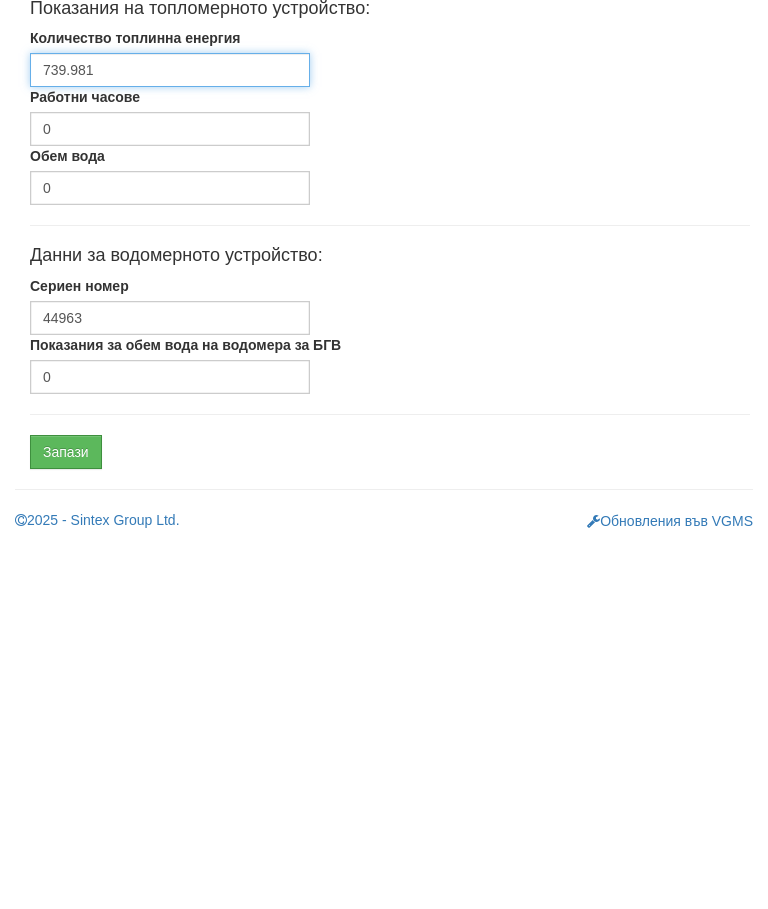 type on "739.981" 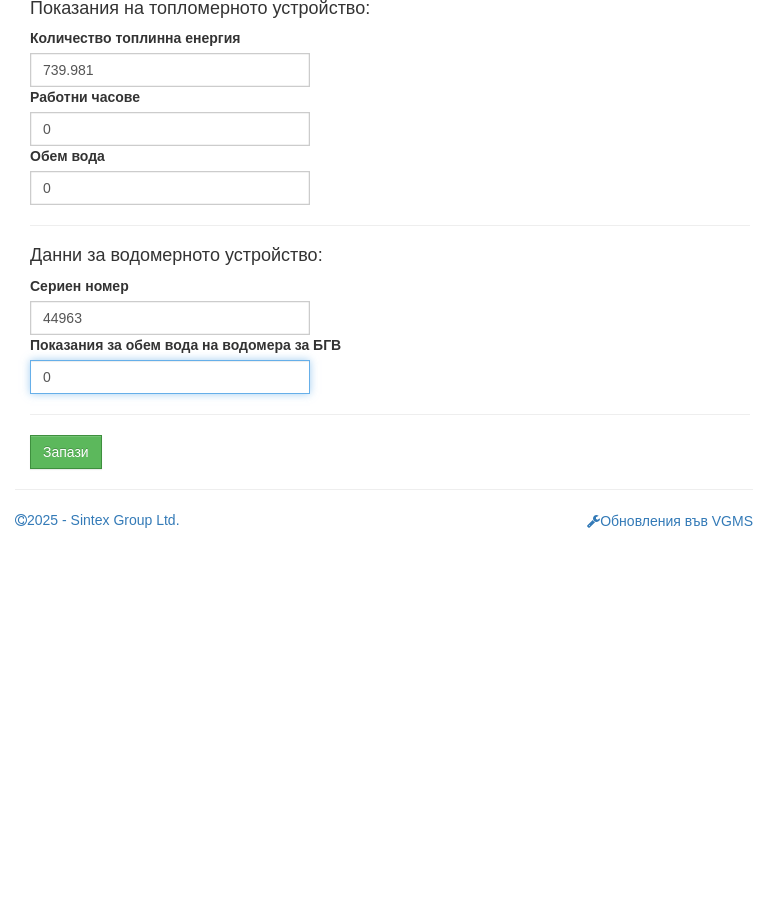 click on "0" at bounding box center (170, 741) 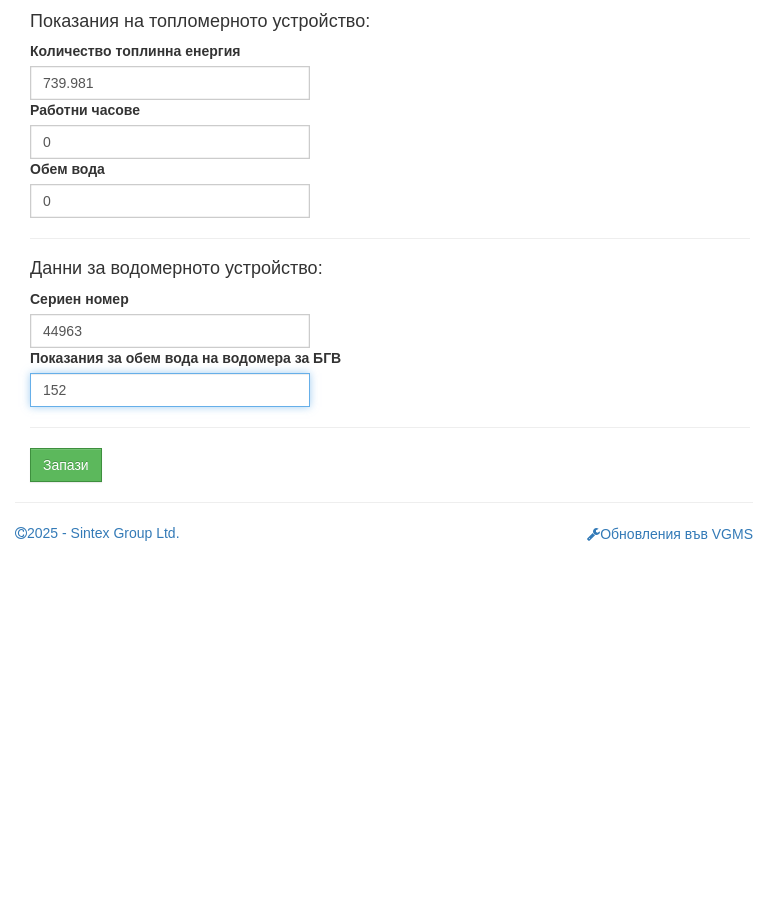 scroll, scrollTop: 948, scrollLeft: 0, axis: vertical 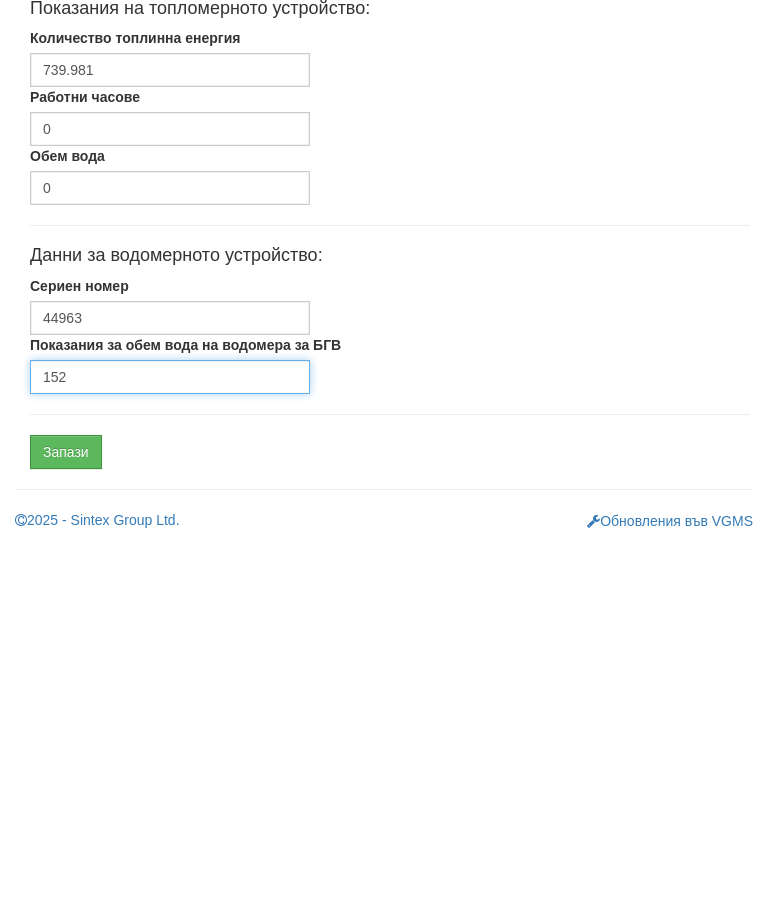 type on "152" 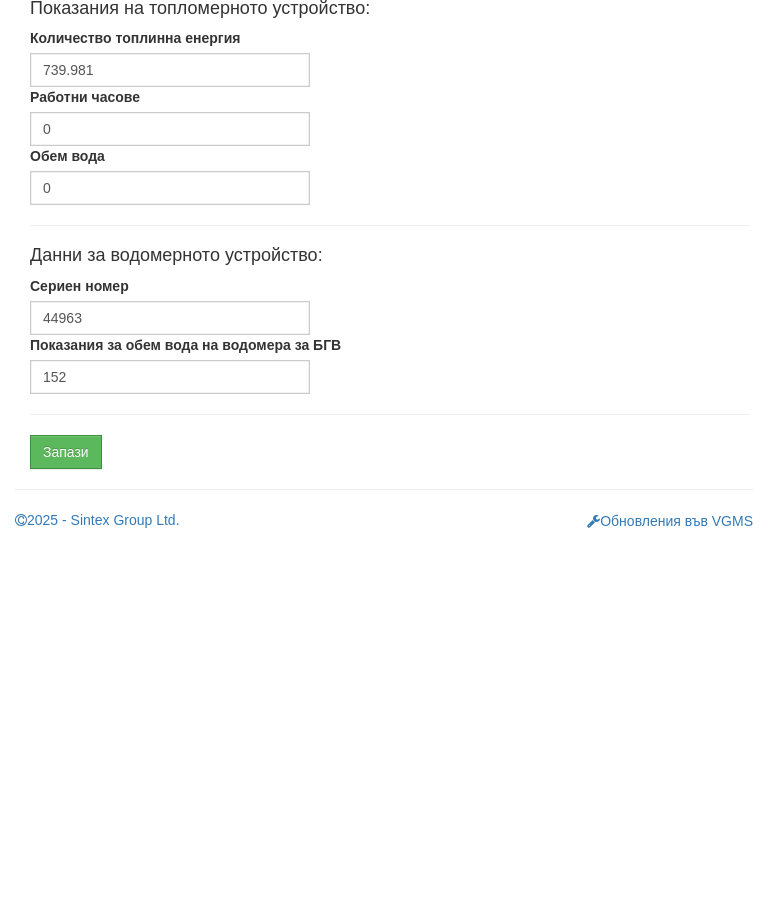 click on "Запази" at bounding box center (66, 816) 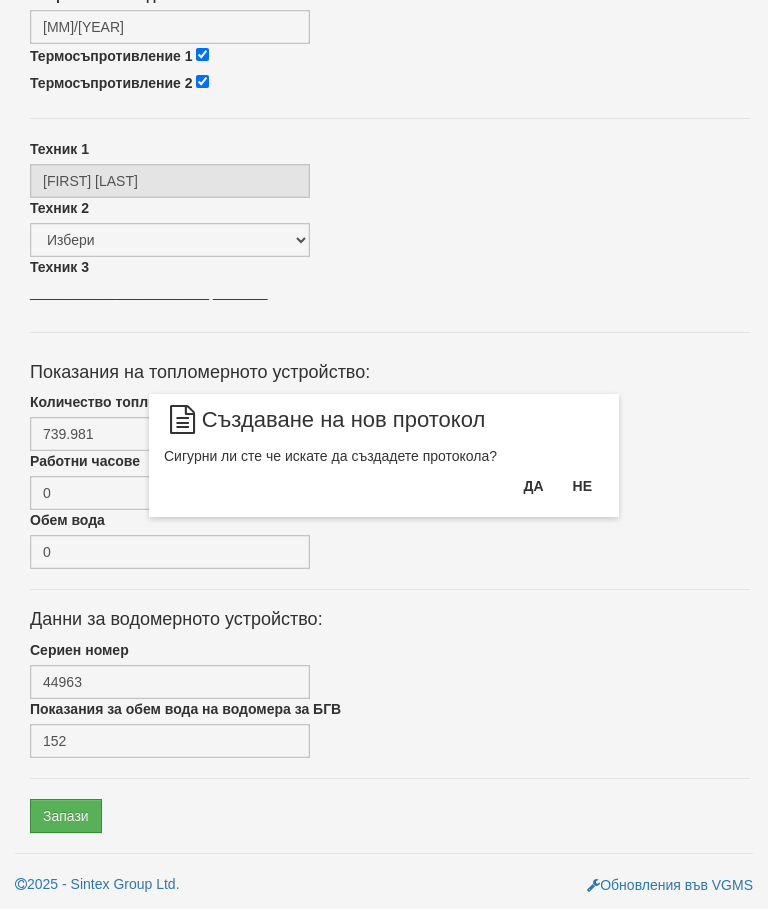 click on "Да" at bounding box center [533, 486] 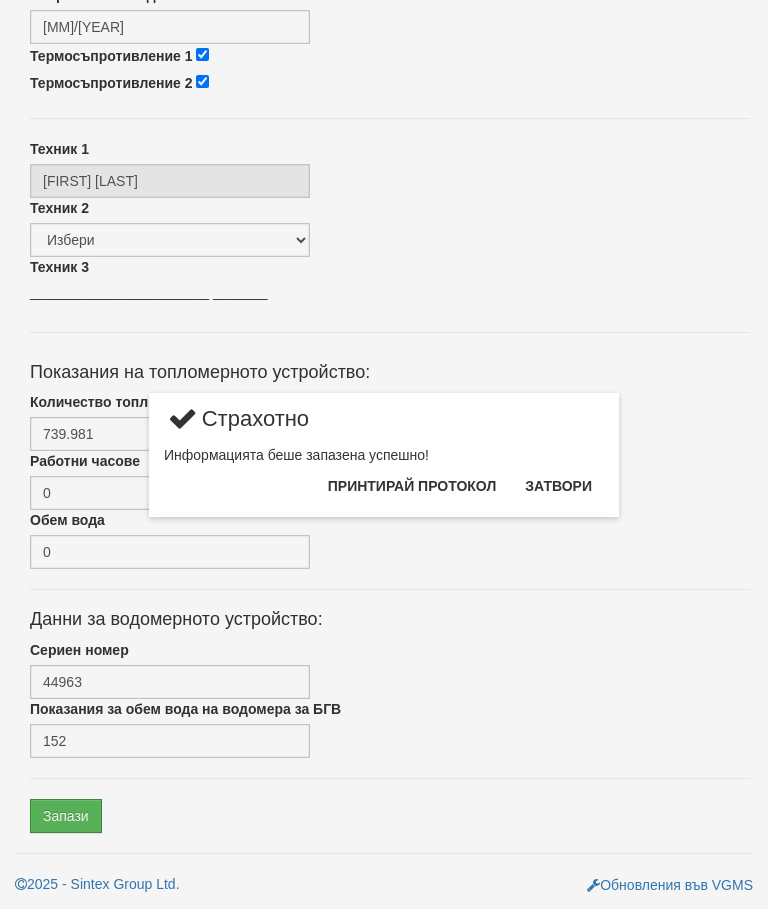 click on "Затвори" at bounding box center [558, 486] 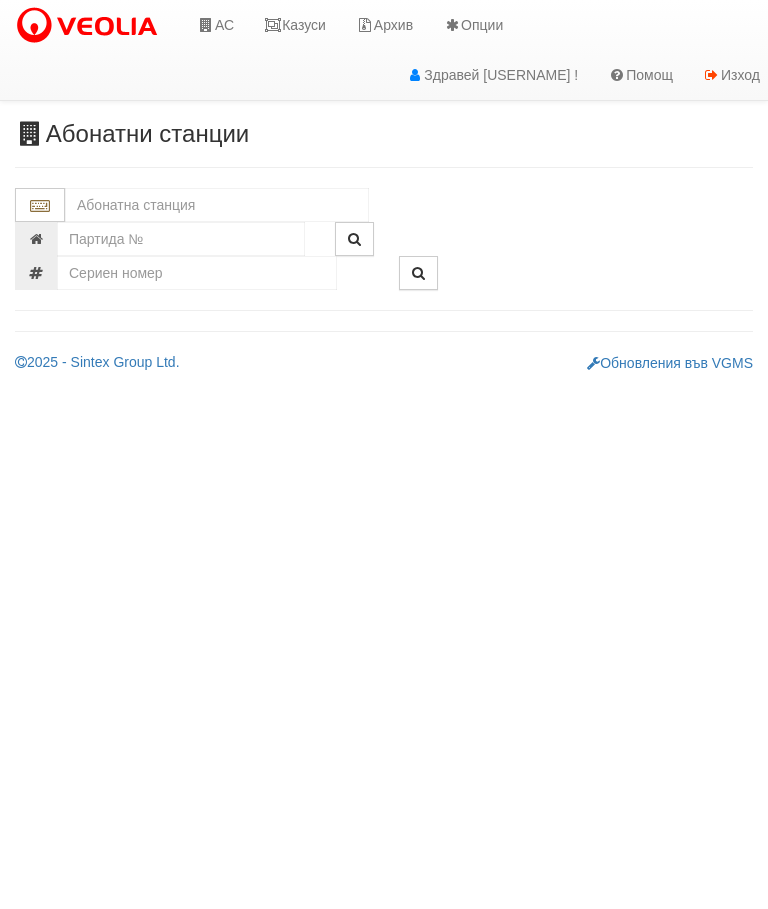 scroll, scrollTop: 0, scrollLeft: 0, axis: both 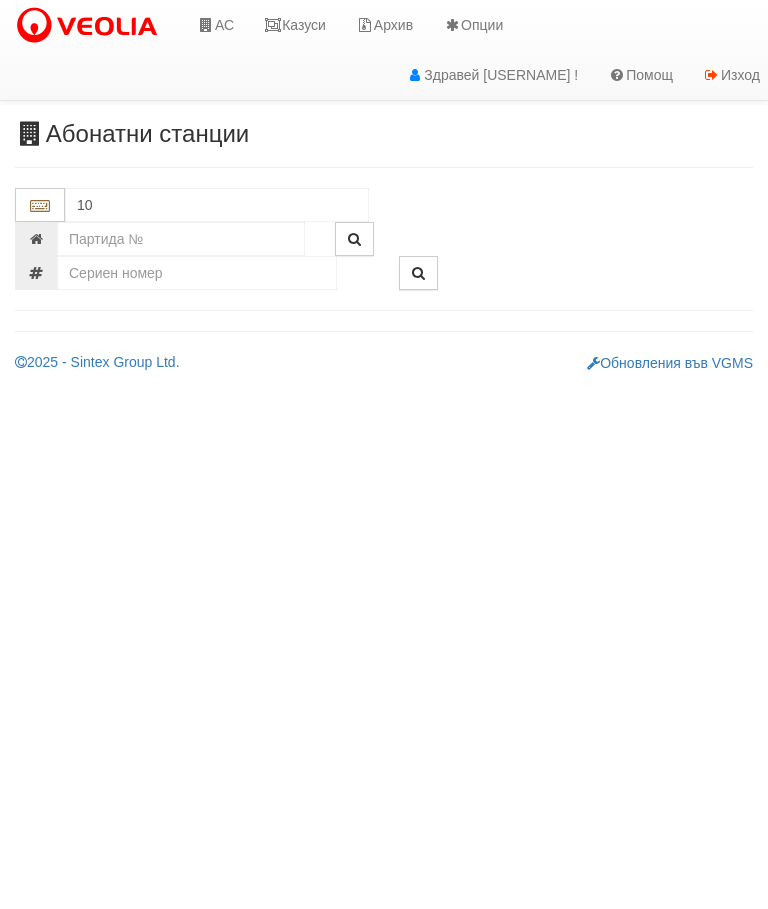 type on "103" 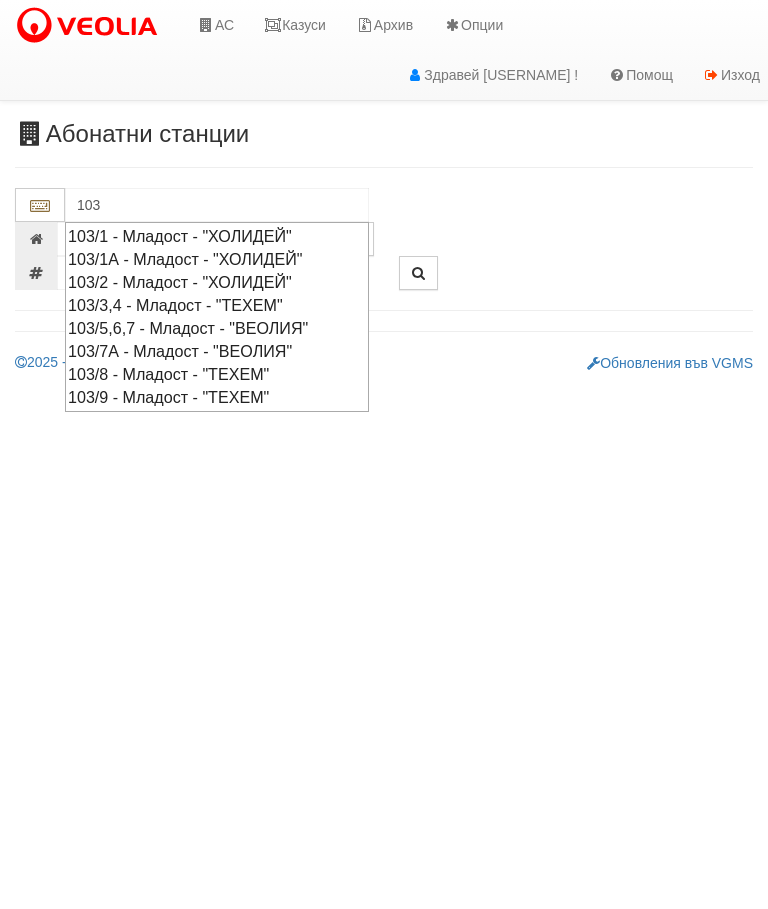 click on "103" at bounding box center (217, 205) 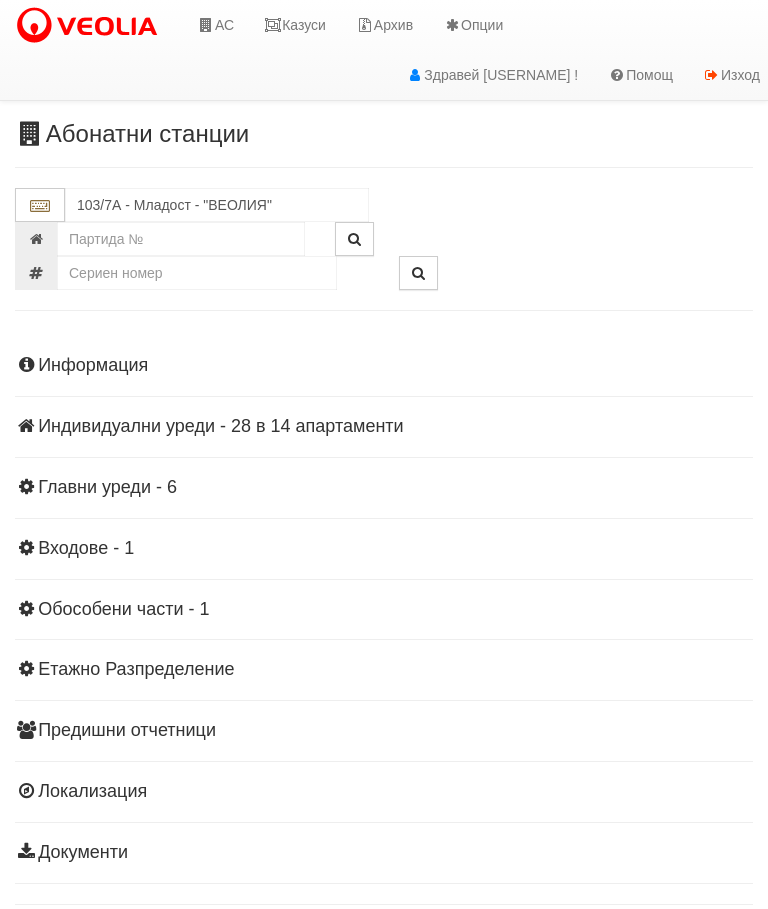 click on "Индивидуални уреди - 28 в 14 апартаменти" at bounding box center (384, 427) 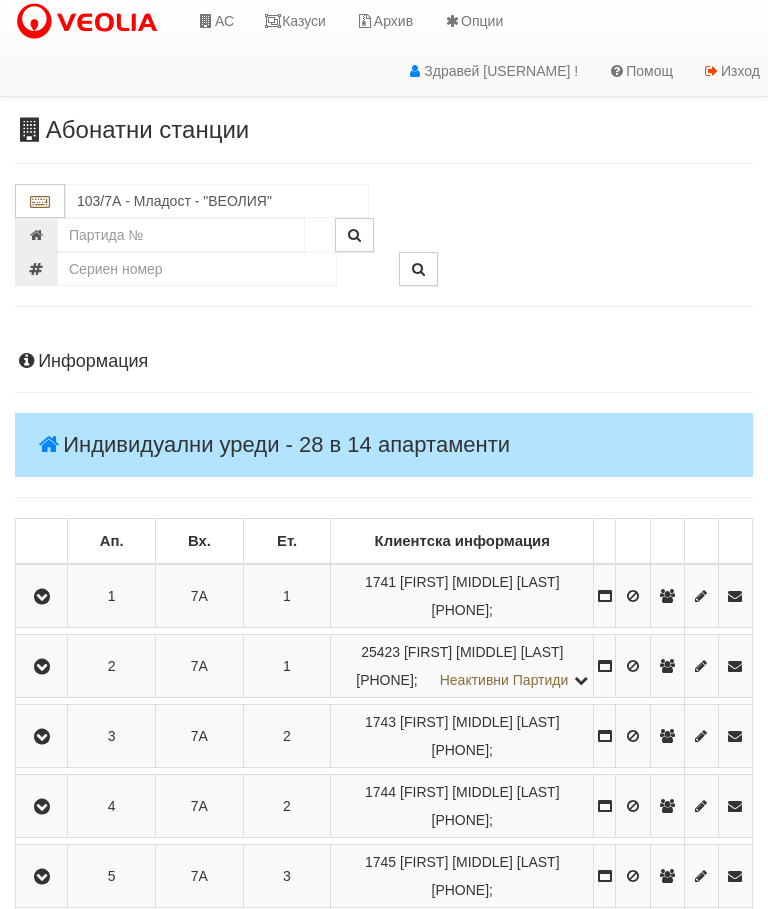 scroll, scrollTop: 0, scrollLeft: 0, axis: both 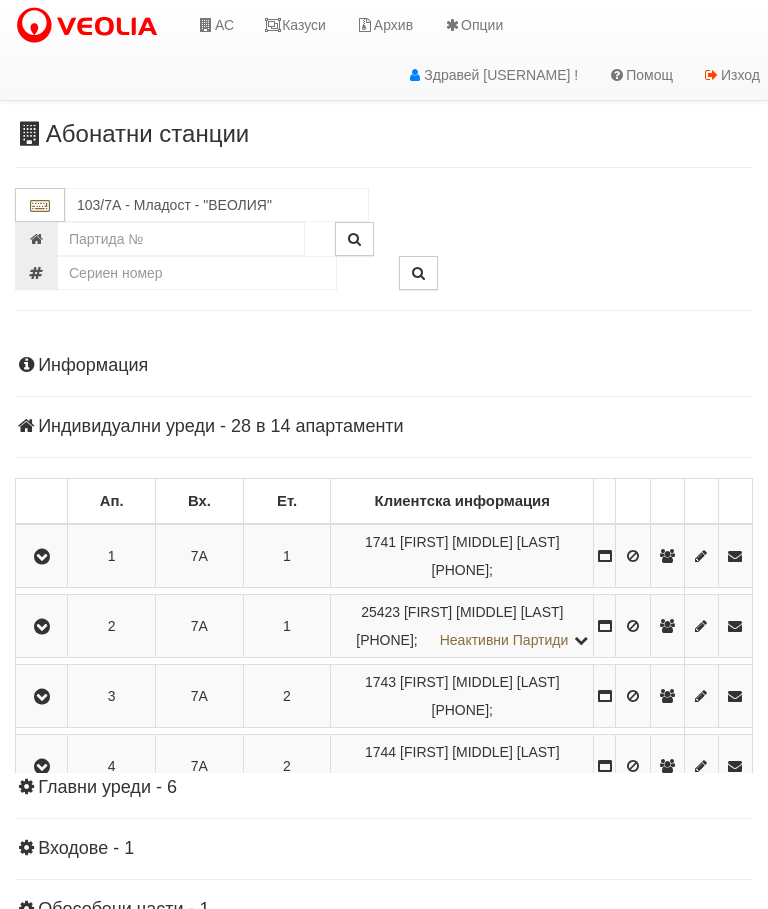 click on "Информация
Параметри
Брой Апартаменти:
14
Ползватели 06/2025
14  %
0  % 30" at bounding box center [384, 757] 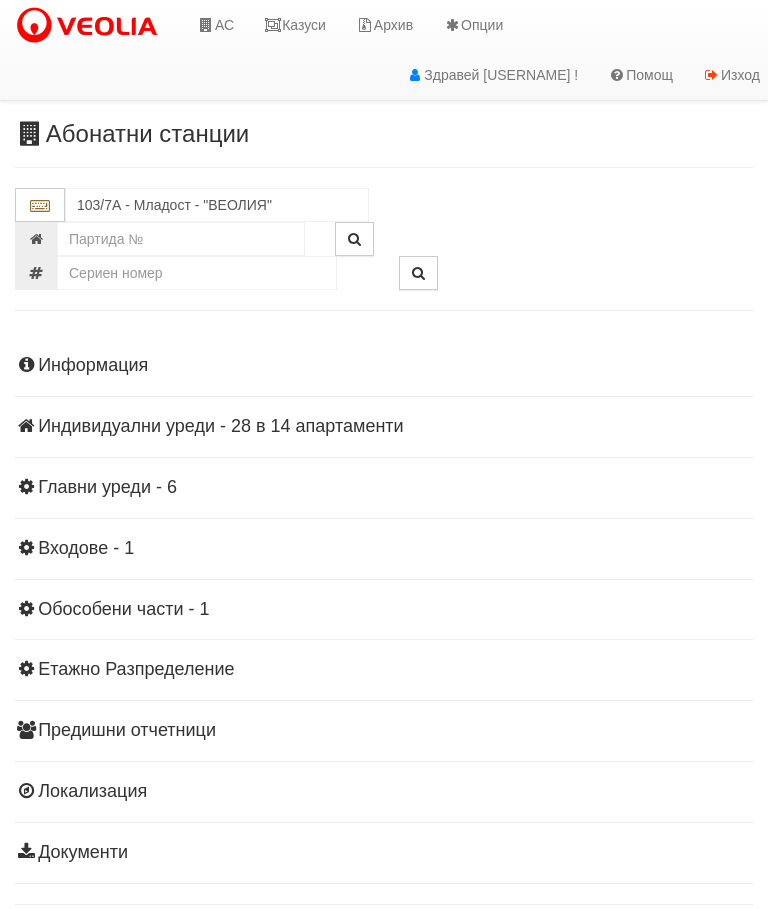 click on "Главни уреди - 6" at bounding box center [384, 488] 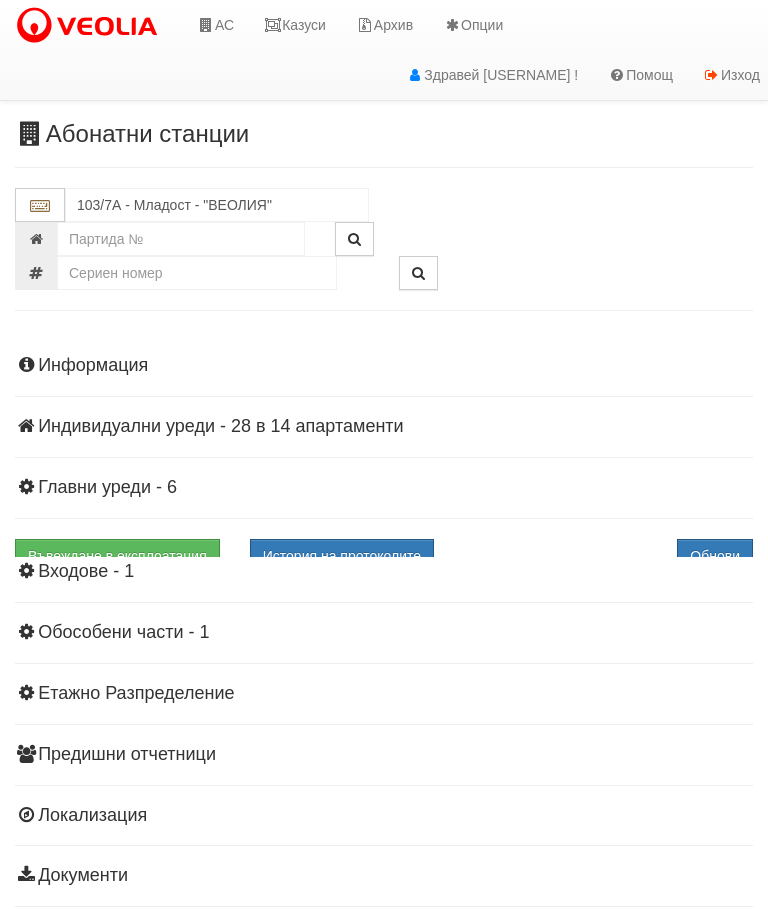 click on "Информация
Параметри
Брой Апартаменти:
14
Ползватели 06/2025
14  %
0  % 30" at bounding box center (384, 619) 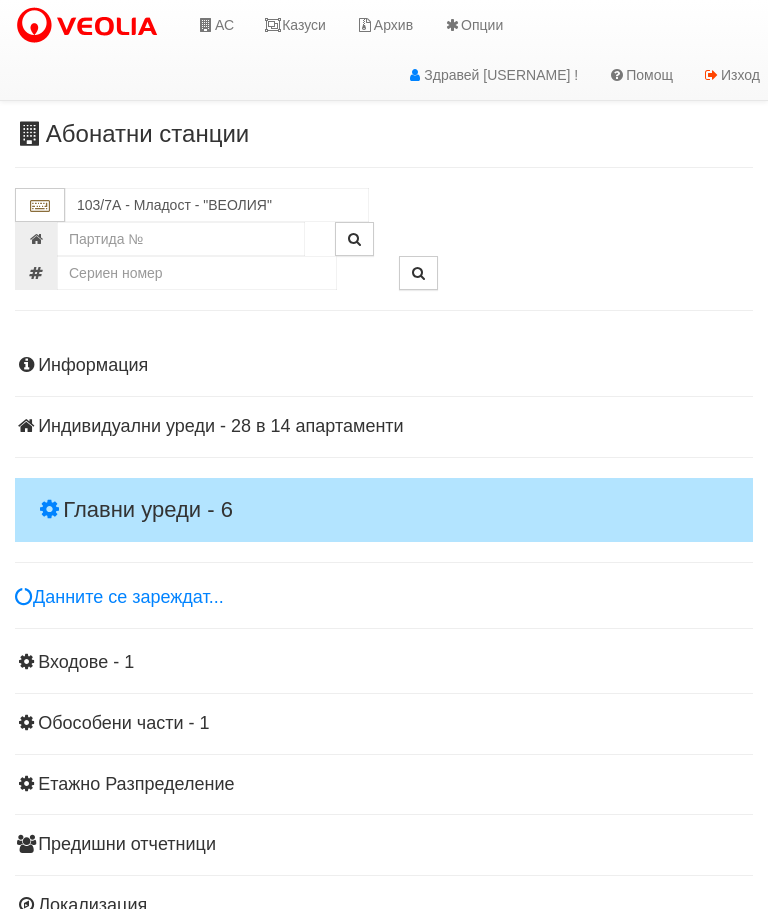 click on "Главни уреди - 6" at bounding box center [384, 510] 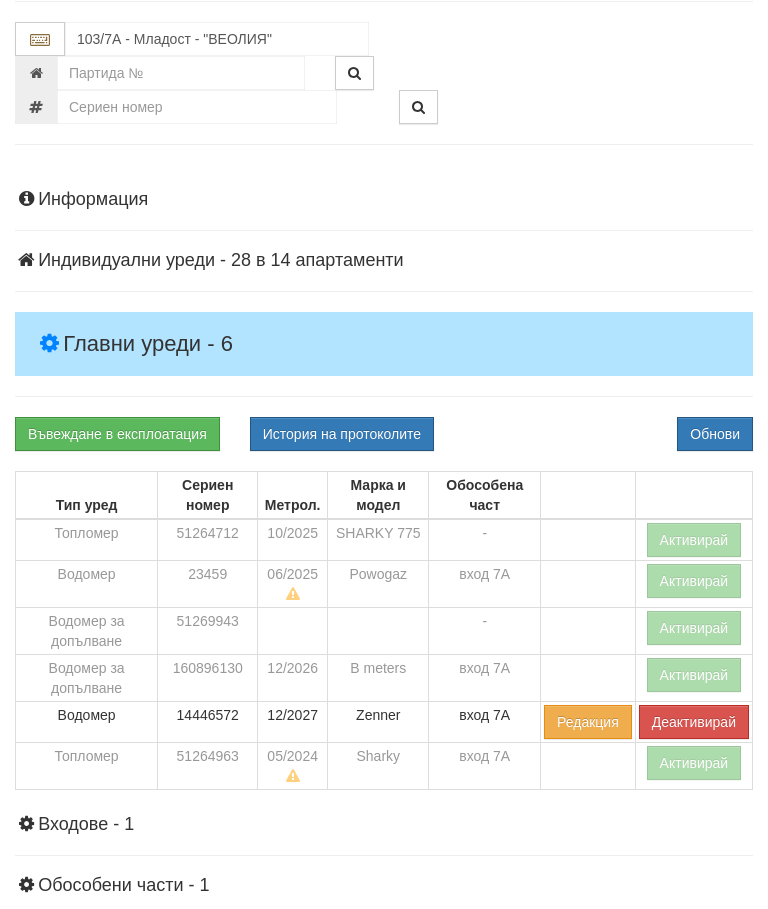 scroll, scrollTop: 166, scrollLeft: 0, axis: vertical 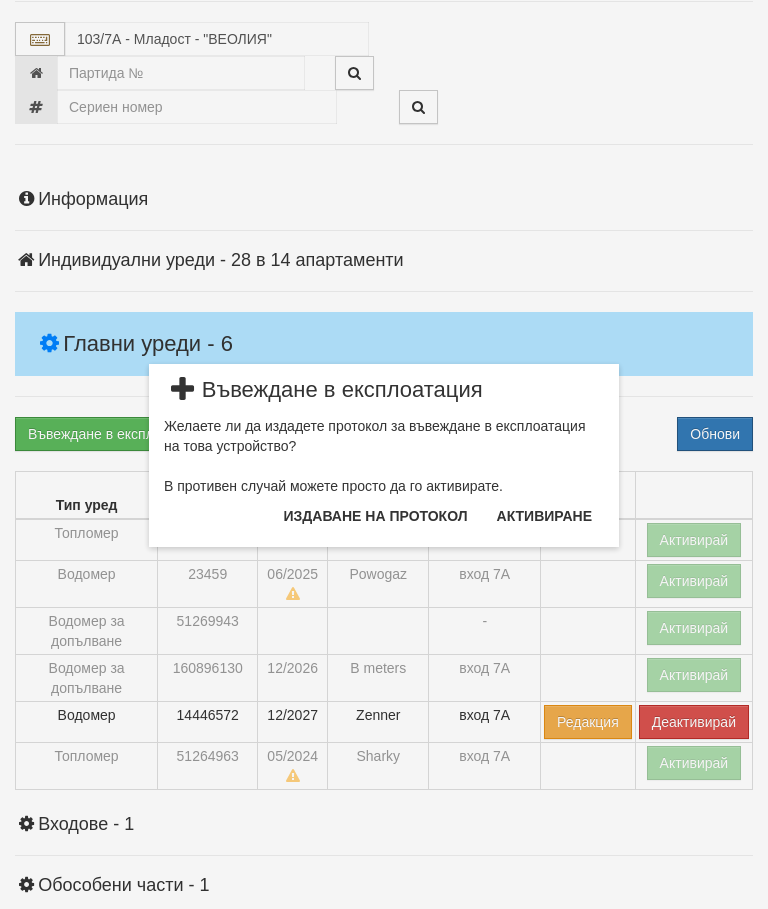 click on "Издаване на протокол" at bounding box center [376, 516] 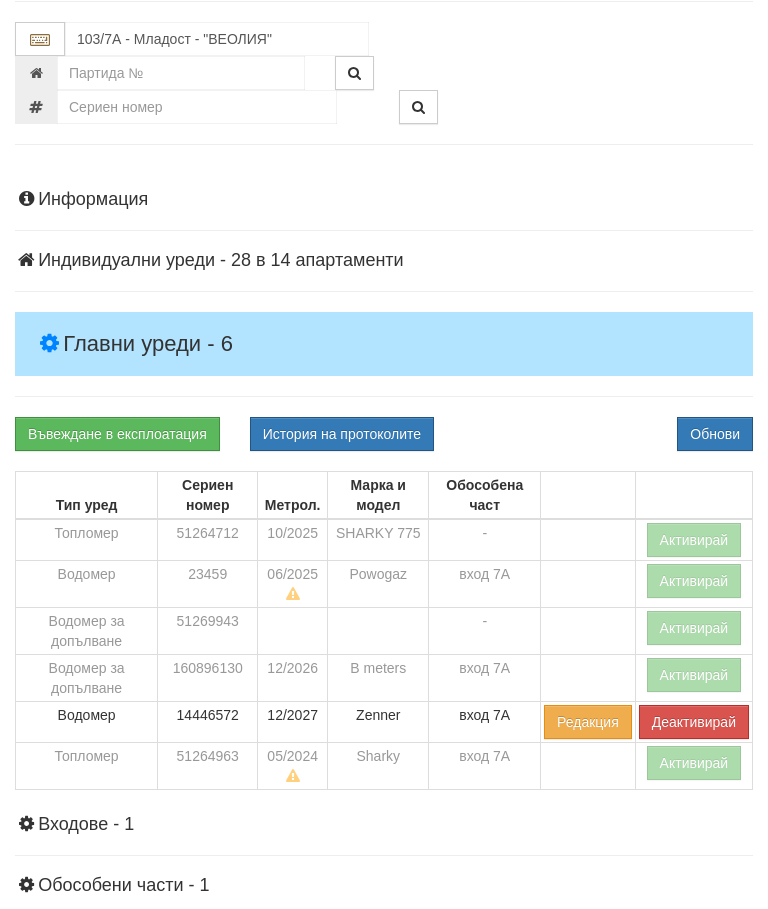 scroll, scrollTop: 241, scrollLeft: 0, axis: vertical 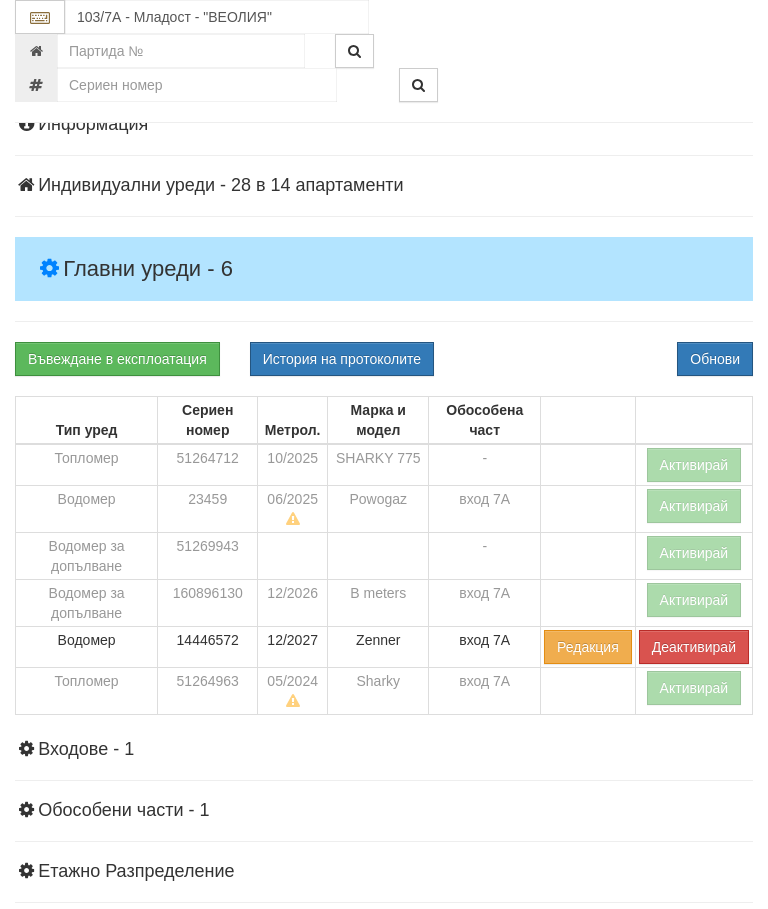 click on "Обнови" at bounding box center [715, 359] 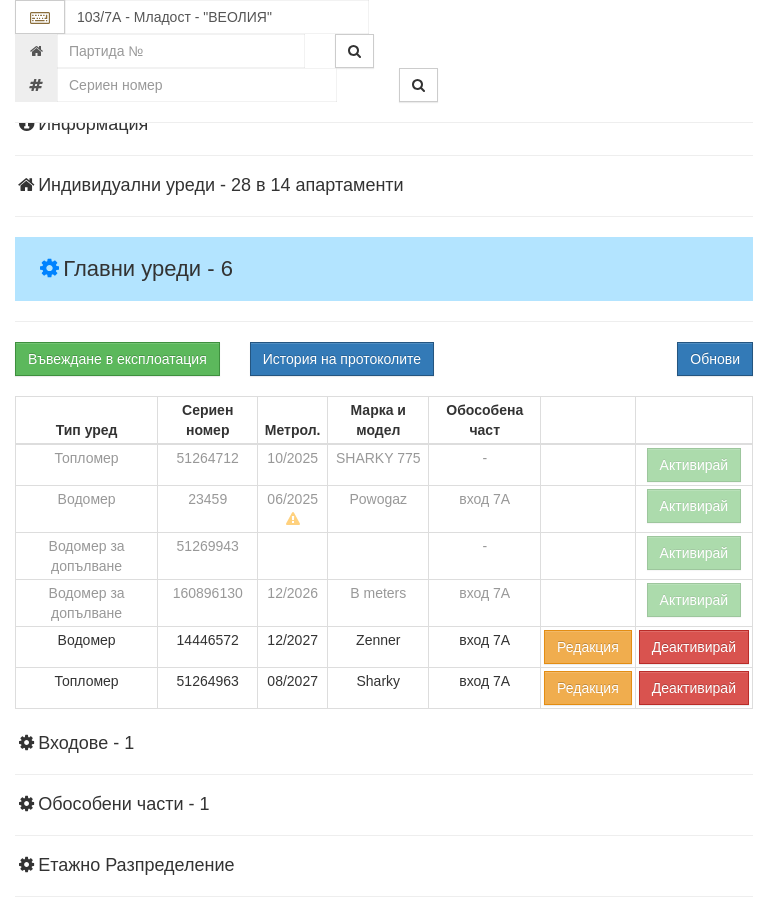 click on "Активирай" at bounding box center (694, 600) 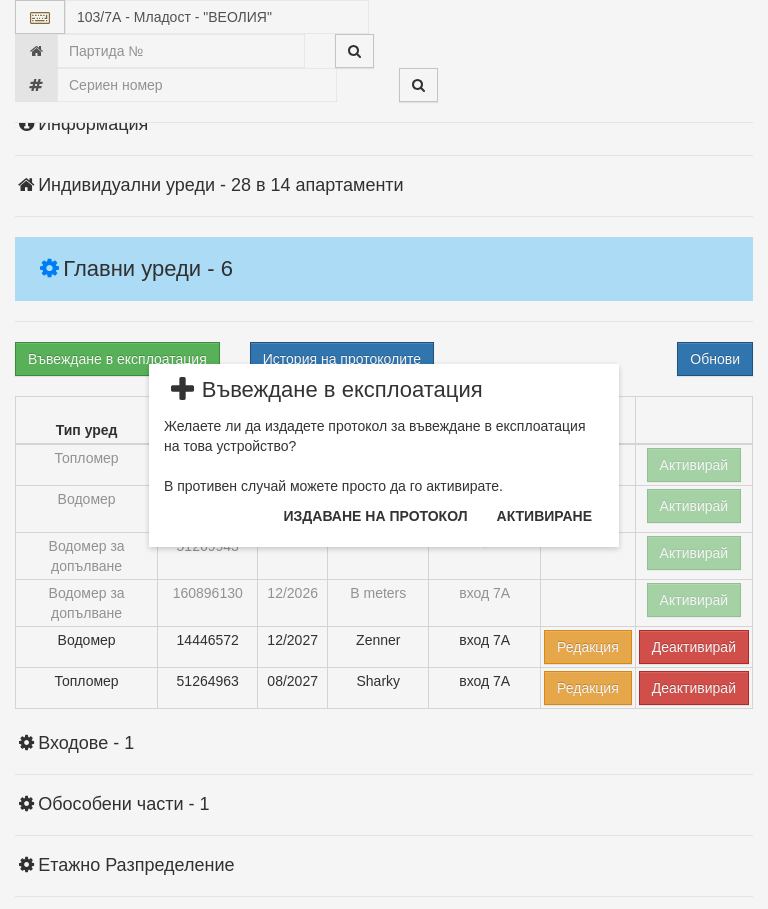 click on "Издаване на протокол" at bounding box center (376, 516) 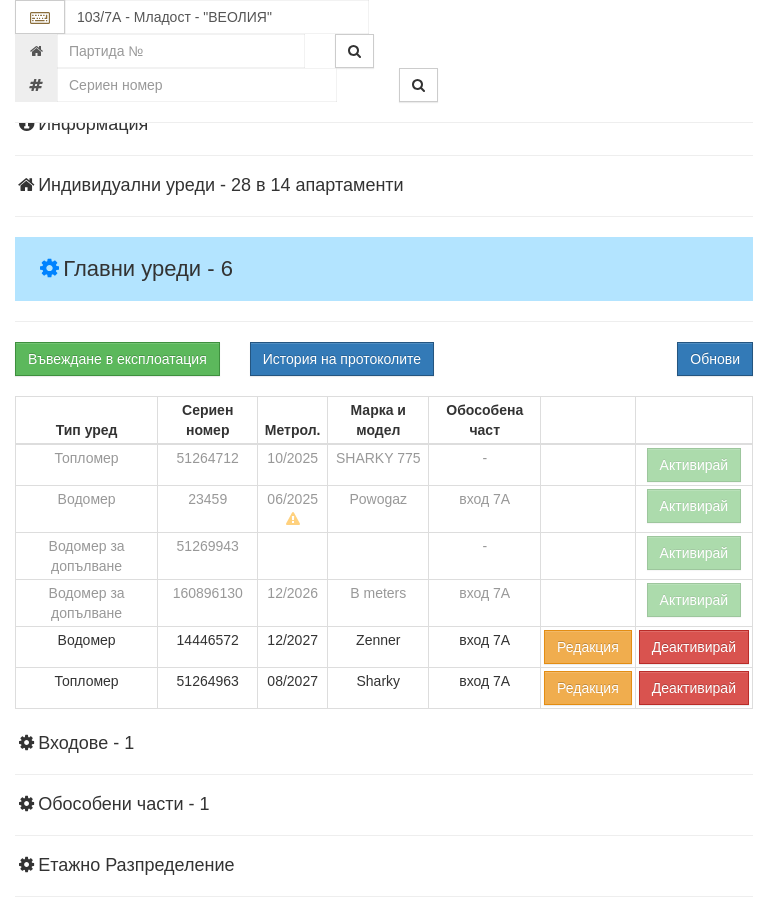 click on "Обнови" at bounding box center [715, 359] 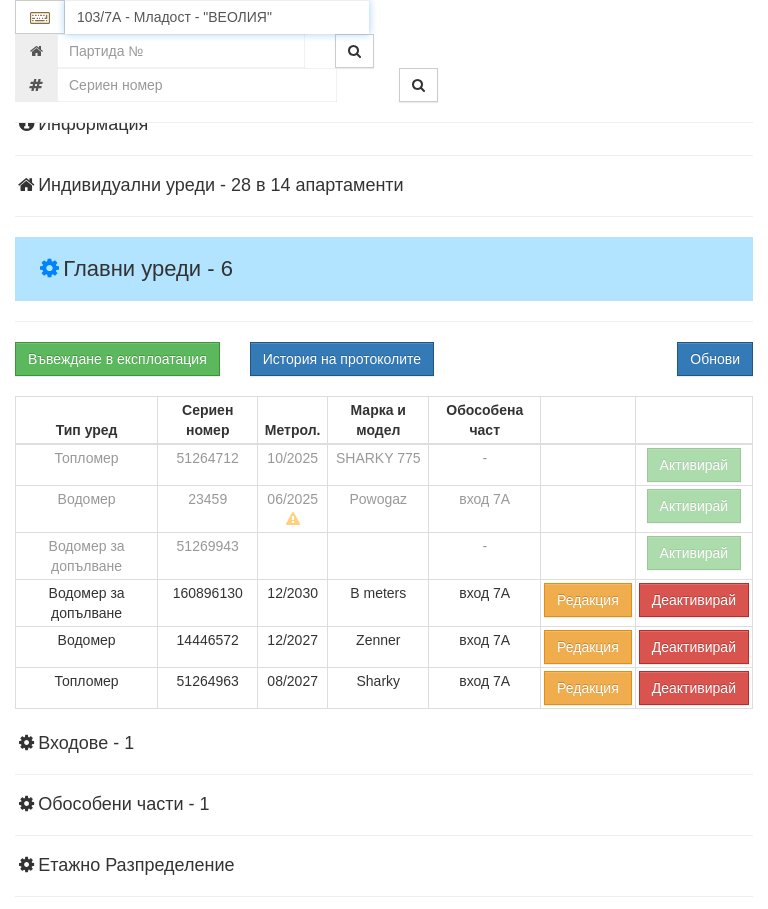 click on "103/7А - Младост - "ВЕОЛИЯ"" at bounding box center [217, 17] 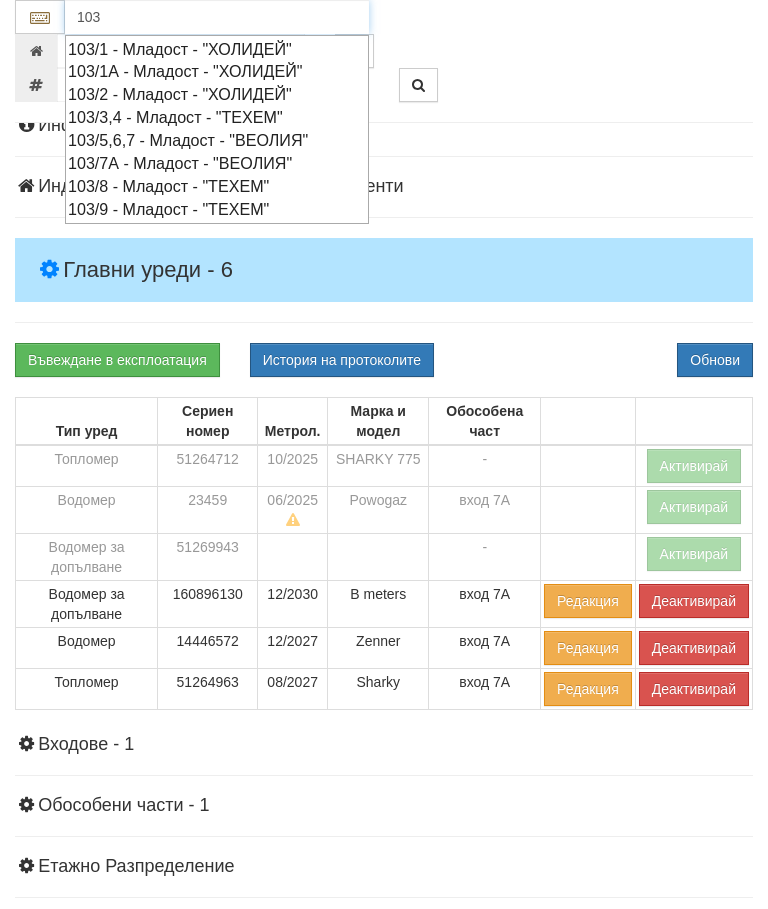 click on "103/5,6,7 - Младост - "ВЕОЛИЯ"" at bounding box center [217, 140] 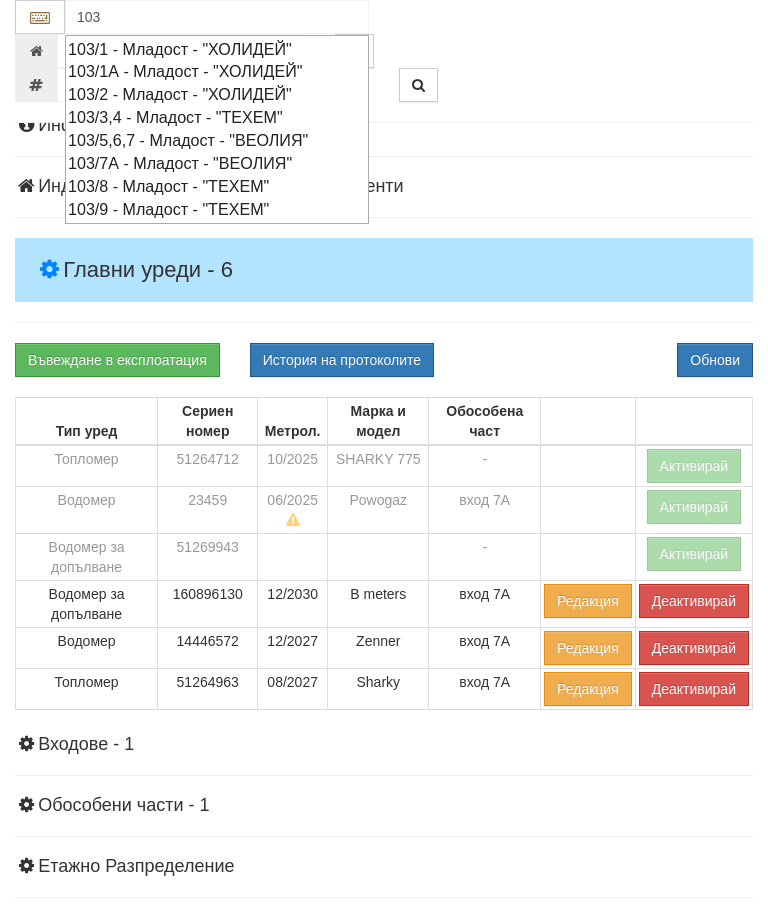 type on "103/5,6,7 - Младост - "ВЕОЛИЯ"" 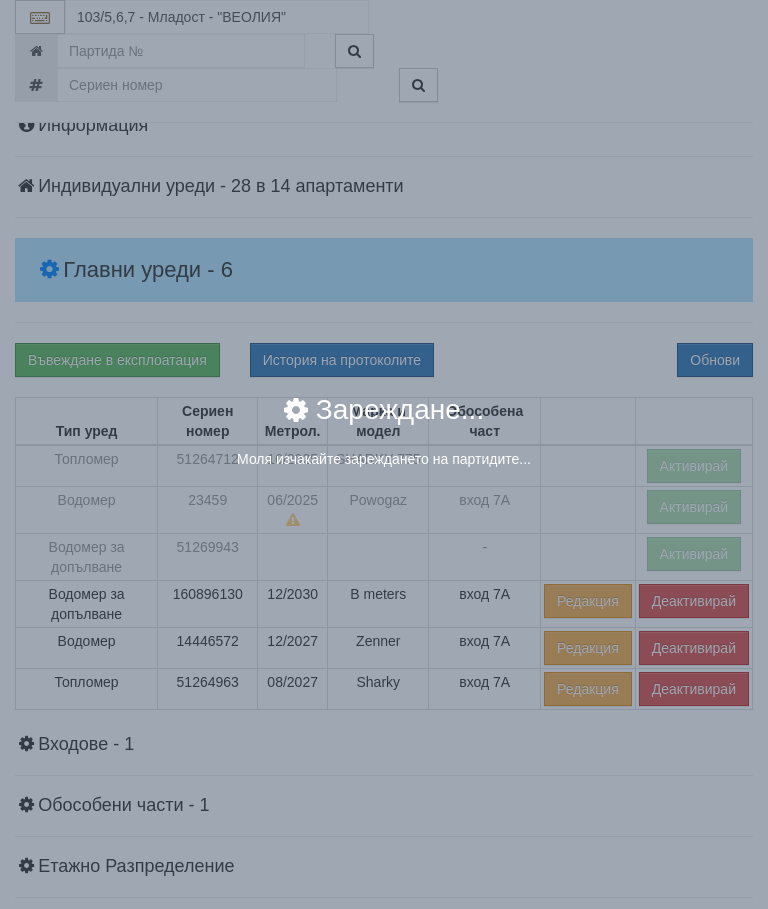 scroll, scrollTop: 241, scrollLeft: 0, axis: vertical 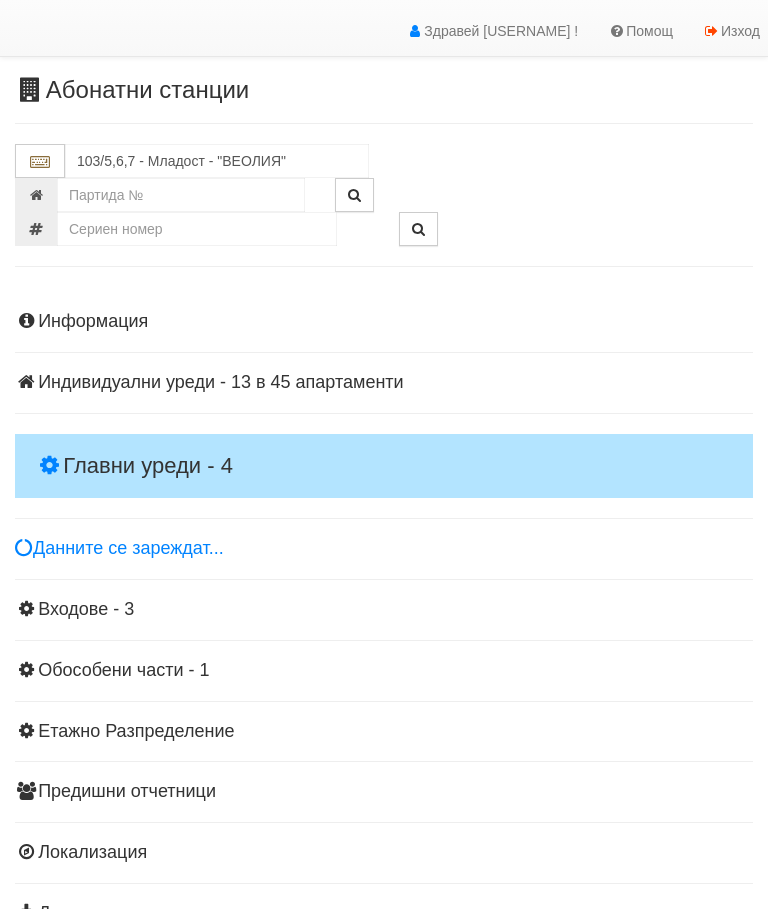 click on "Главни уреди - 4" at bounding box center (384, 466) 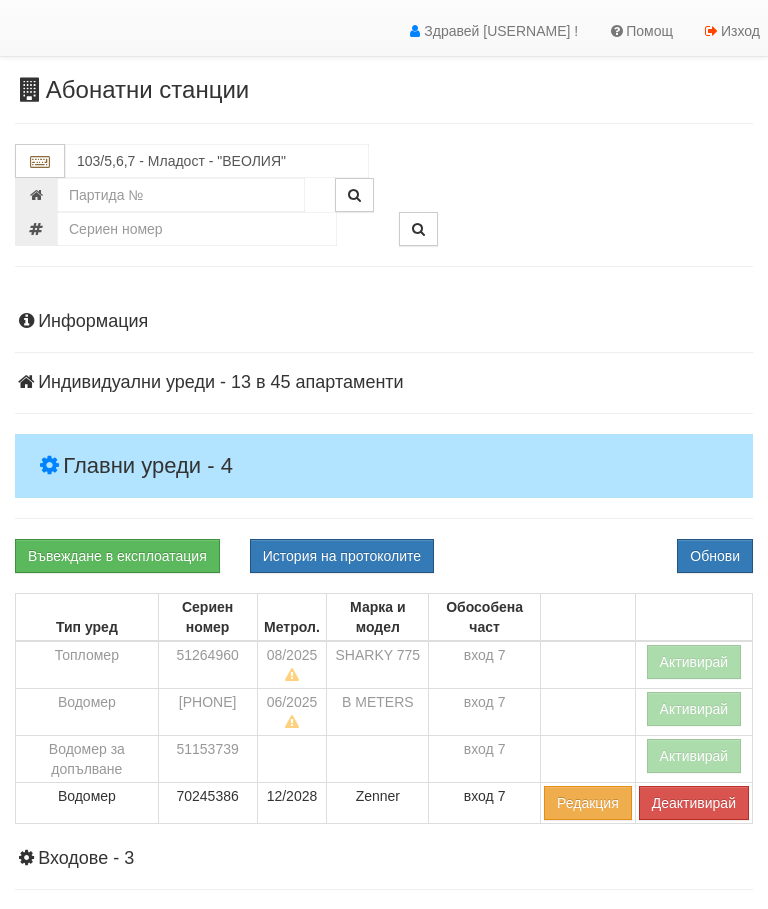 click on "Активирай" at bounding box center (694, 662) 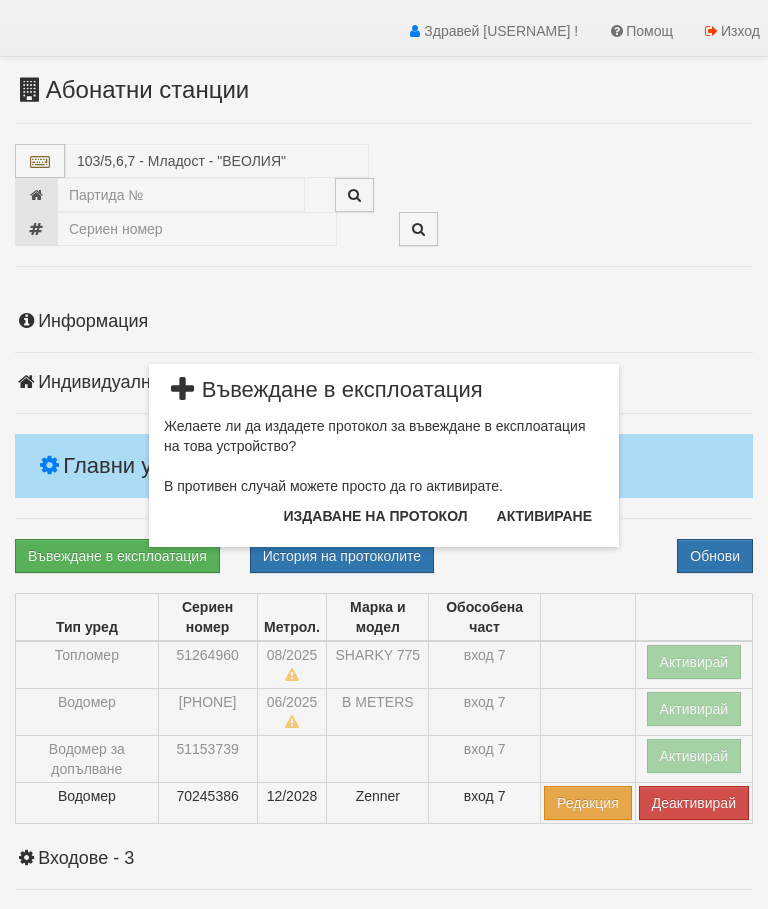 click on "Издаване на протокол" at bounding box center (376, 516) 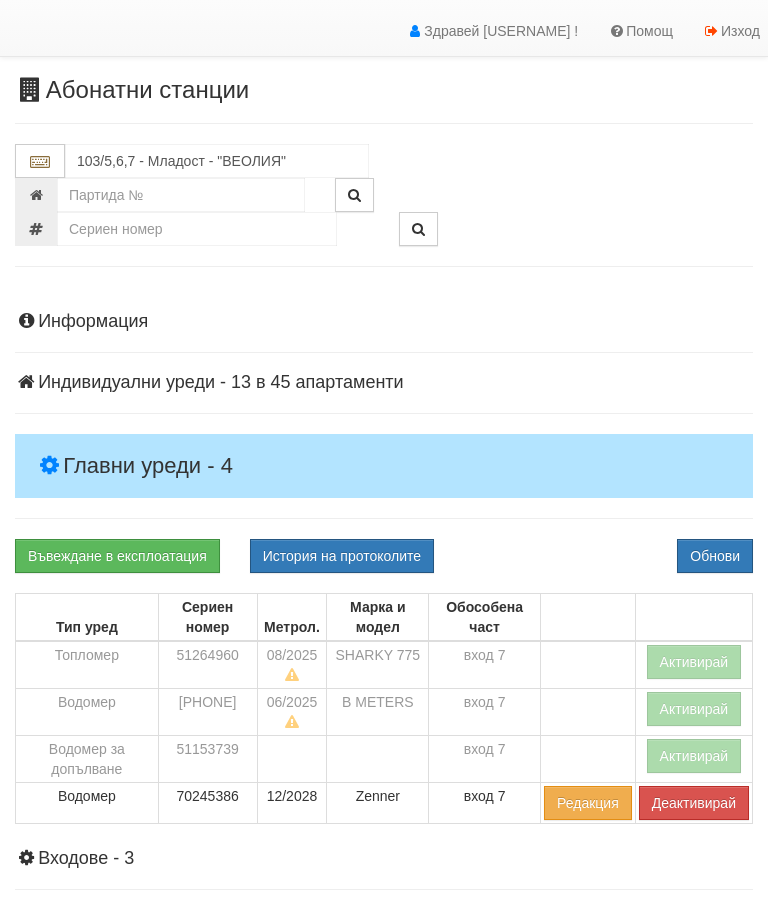 click on "Обнови" at bounding box center (715, 556) 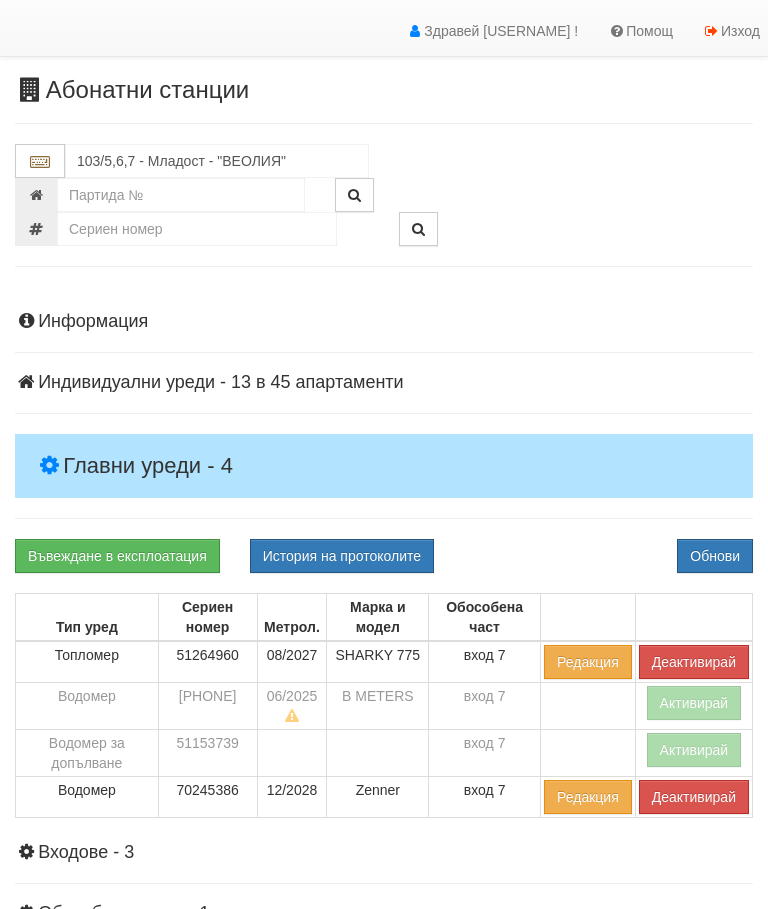 scroll, scrollTop: 0, scrollLeft: 0, axis: both 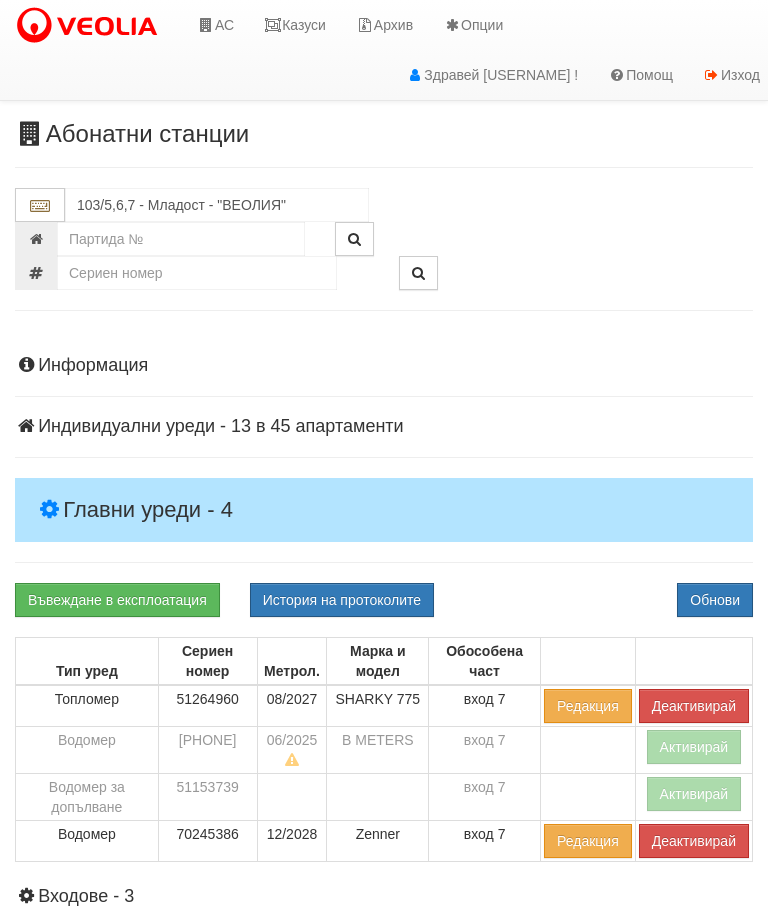 click on "Казуси" at bounding box center (295, 25) 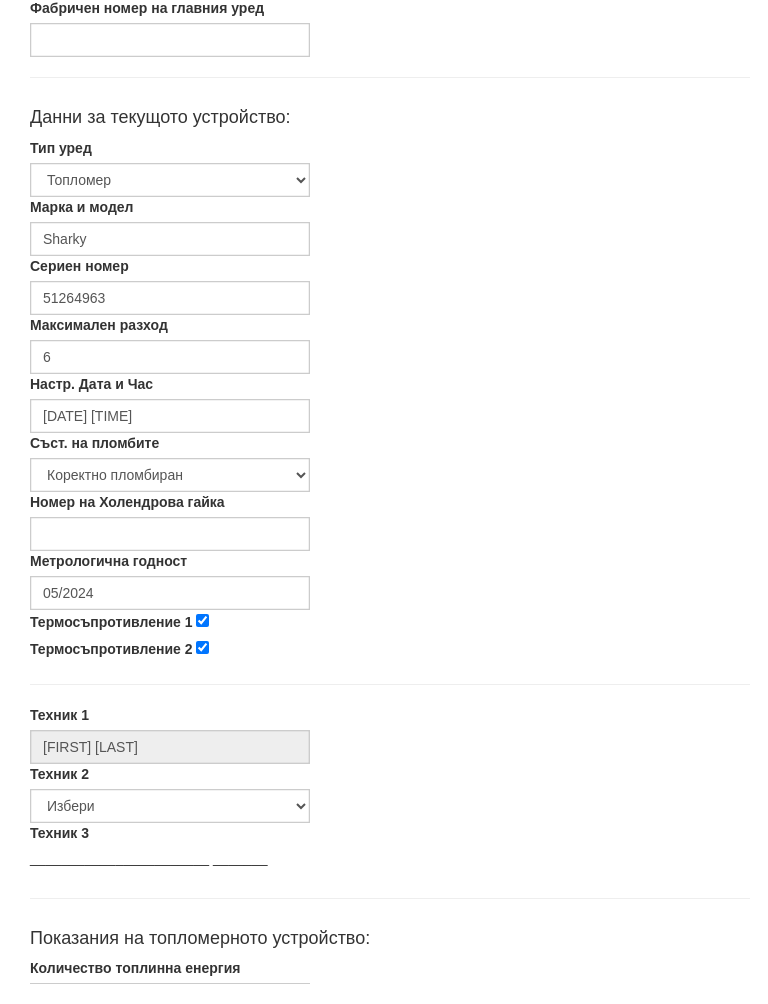 scroll, scrollTop: 394, scrollLeft: 0, axis: vertical 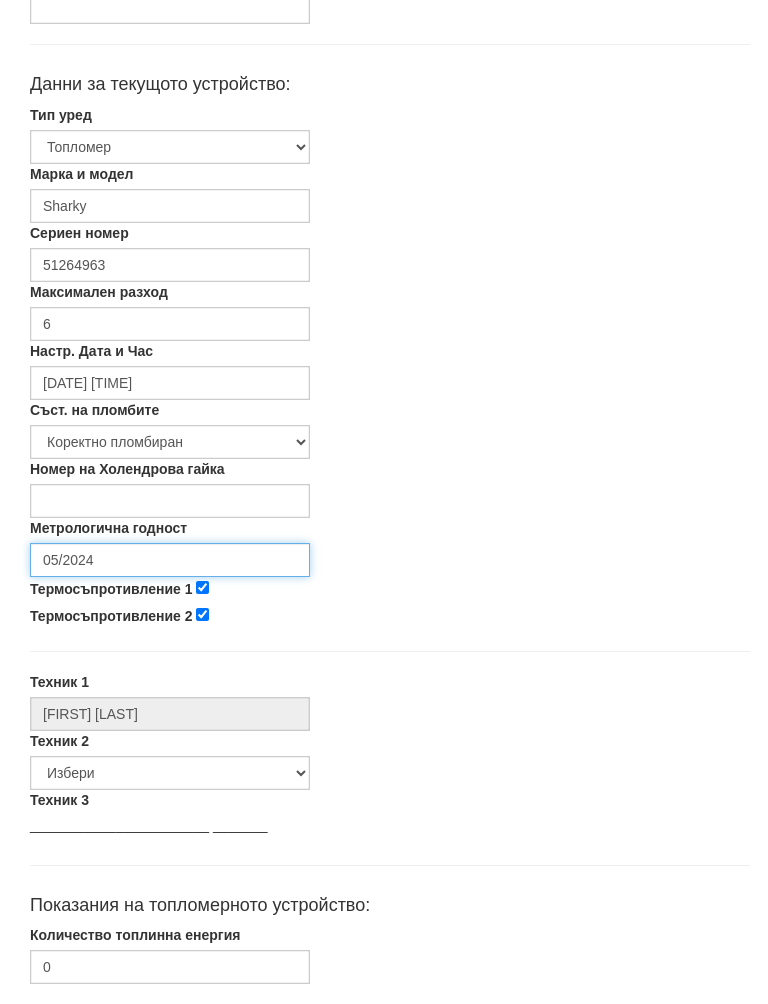 click on "05/2024" at bounding box center [170, 581] 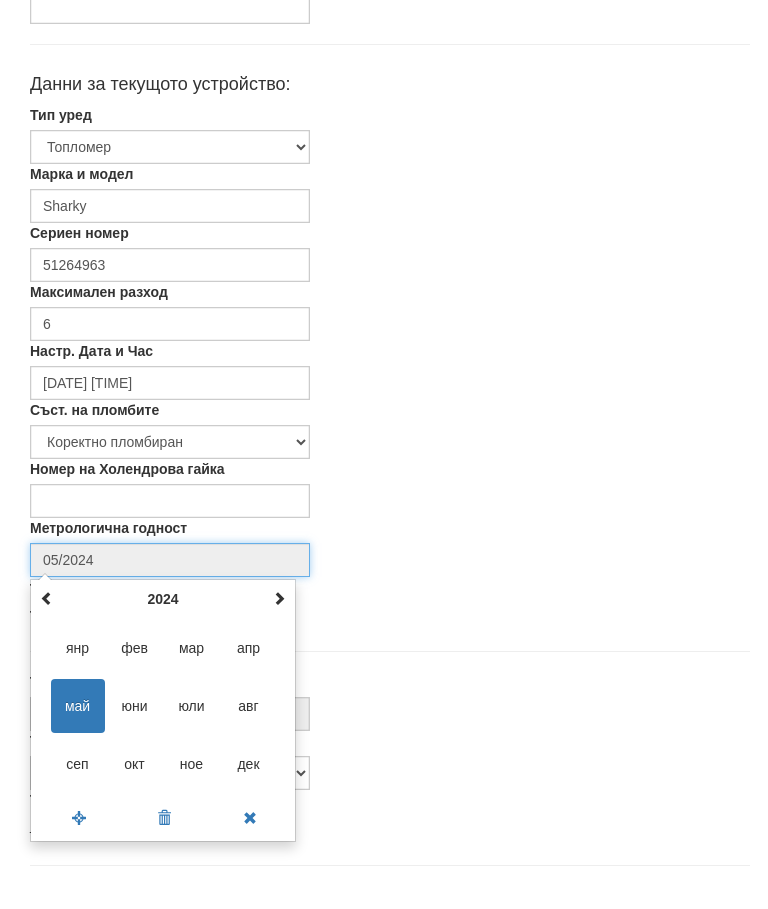 scroll, scrollTop: 394, scrollLeft: 0, axis: vertical 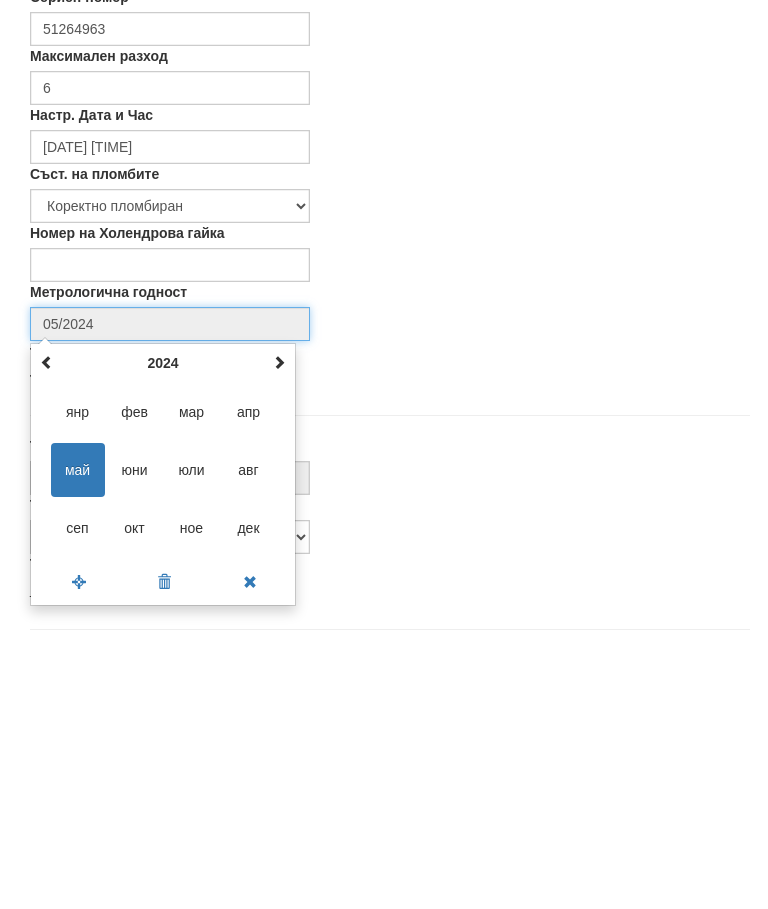 click at bounding box center [279, 619] 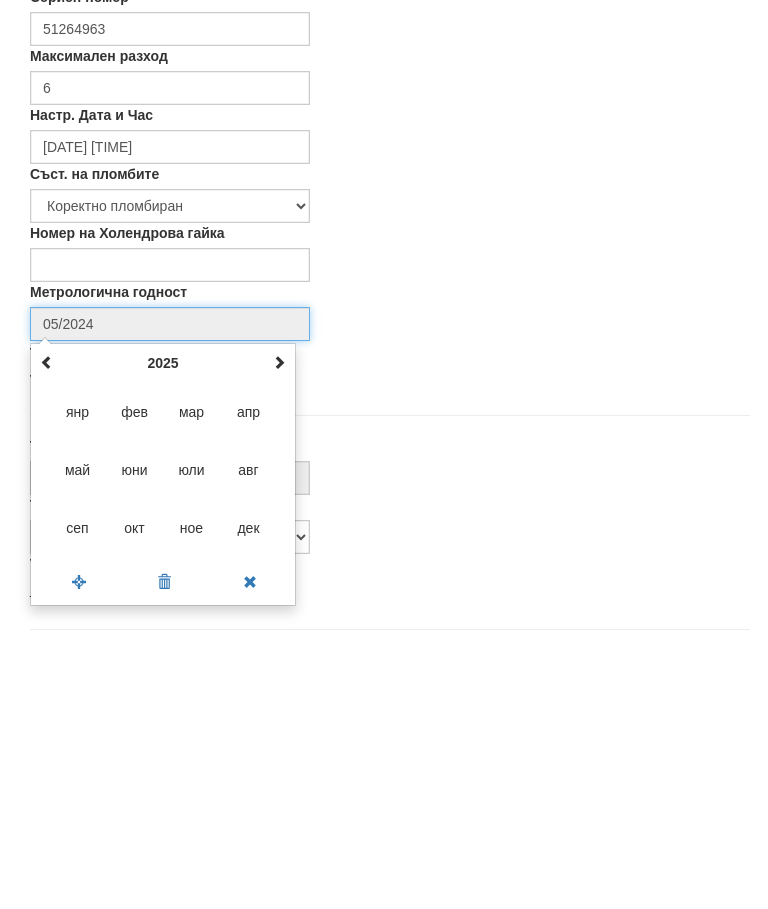 click at bounding box center (279, 619) 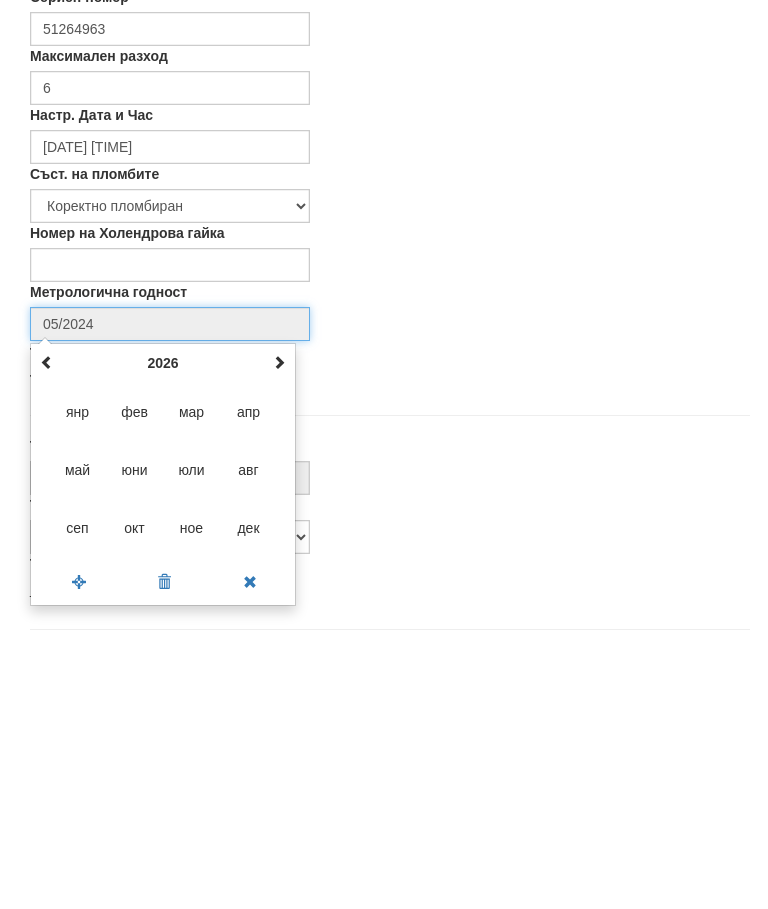 click at bounding box center [279, 619] 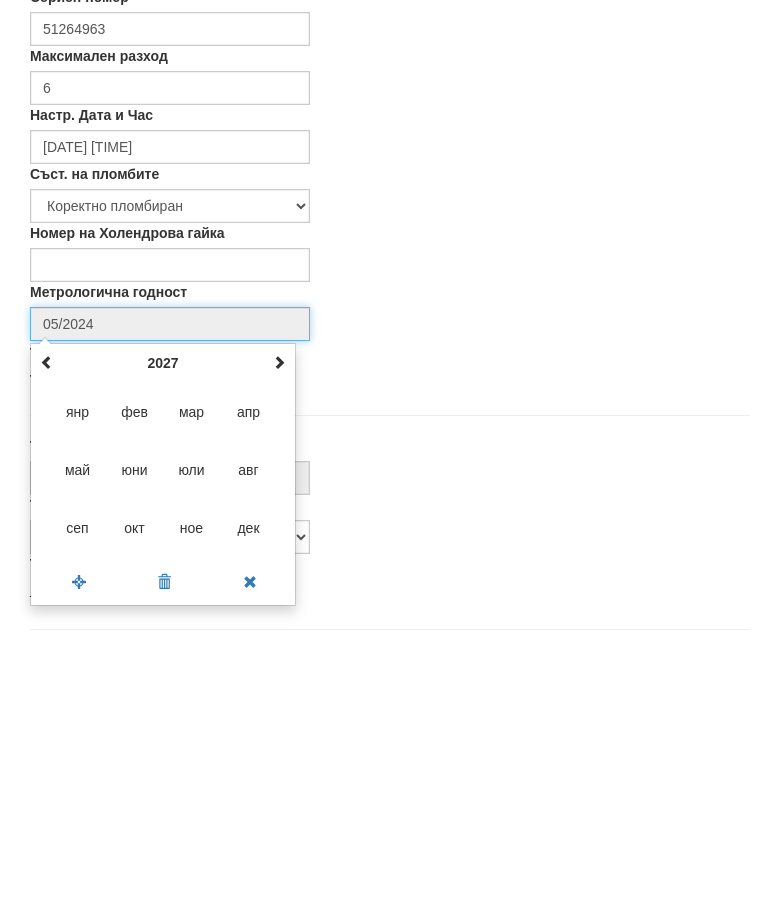 click on "авг" at bounding box center (249, 727) 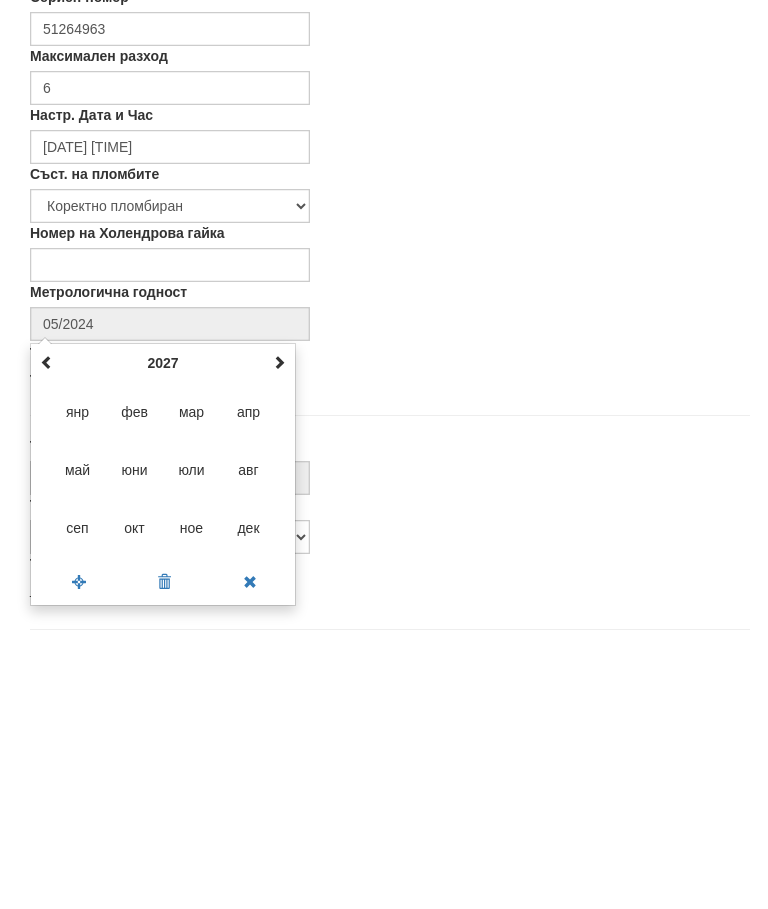 type on "08/2027" 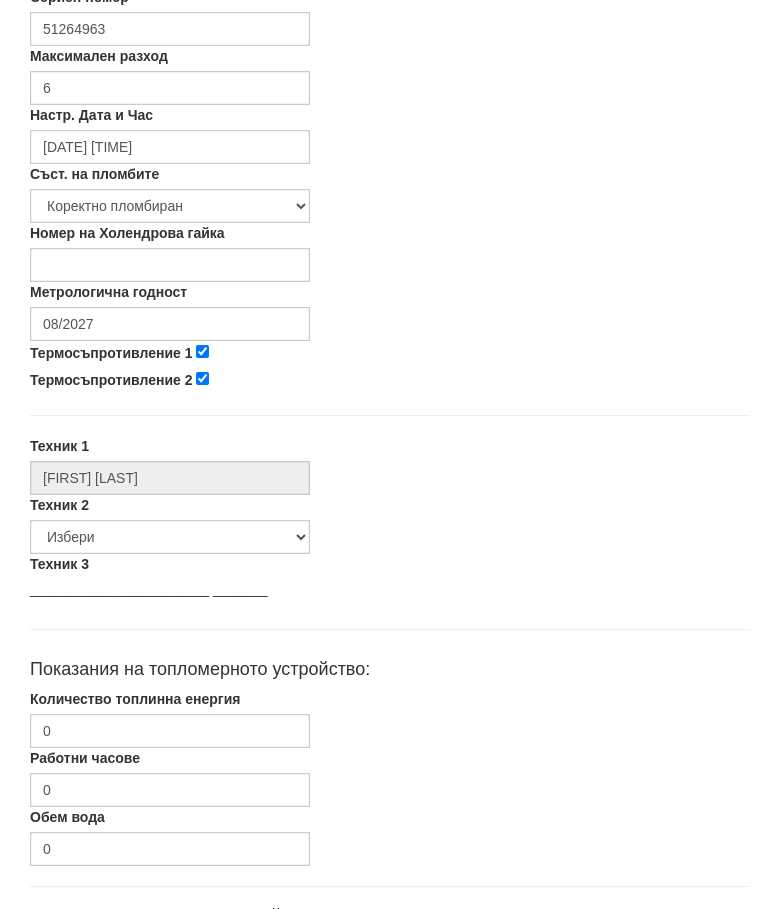 scroll, scrollTop: 665, scrollLeft: 0, axis: vertical 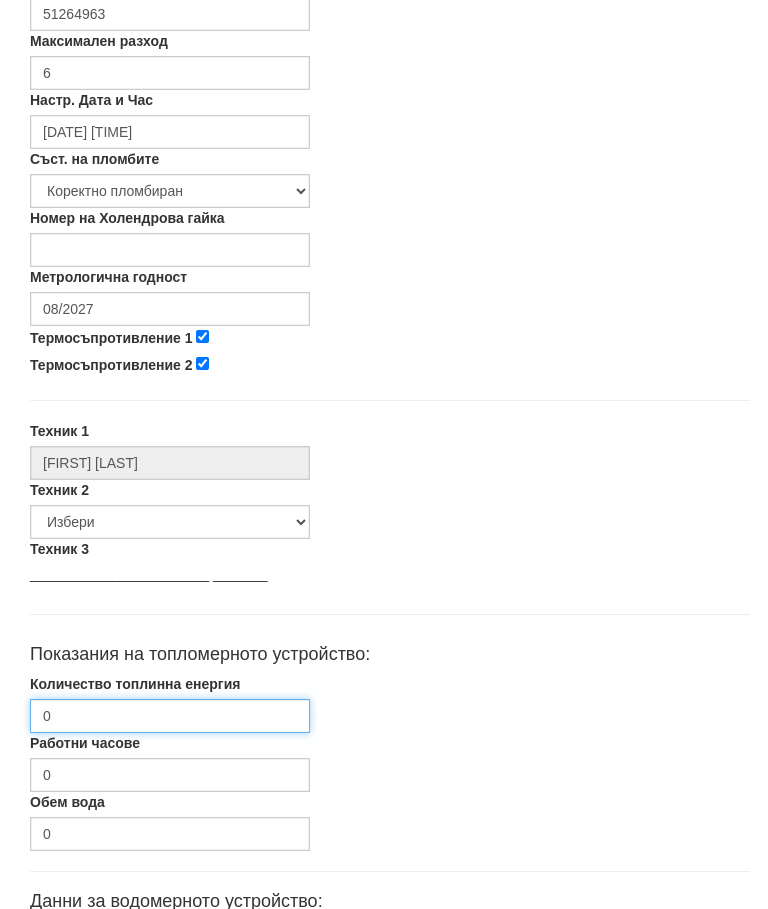 click on "0" at bounding box center (170, 717) 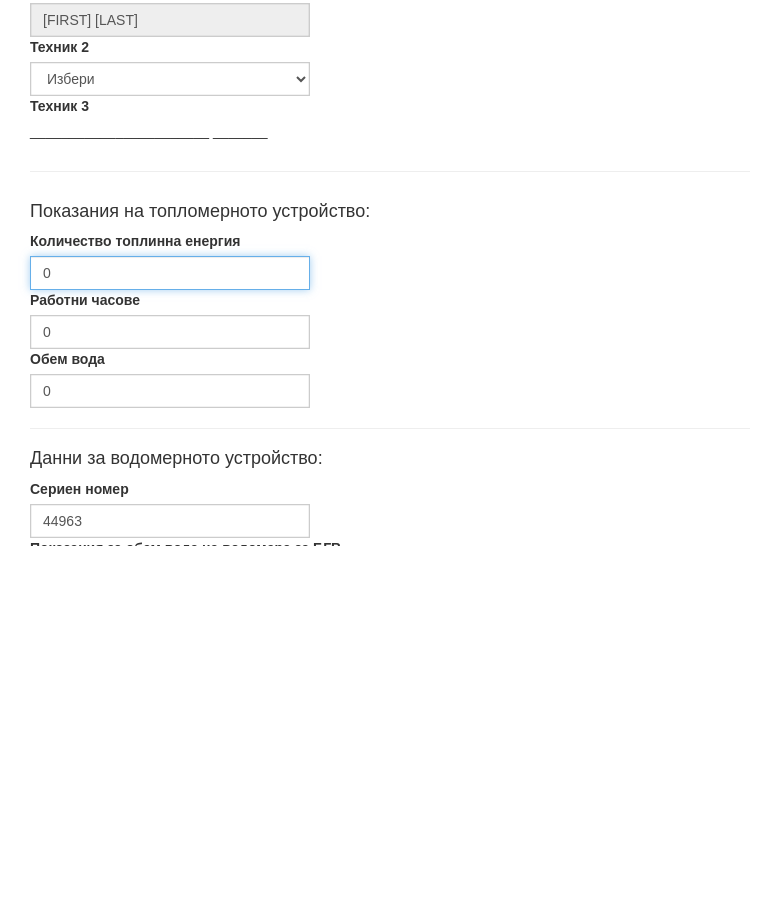 click on "0" at bounding box center [170, 637] 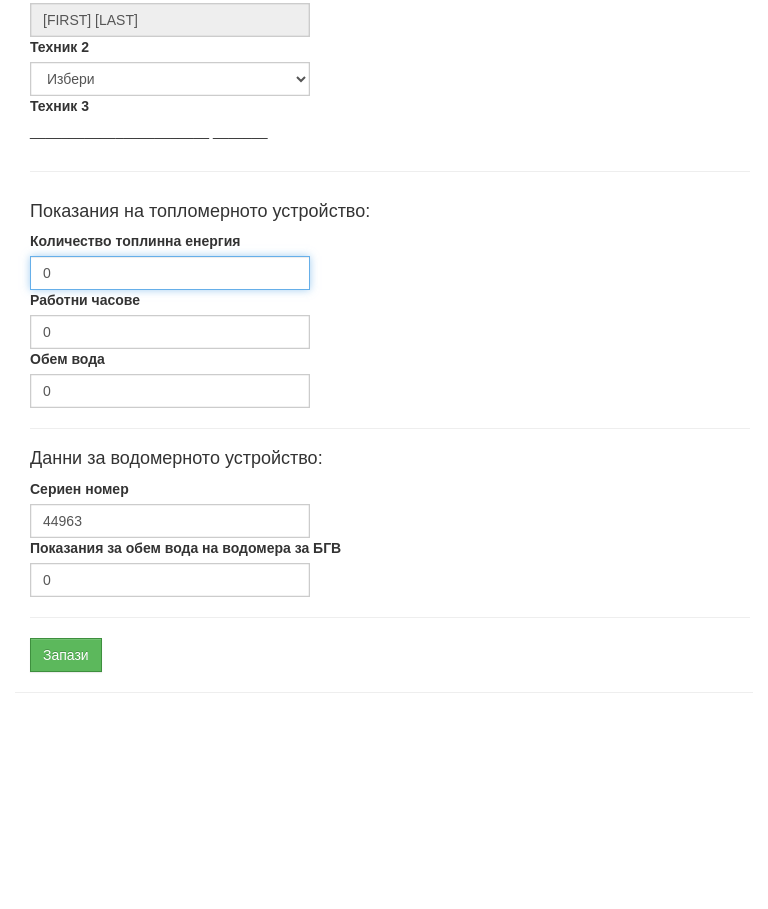 scroll, scrollTop: 948, scrollLeft: 0, axis: vertical 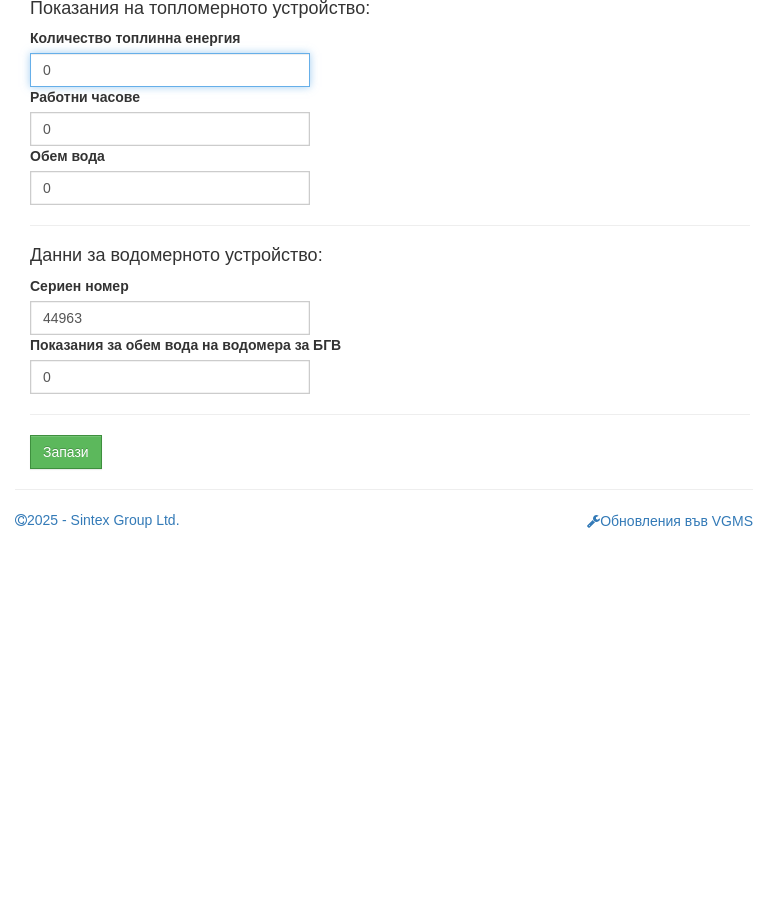 type on "614.416" 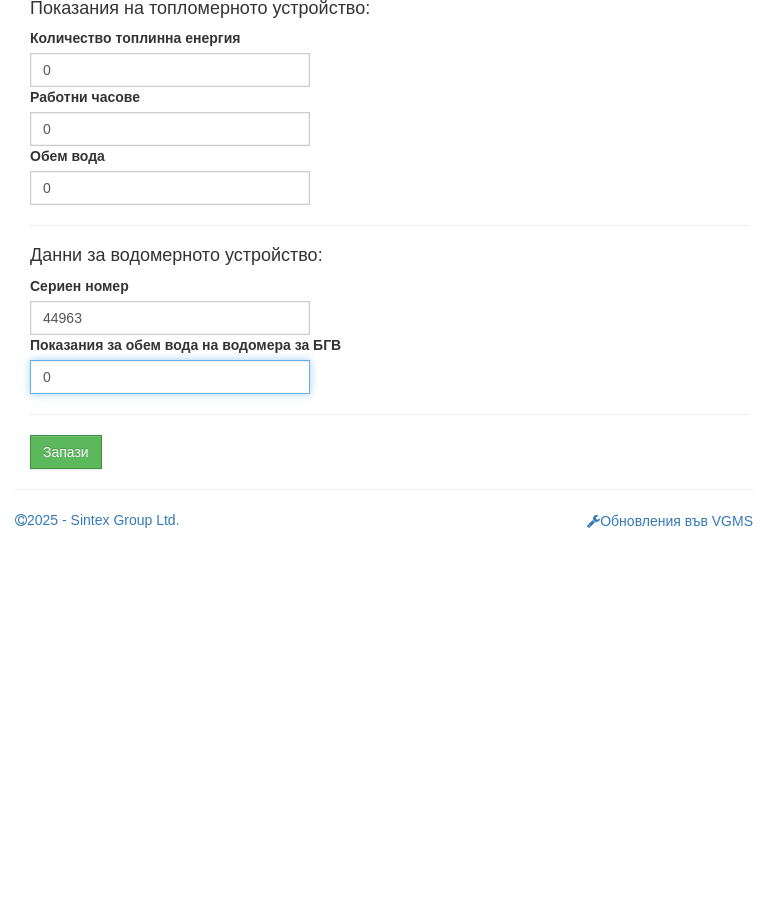 click on "0" at bounding box center (170, 741) 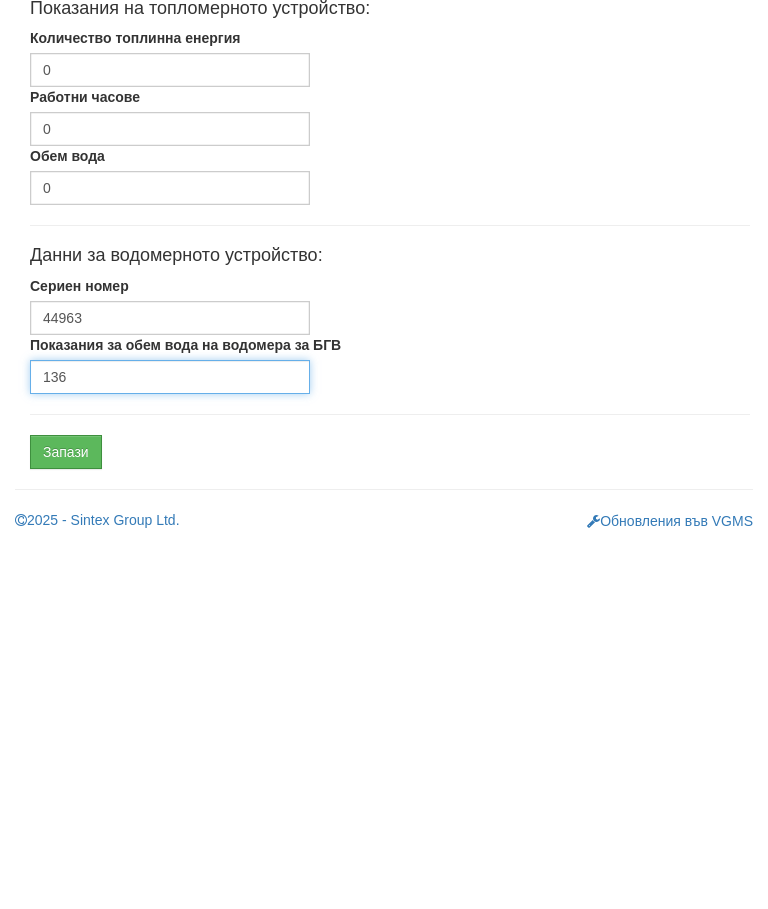 type on "136" 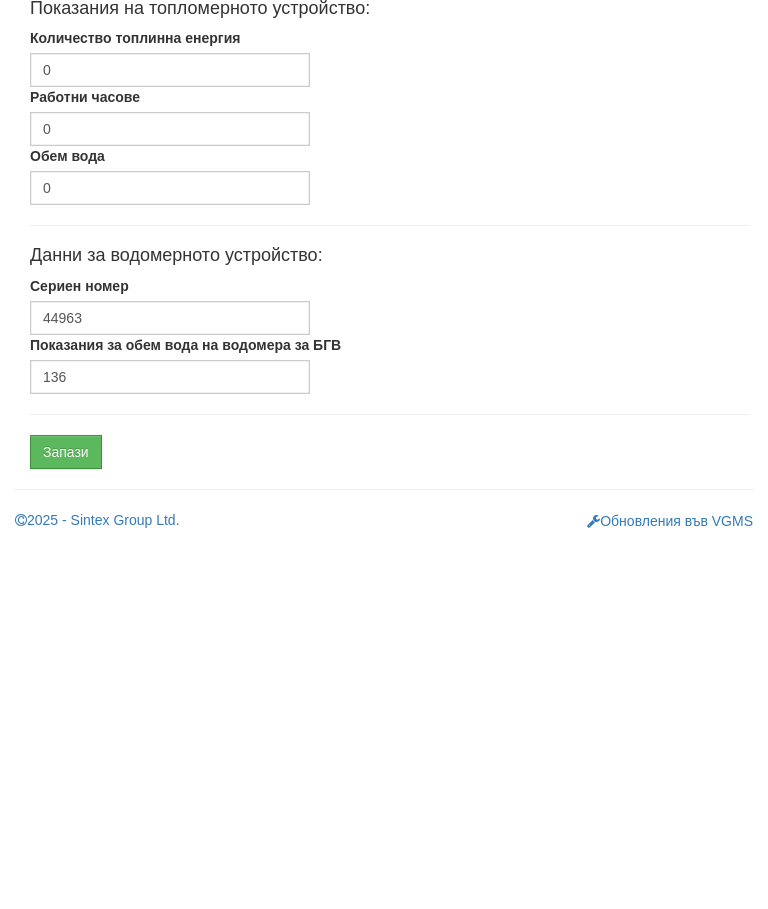 click on "Запази" at bounding box center [66, 816] 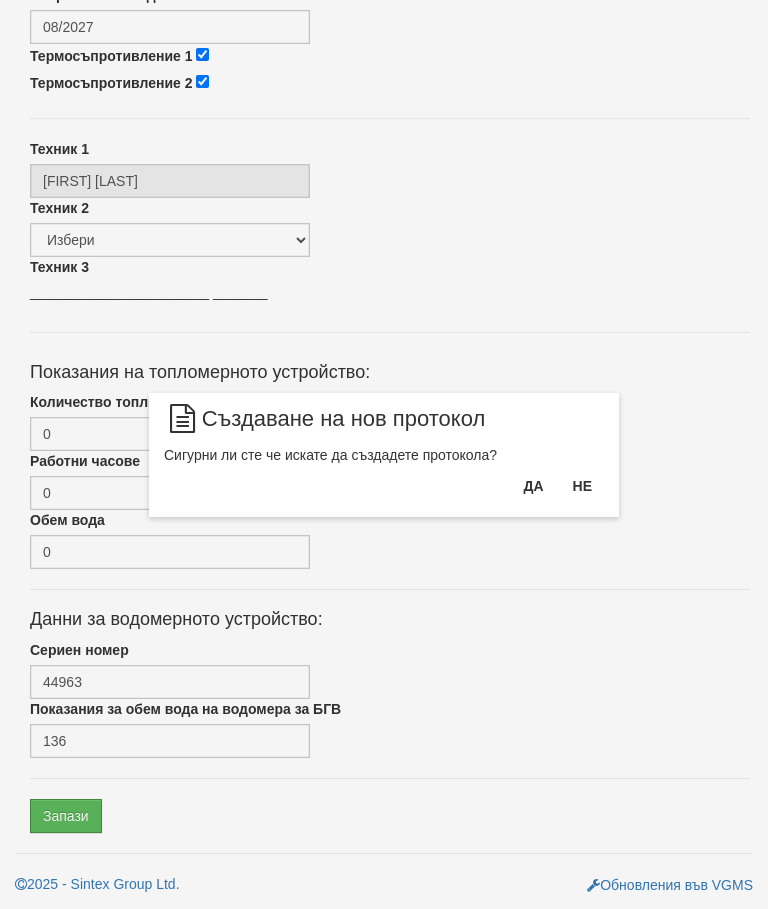 click on "Да" at bounding box center [533, 486] 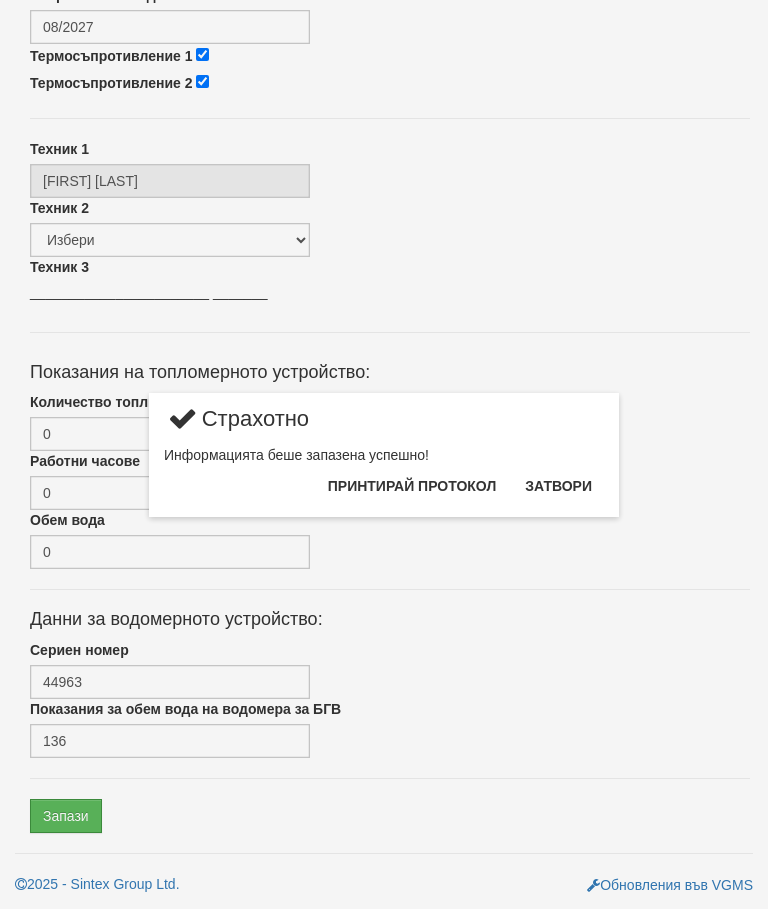 click on "Затвори" at bounding box center [558, 486] 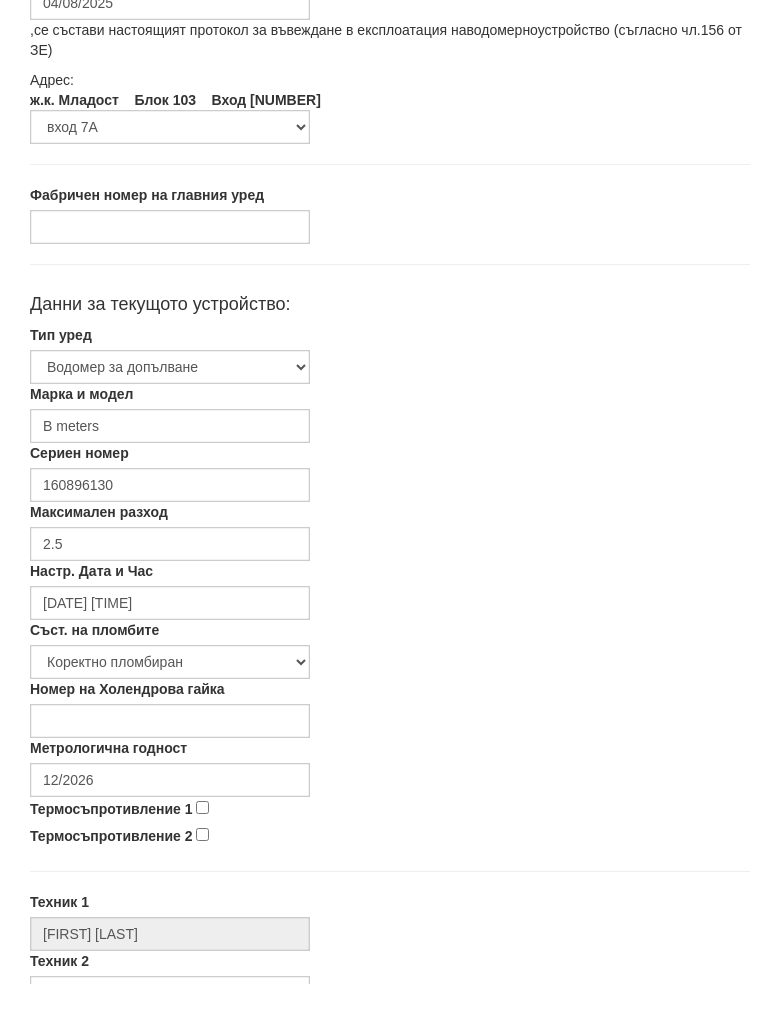 scroll, scrollTop: 186, scrollLeft: 0, axis: vertical 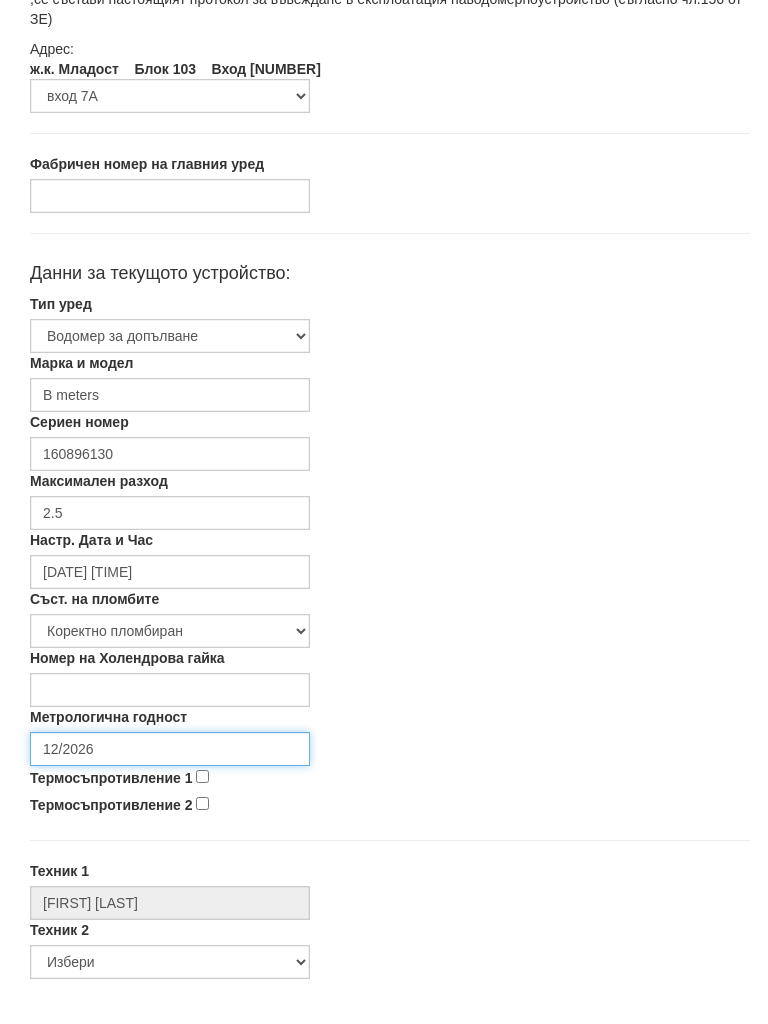 click on "12/2026" at bounding box center [170, 789] 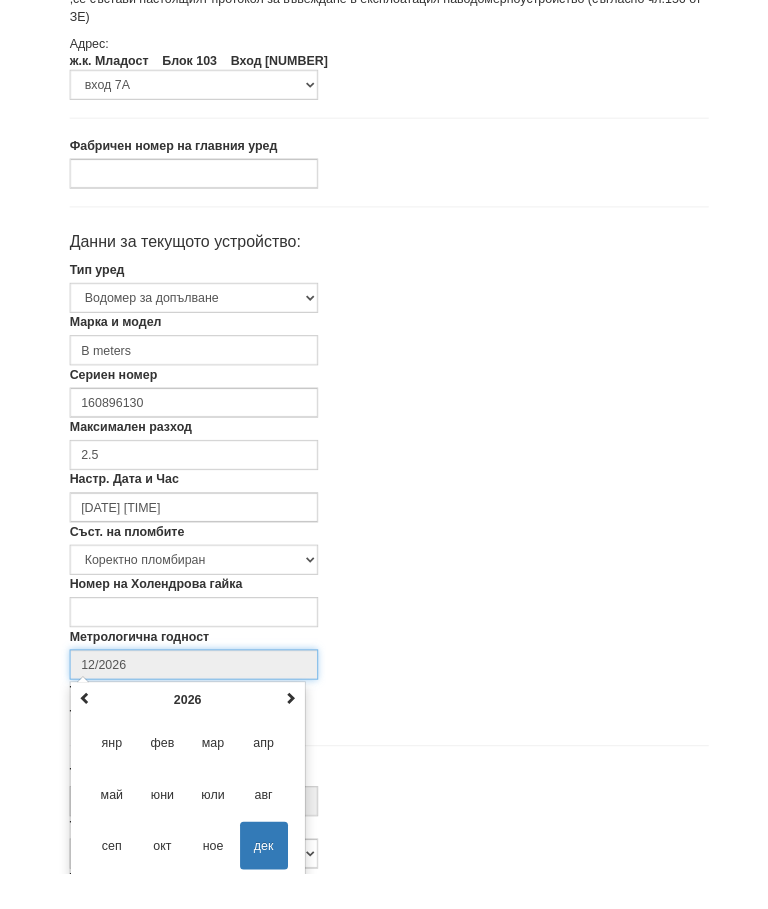 scroll, scrollTop: 336, scrollLeft: 0, axis: vertical 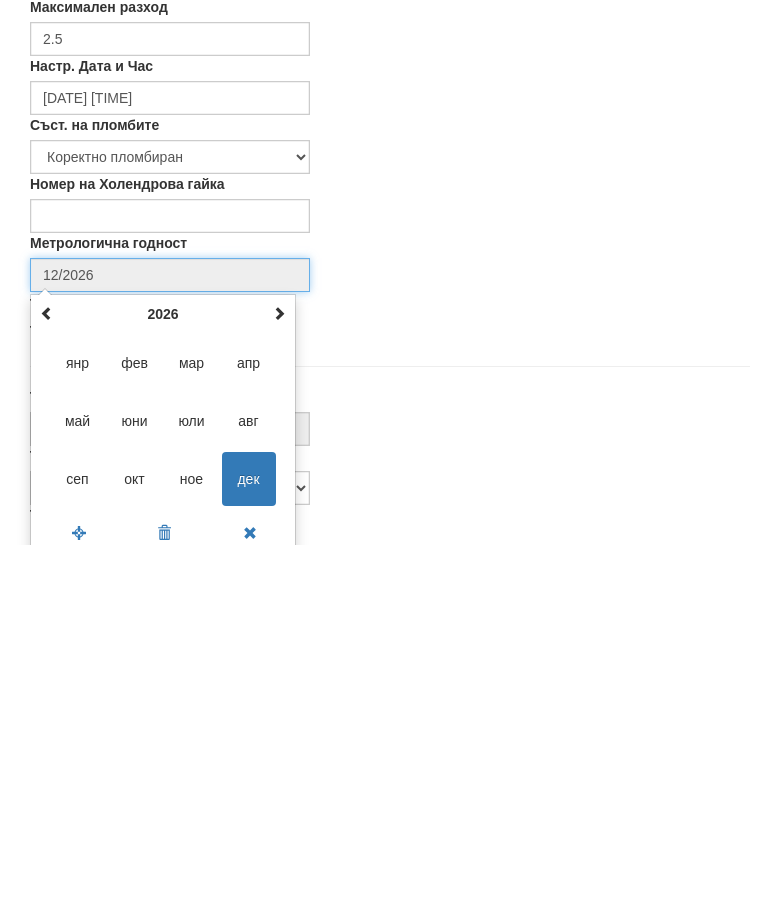 click at bounding box center (279, 678) 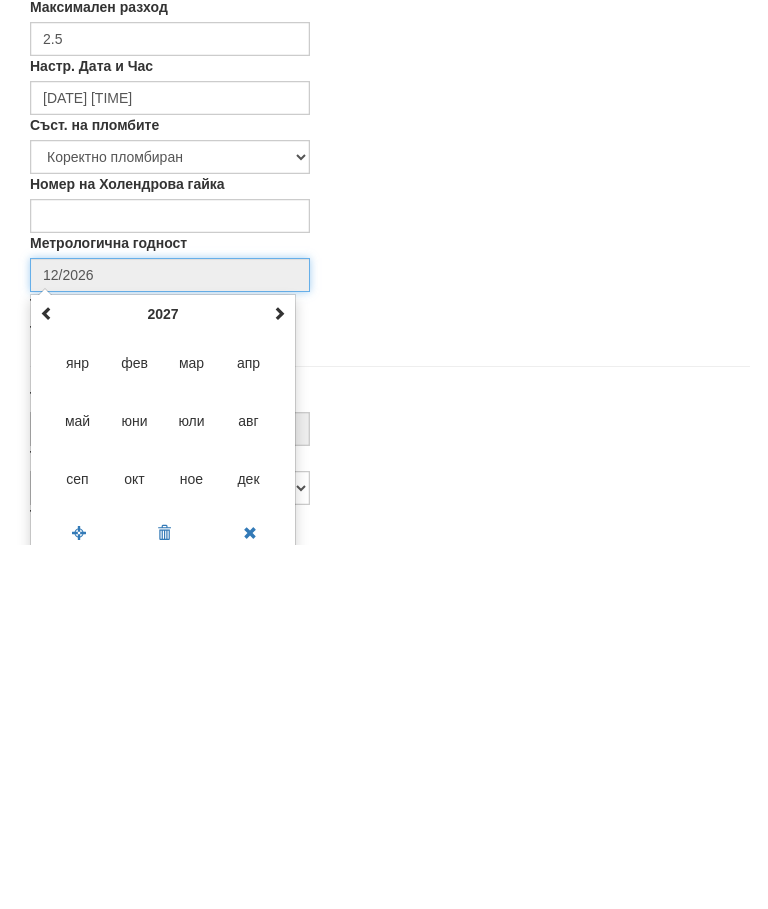 click at bounding box center [279, 677] 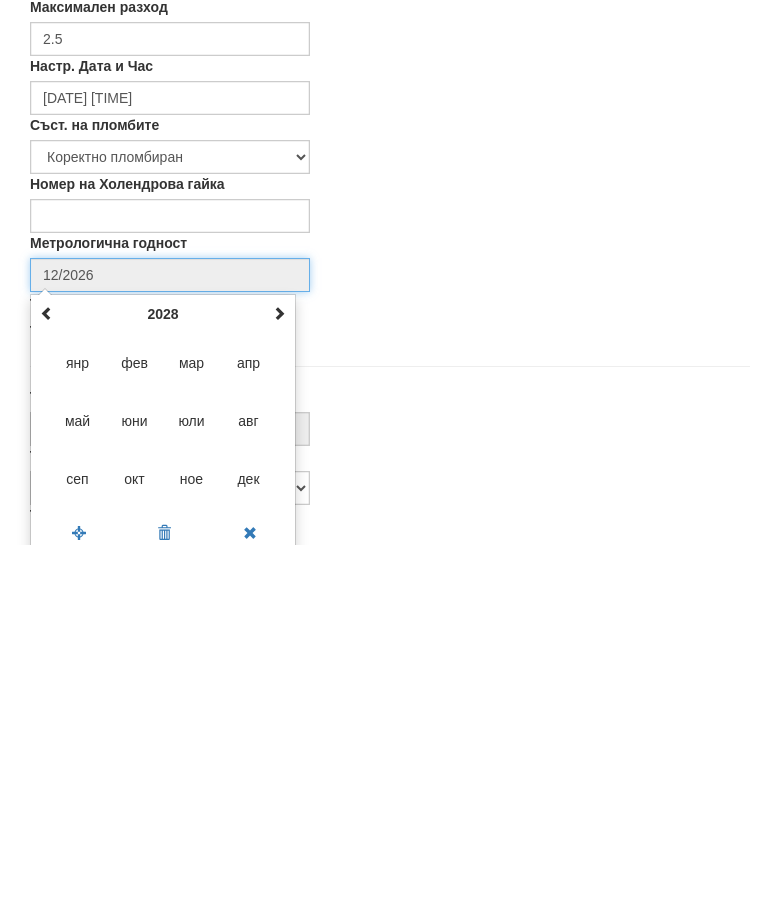 click at bounding box center (279, 677) 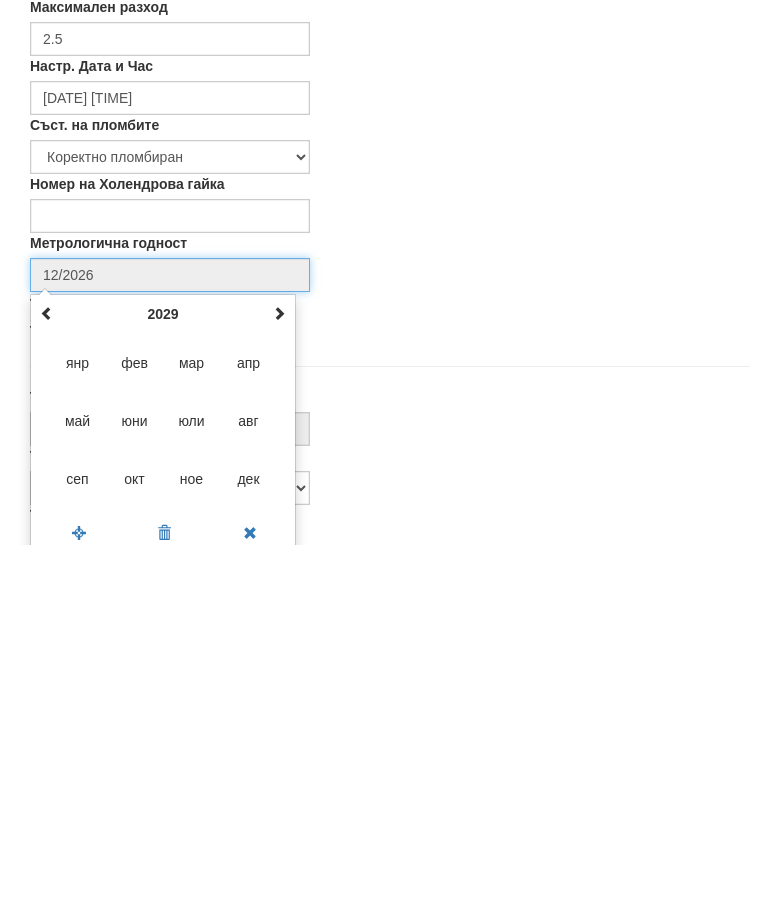 click at bounding box center (279, 678) 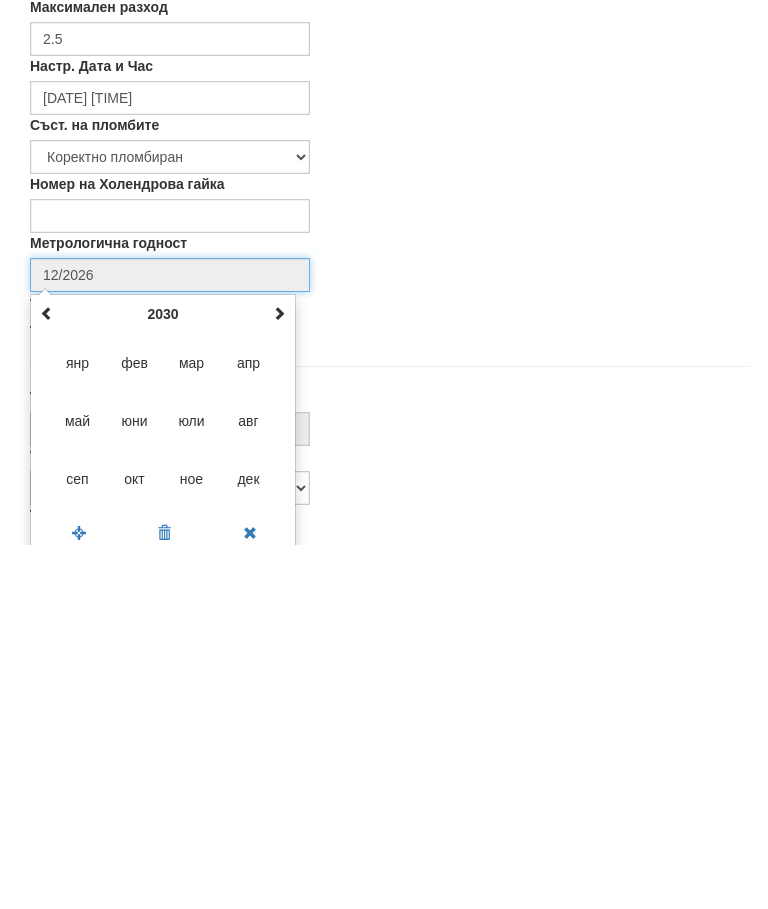 click on "дек" at bounding box center [249, 843] 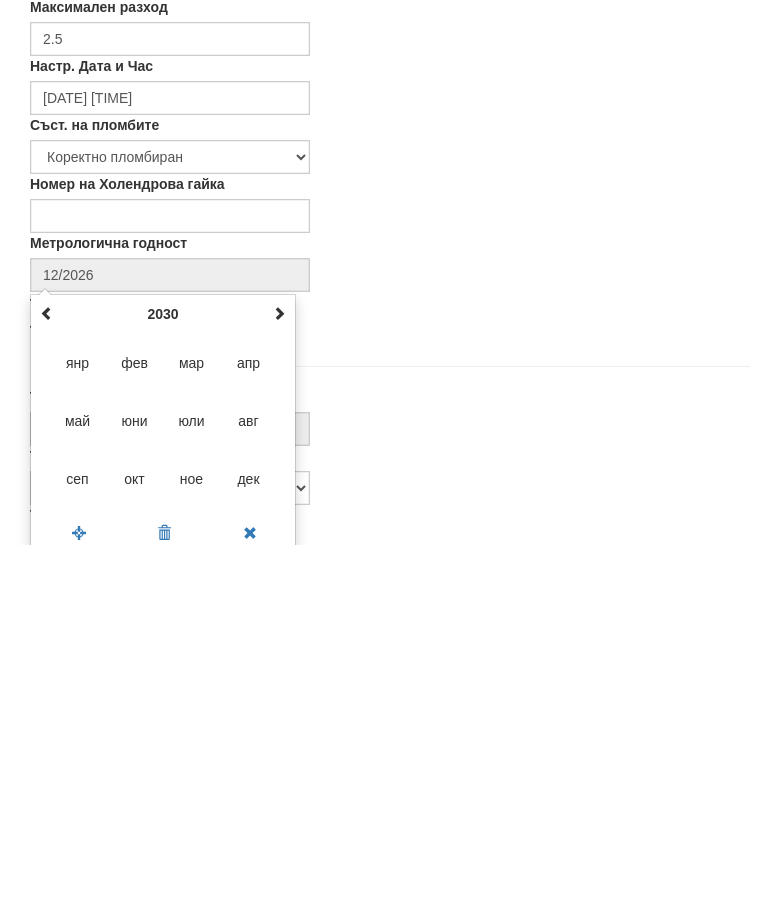 type on "12/2030" 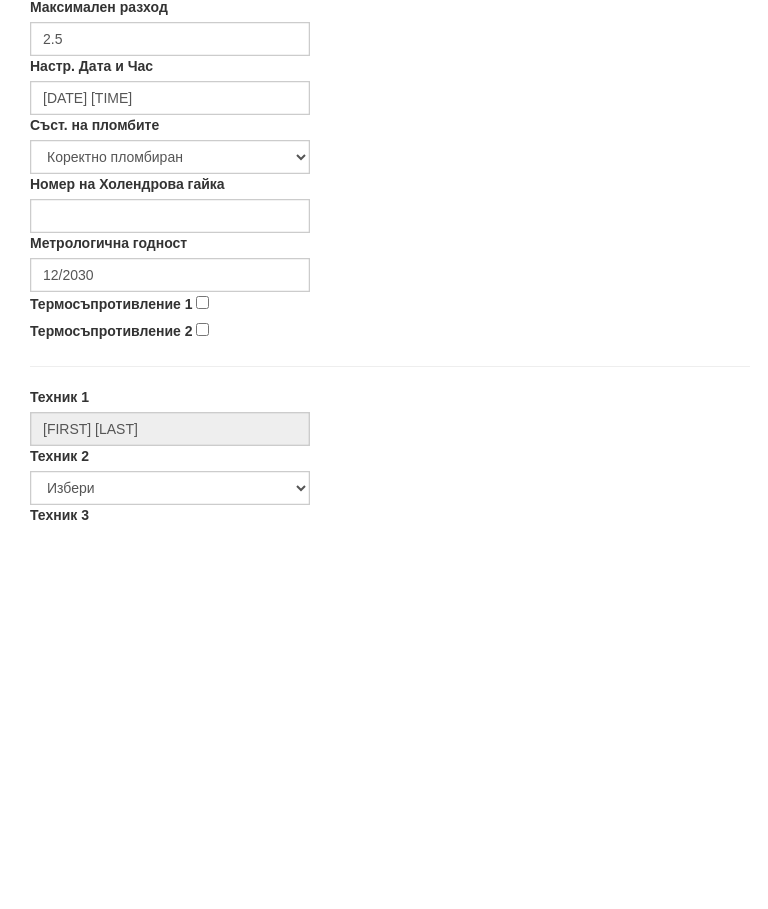 scroll, scrollTop: 700, scrollLeft: 0, axis: vertical 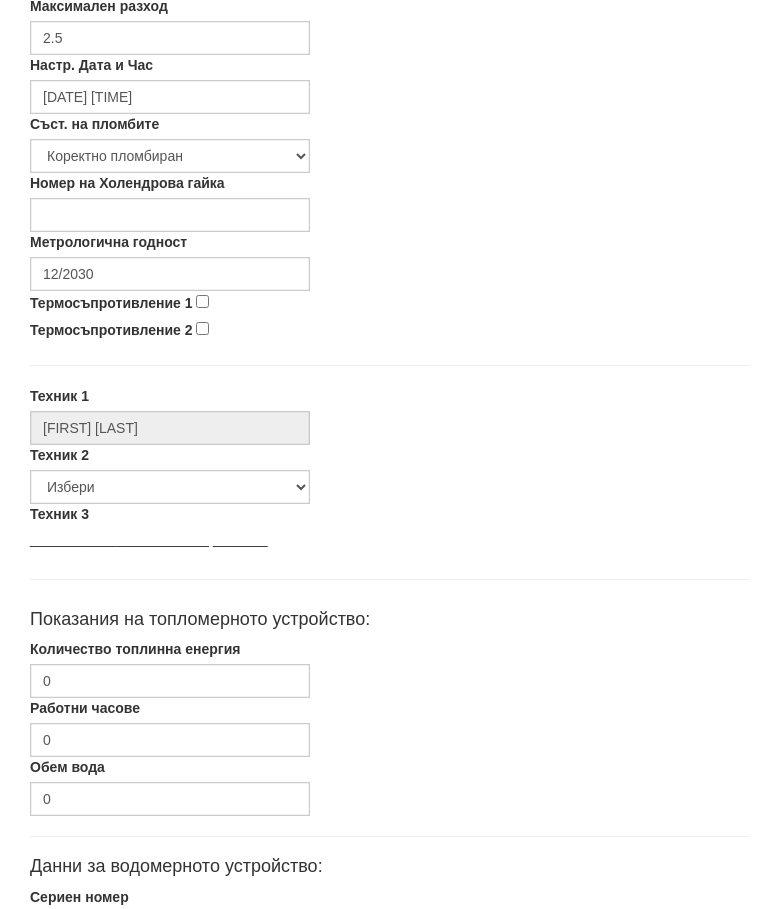 click on "Термосъпротивление 1" at bounding box center (202, 302) 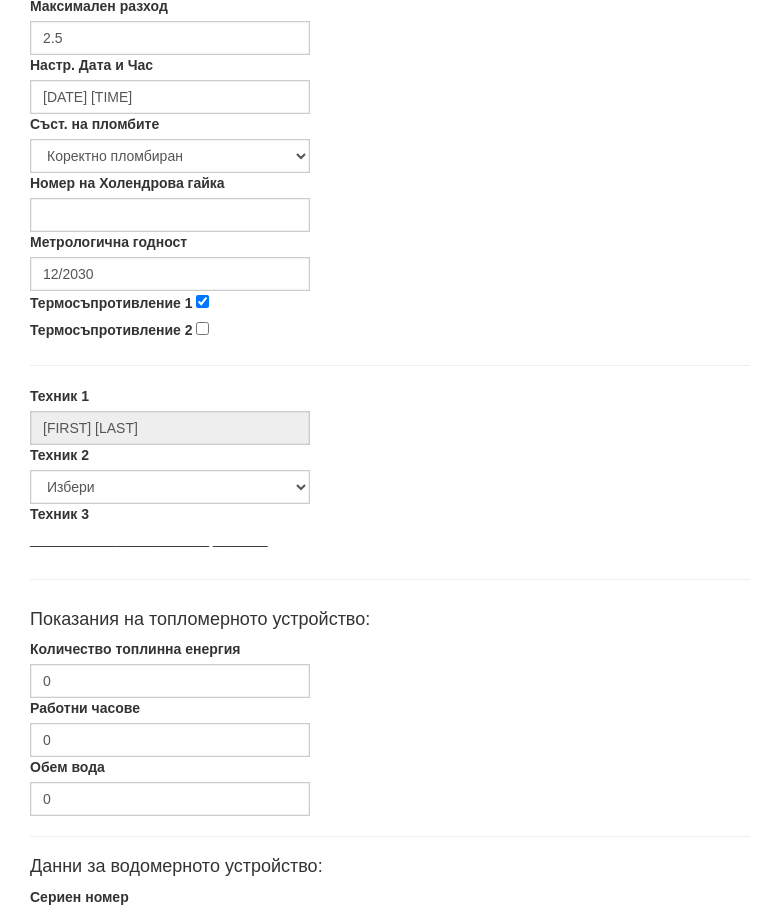 click on "Термосъпротивление 2" at bounding box center (202, 329) 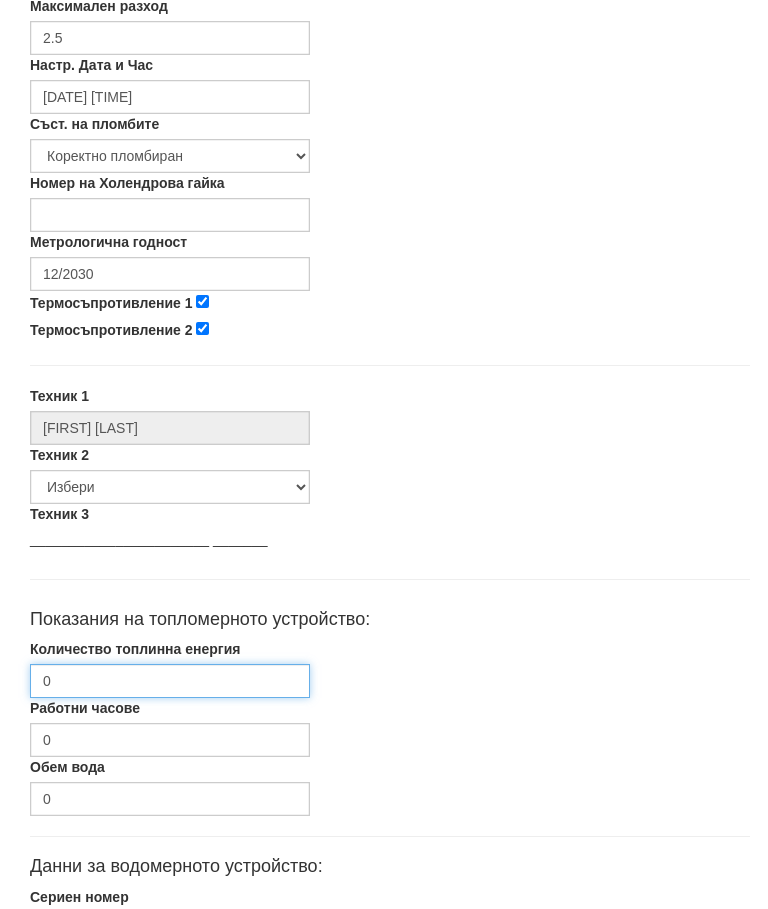 click on "0" at bounding box center [170, 682] 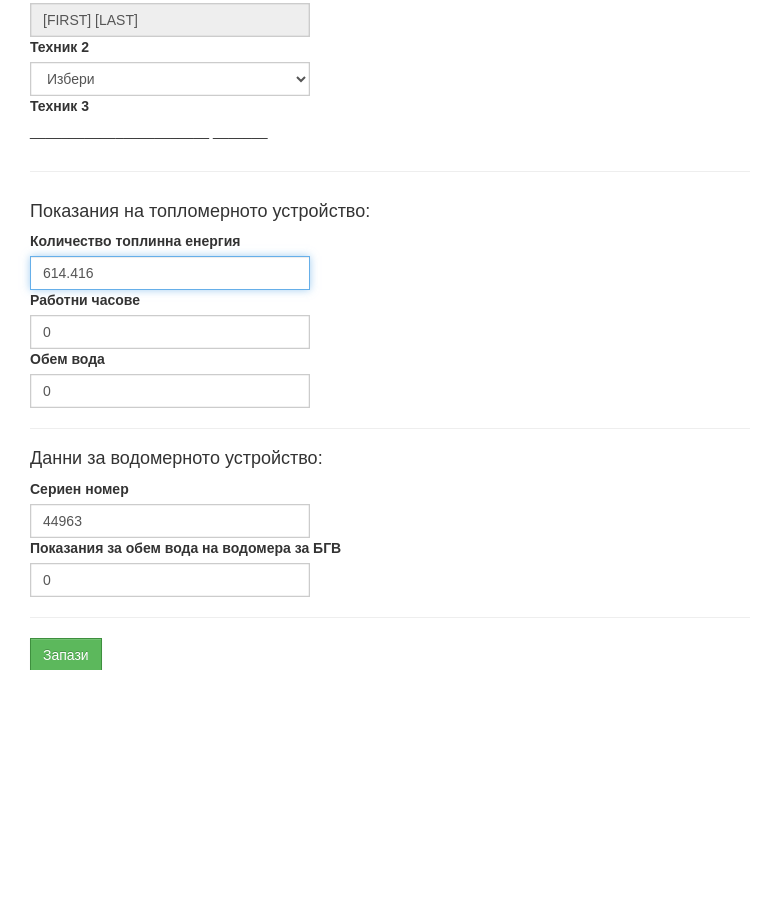 scroll, scrollTop: 948, scrollLeft: 0, axis: vertical 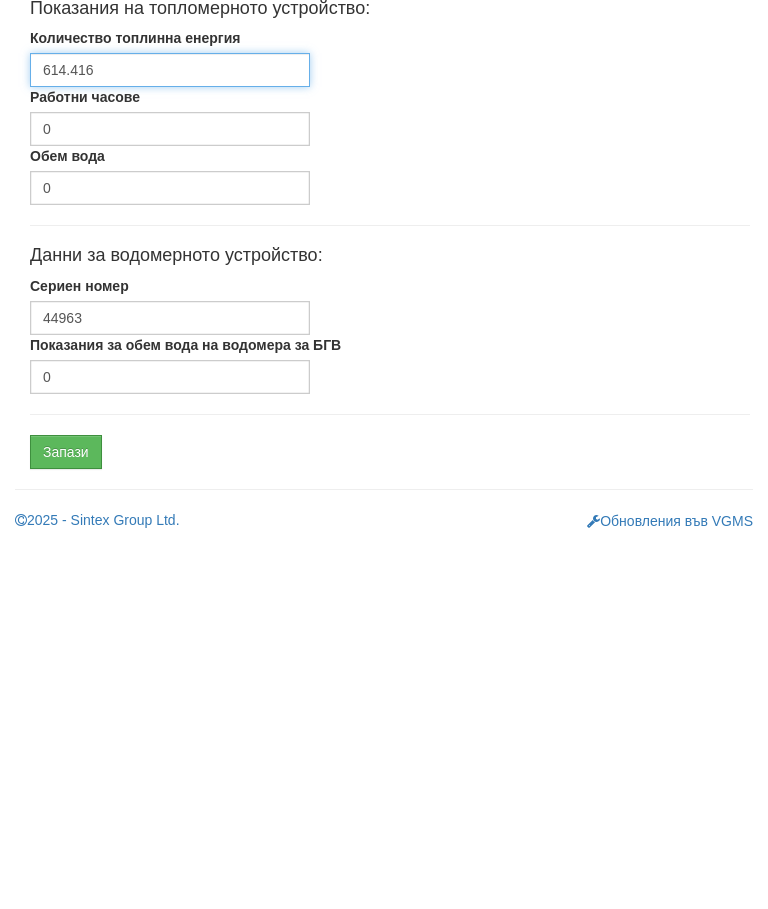 type on "614.416" 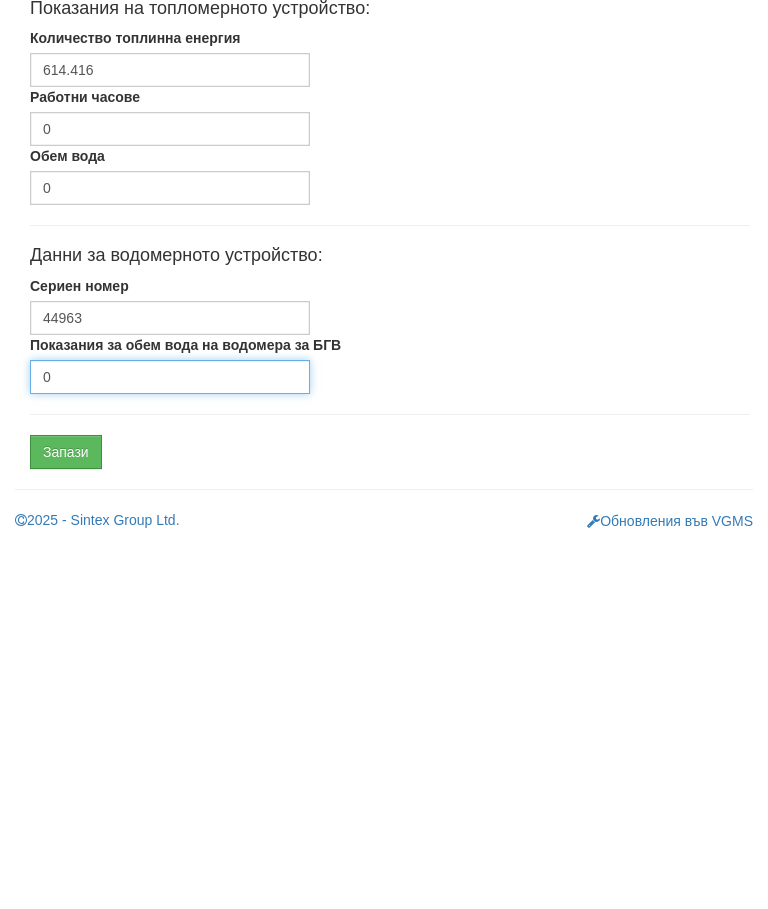 click on "0" at bounding box center (170, 741) 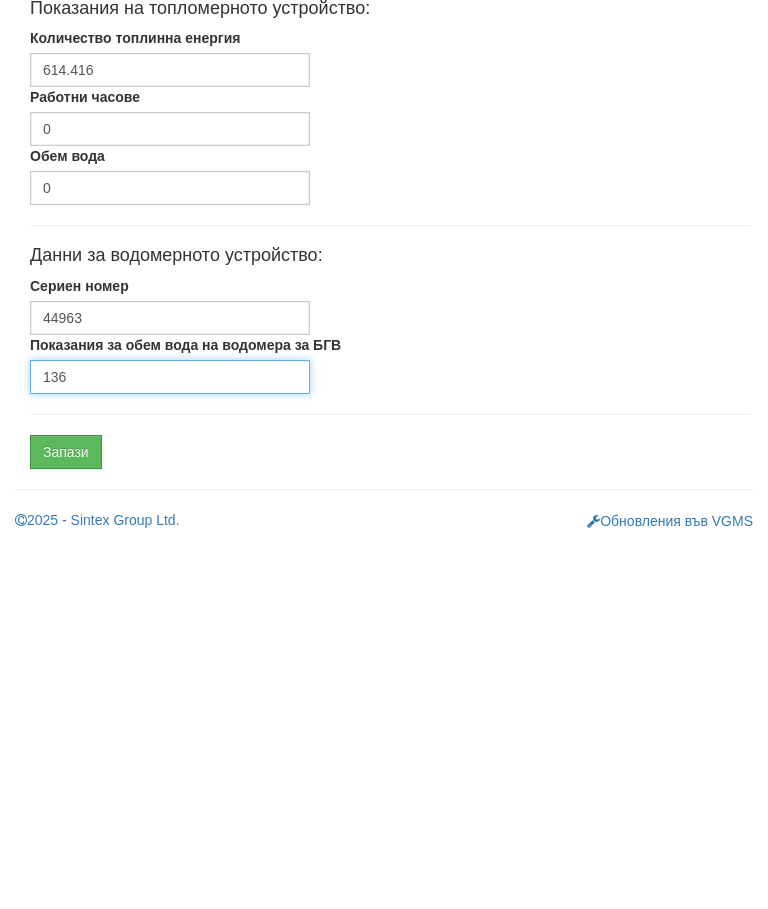 type on "136" 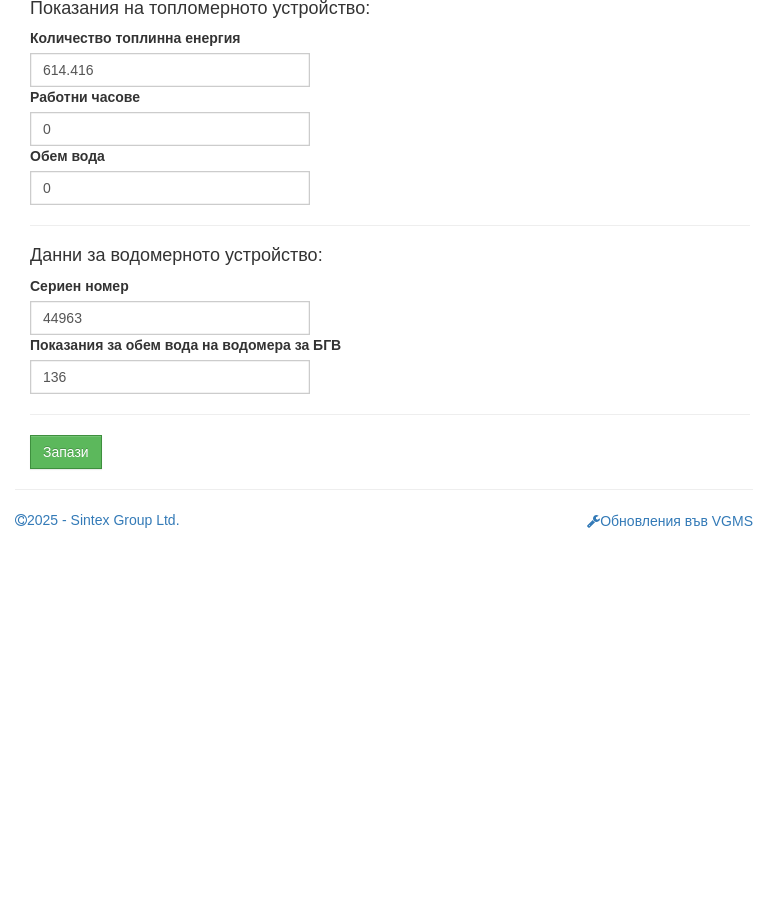 click on "Запази" at bounding box center (66, 816) 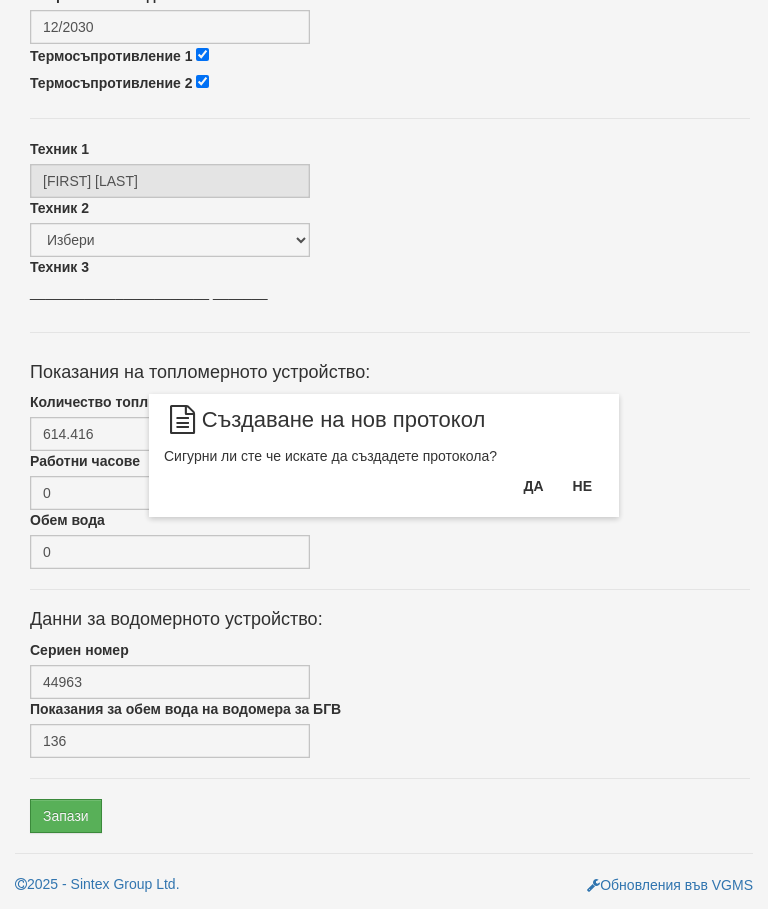 click on "Да" at bounding box center (533, 486) 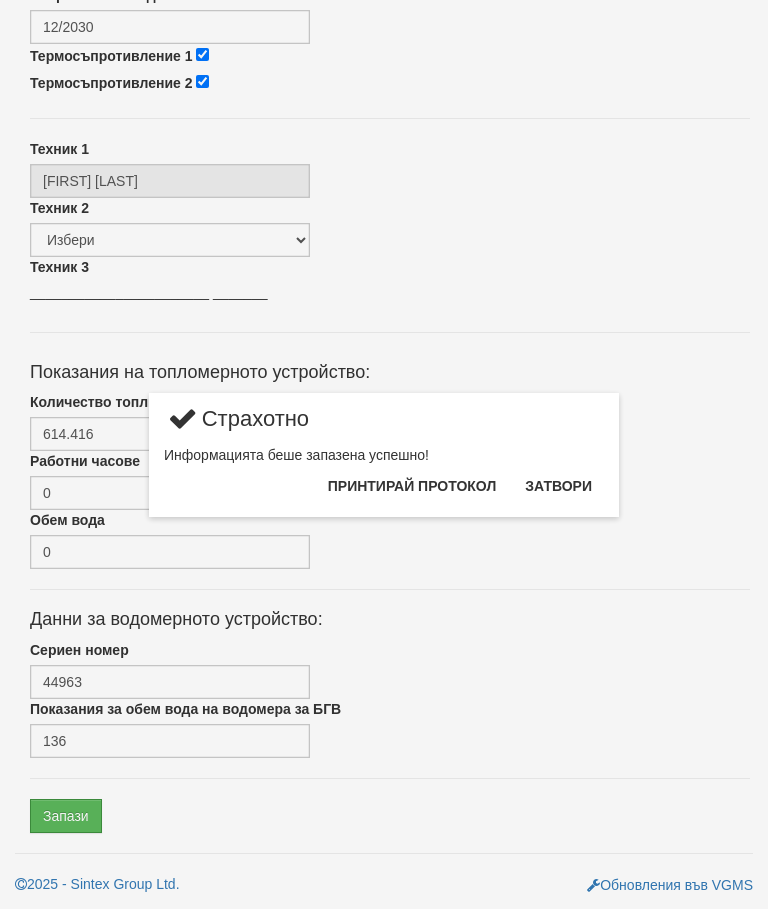 click on "Затвори" at bounding box center [558, 486] 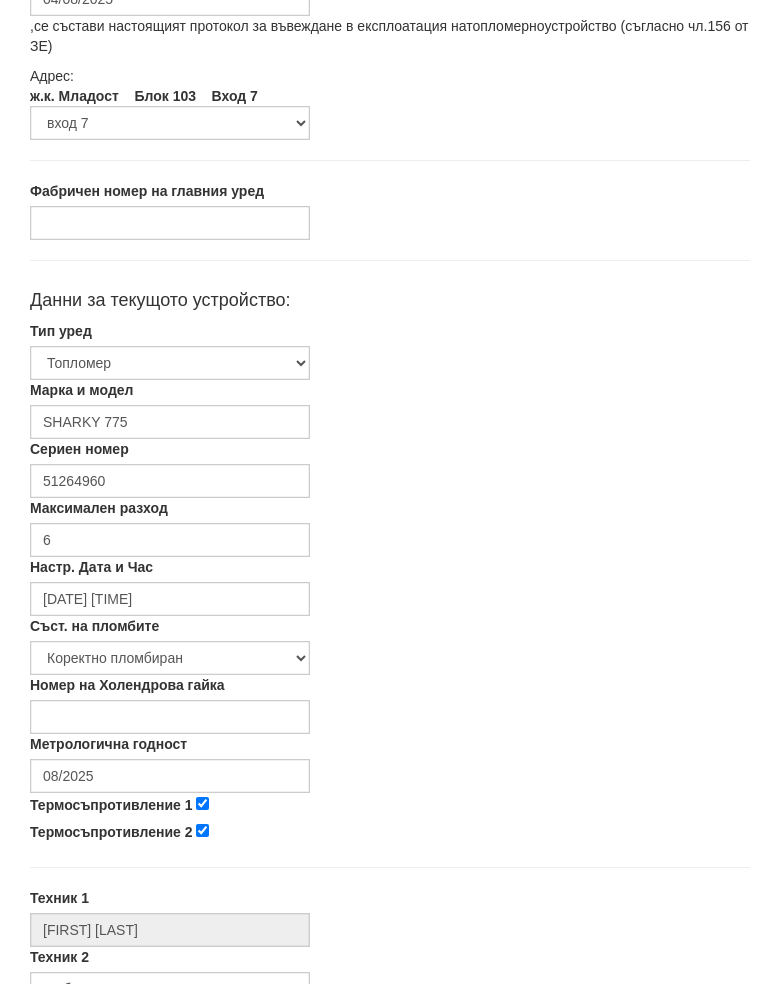 scroll, scrollTop: 213, scrollLeft: 0, axis: vertical 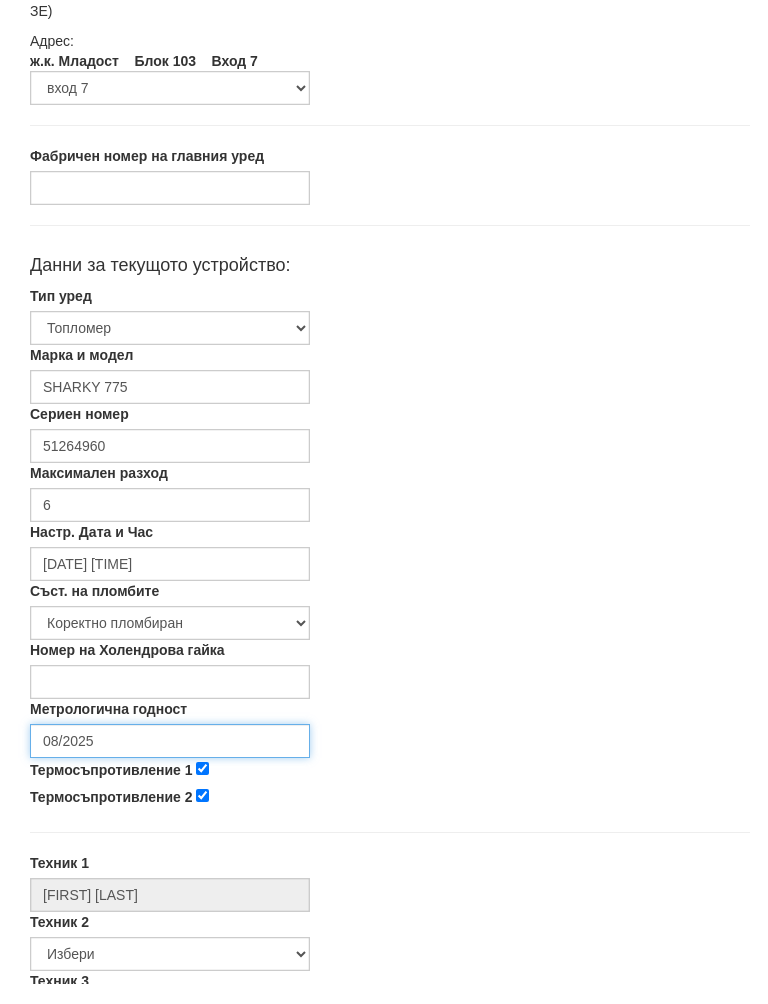 click on "08/2025" at bounding box center [170, 762] 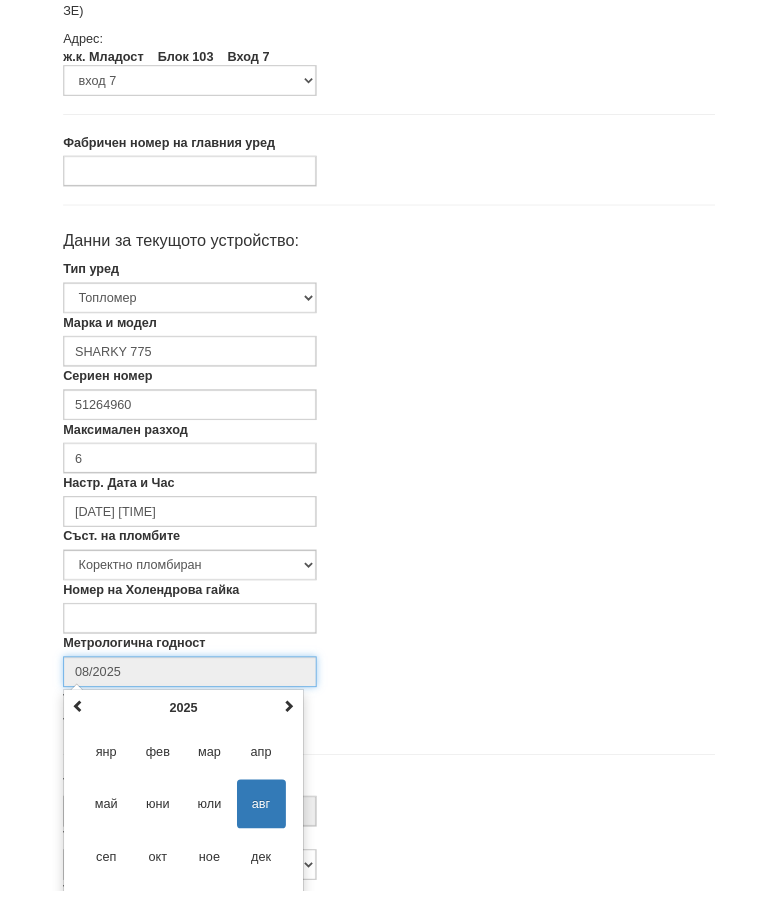 scroll, scrollTop: 336, scrollLeft: 0, axis: vertical 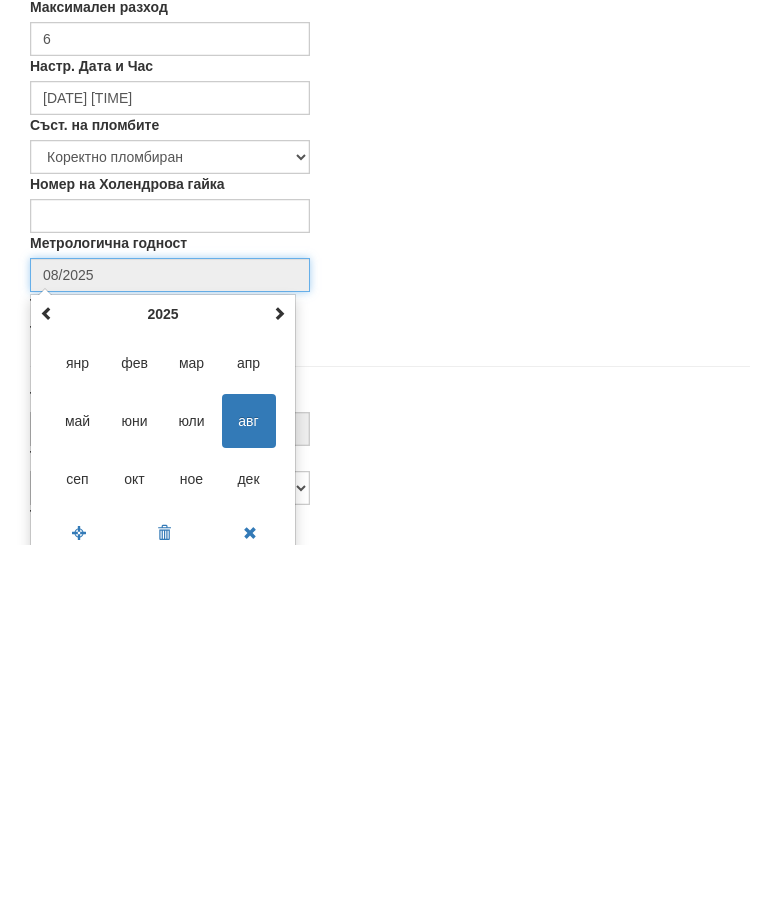 click at bounding box center (279, 678) 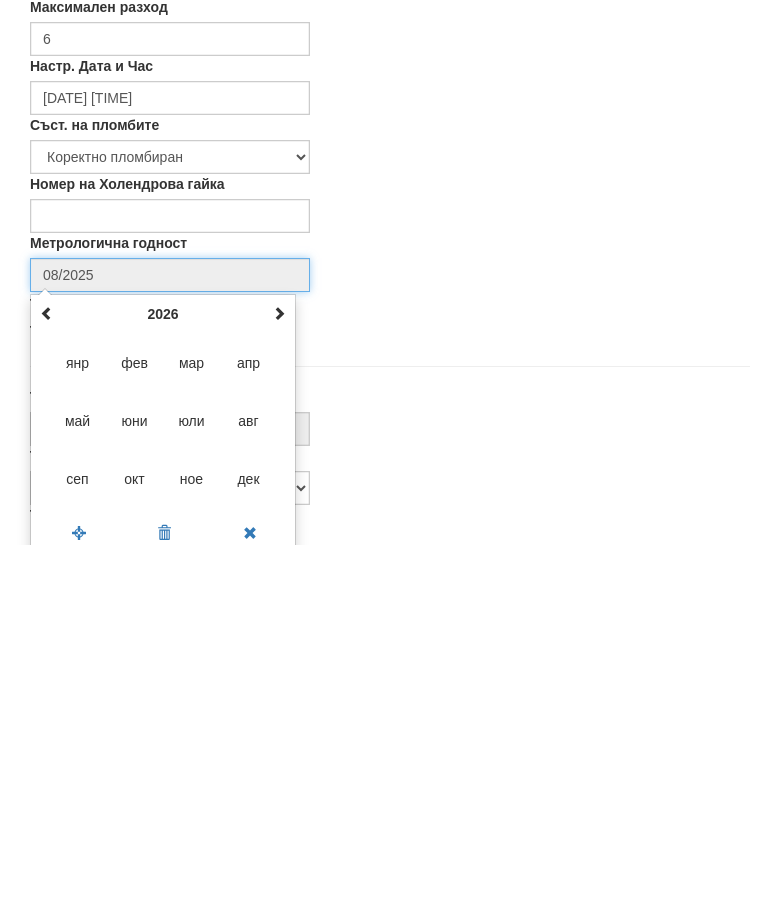 click at bounding box center [279, 677] 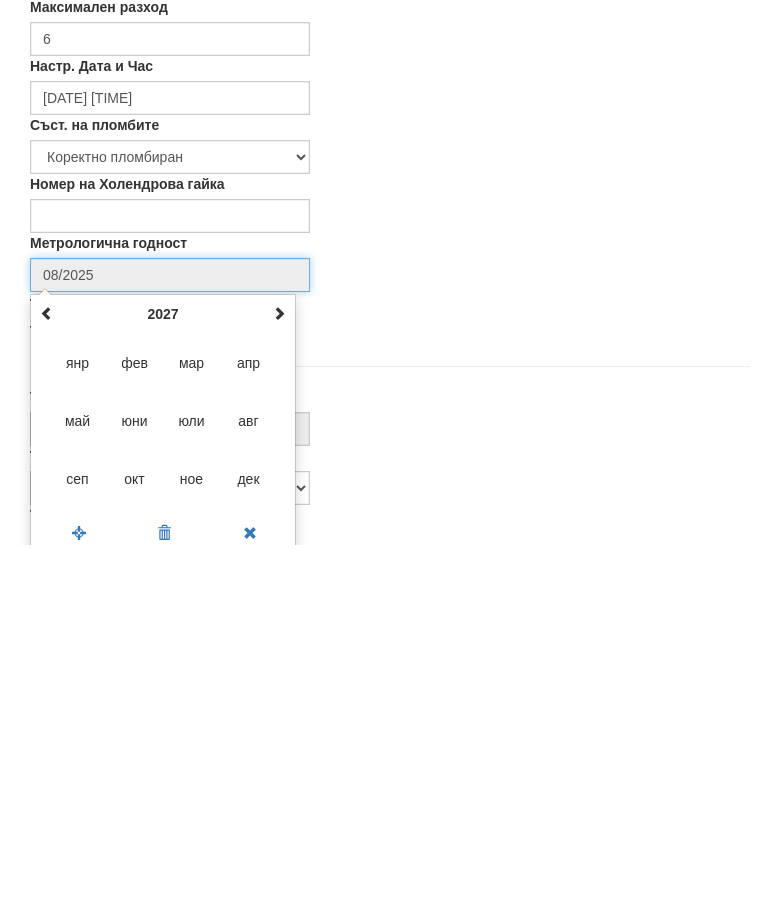 click on "авг" at bounding box center (249, 785) 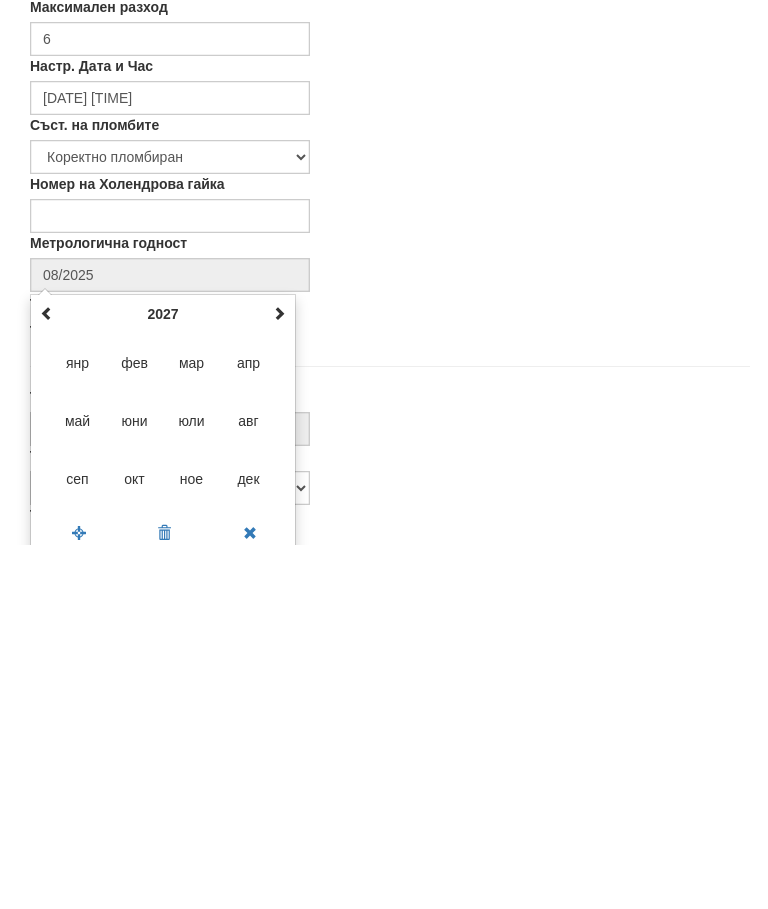 type on "08/2027" 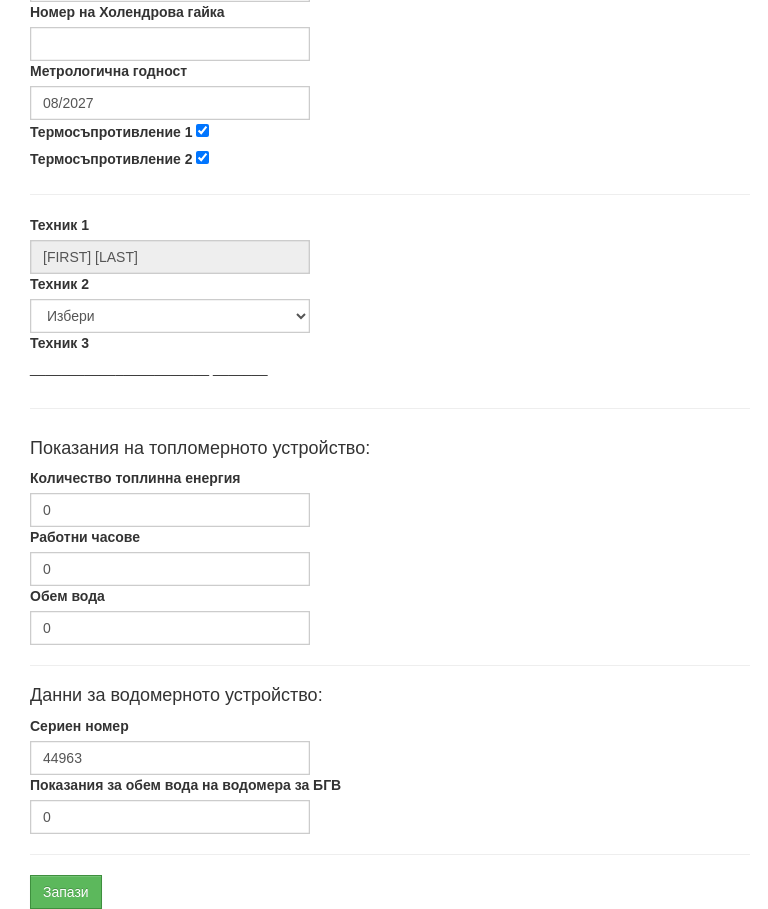 scroll, scrollTop: 873, scrollLeft: 0, axis: vertical 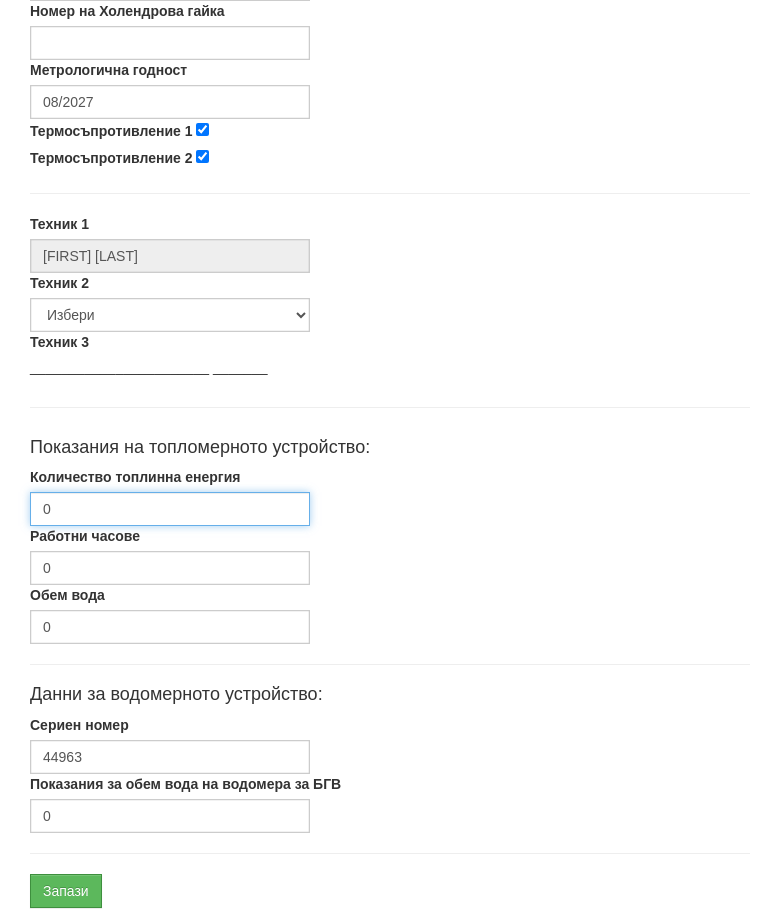 click on "0" at bounding box center (170, 509) 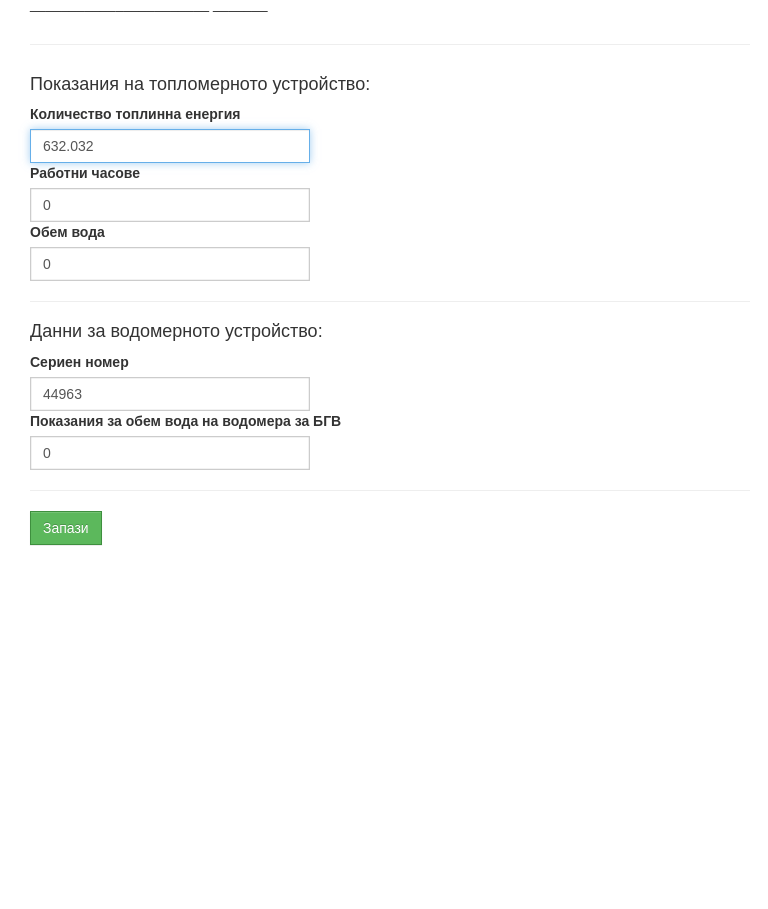 type on "632.032" 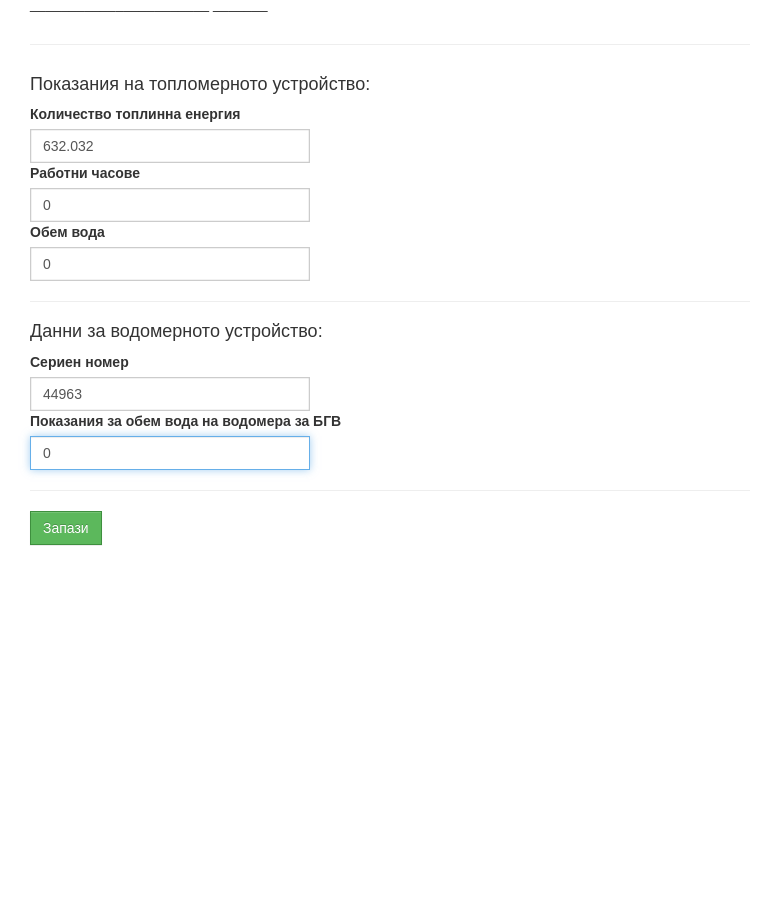click on "0" at bounding box center (170, 816) 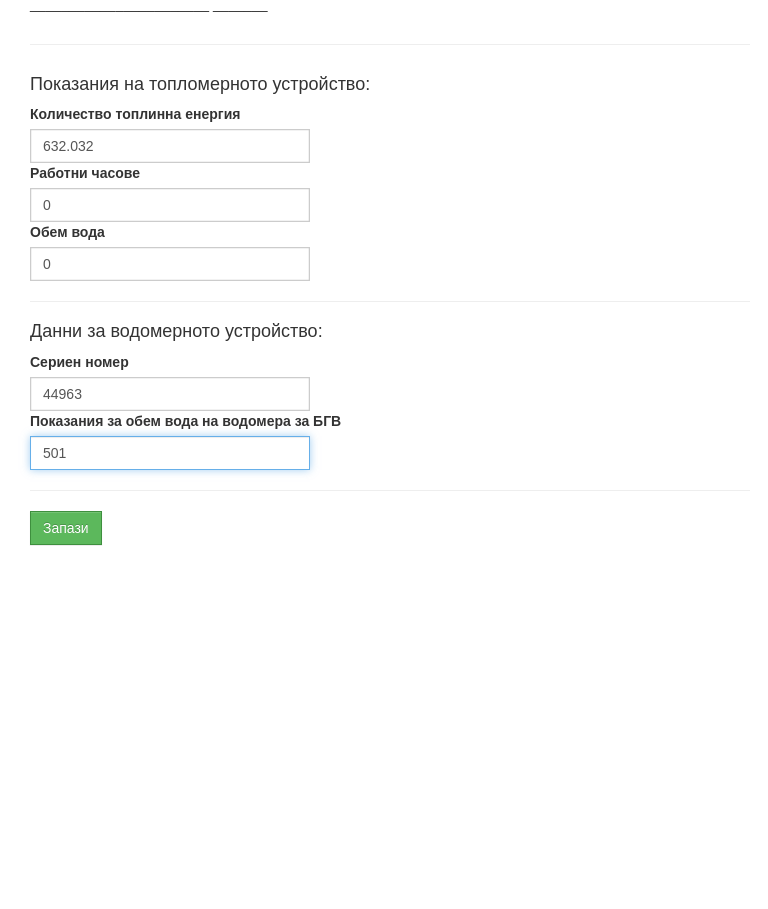 type on "501" 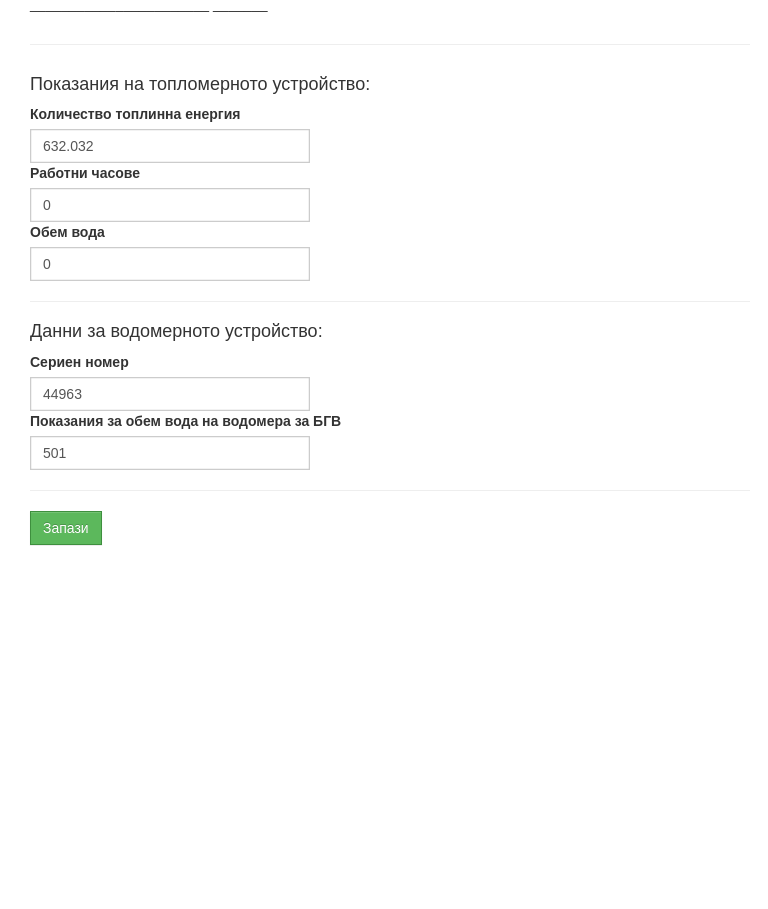 click on "Запази" at bounding box center [66, 891] 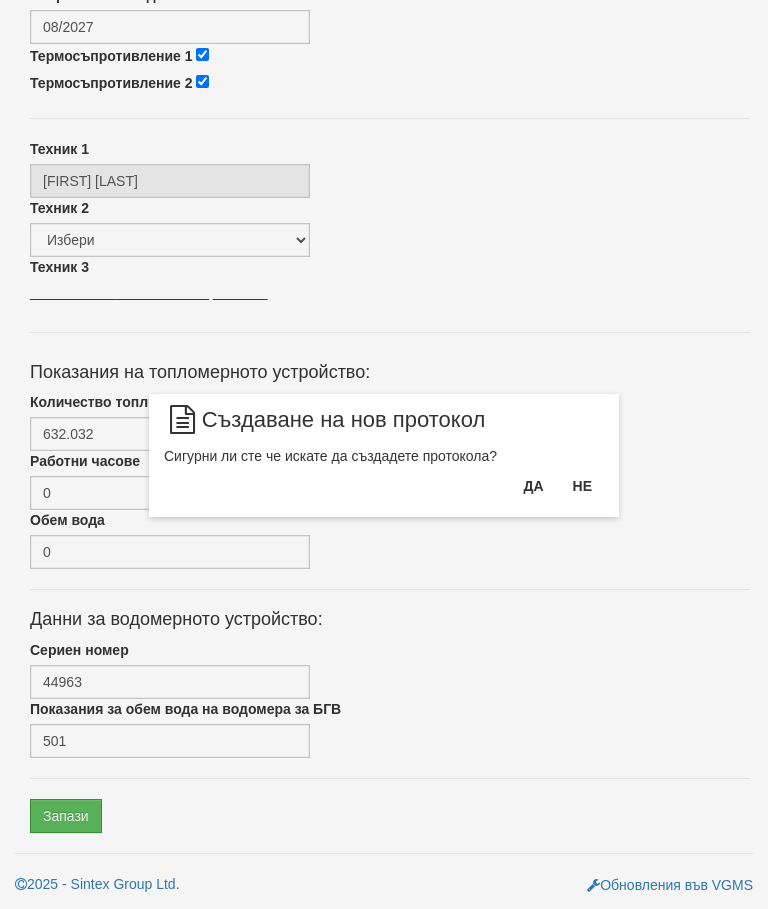 click on "Да" at bounding box center (533, 486) 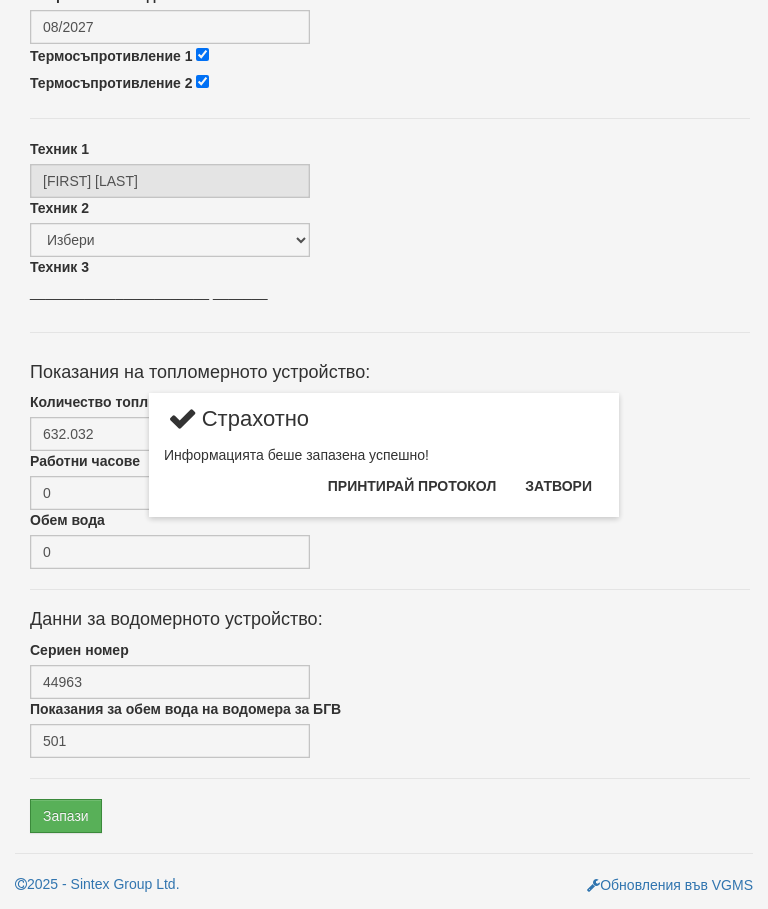 click on "Затвори" at bounding box center [558, 486] 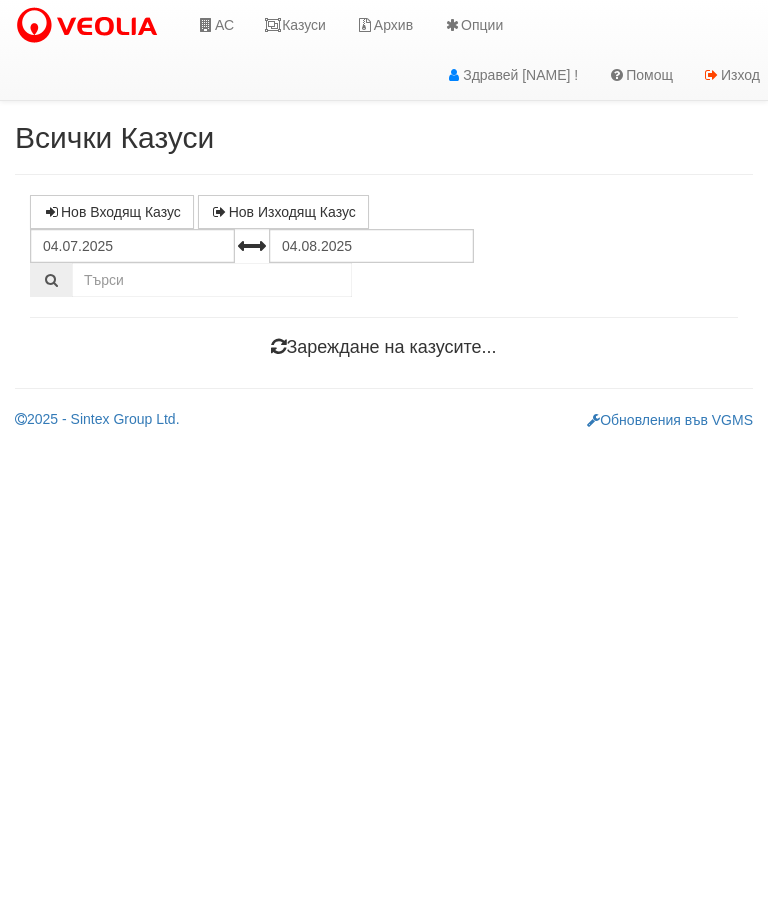 scroll, scrollTop: 0, scrollLeft: 0, axis: both 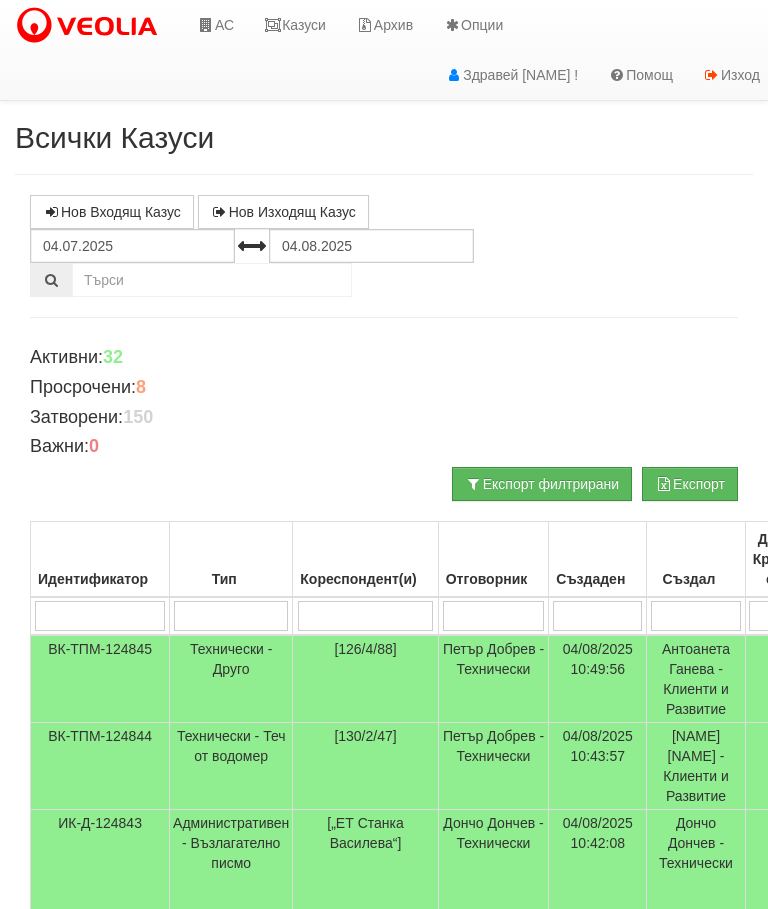 click on "Казуси" at bounding box center (295, 25) 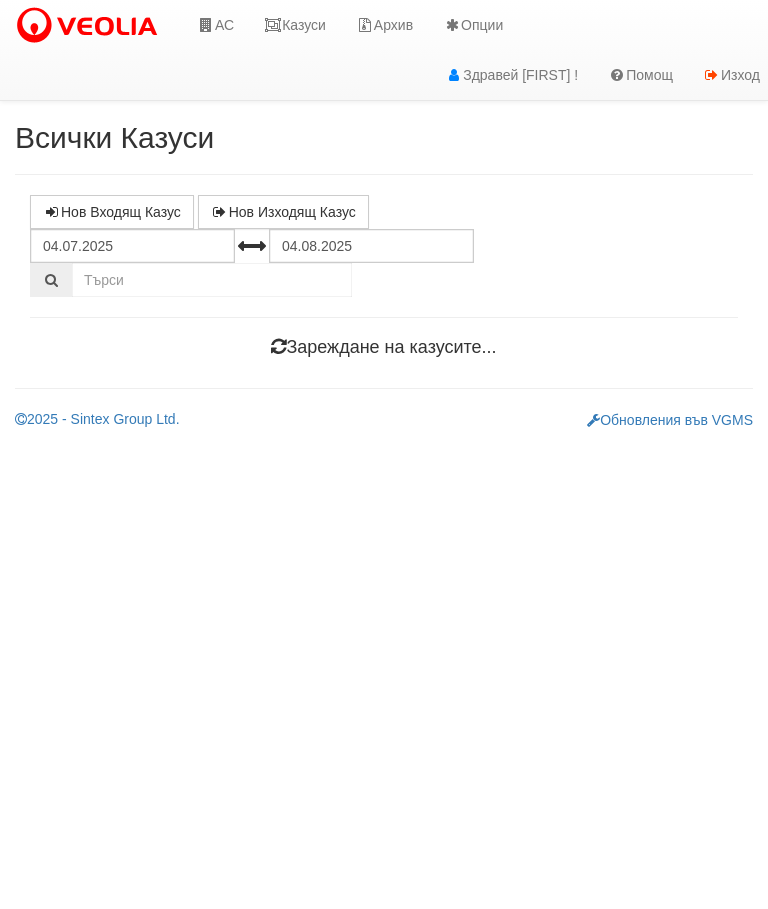 scroll, scrollTop: 0, scrollLeft: 0, axis: both 